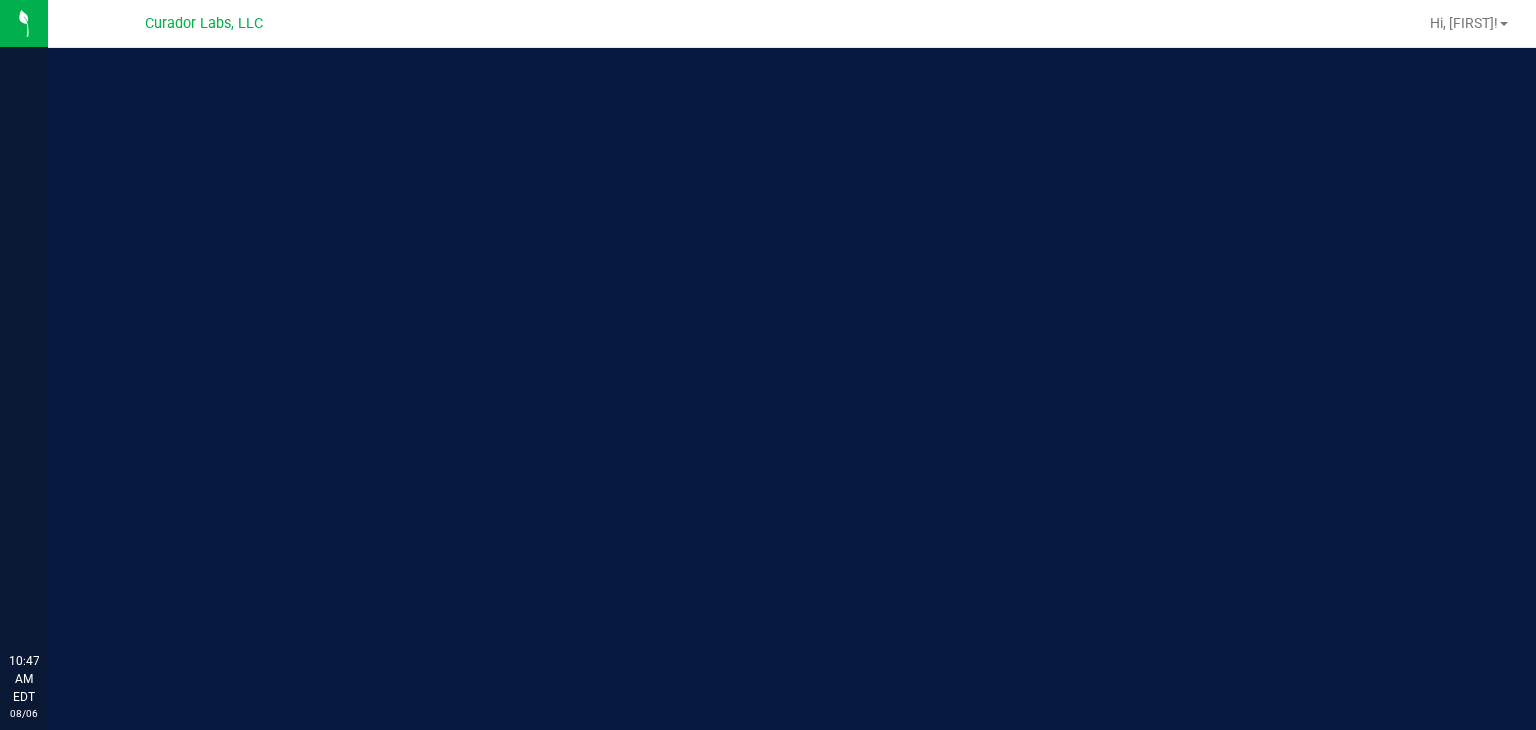 scroll, scrollTop: 0, scrollLeft: 0, axis: both 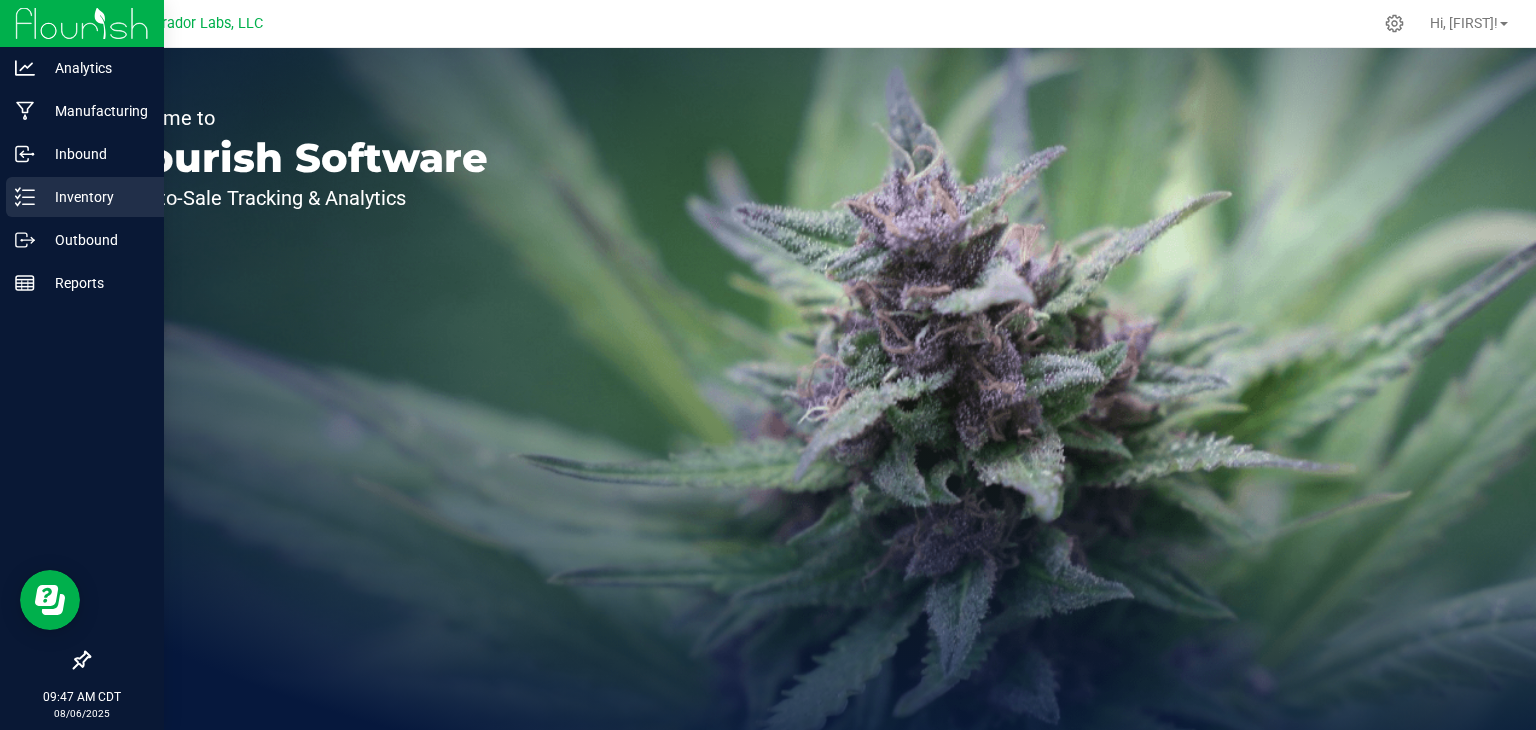 click on "Inventory" at bounding box center (95, 197) 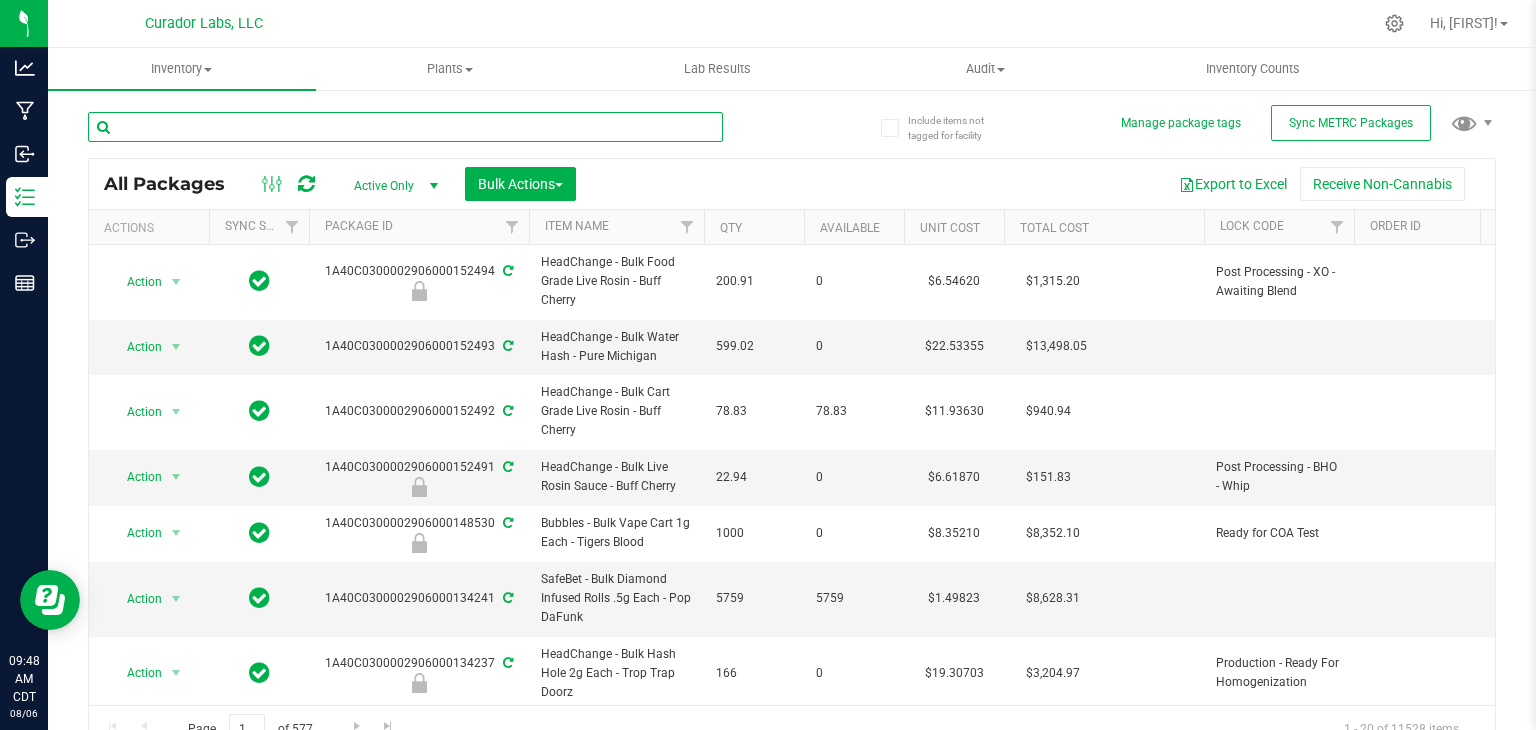click at bounding box center [405, 127] 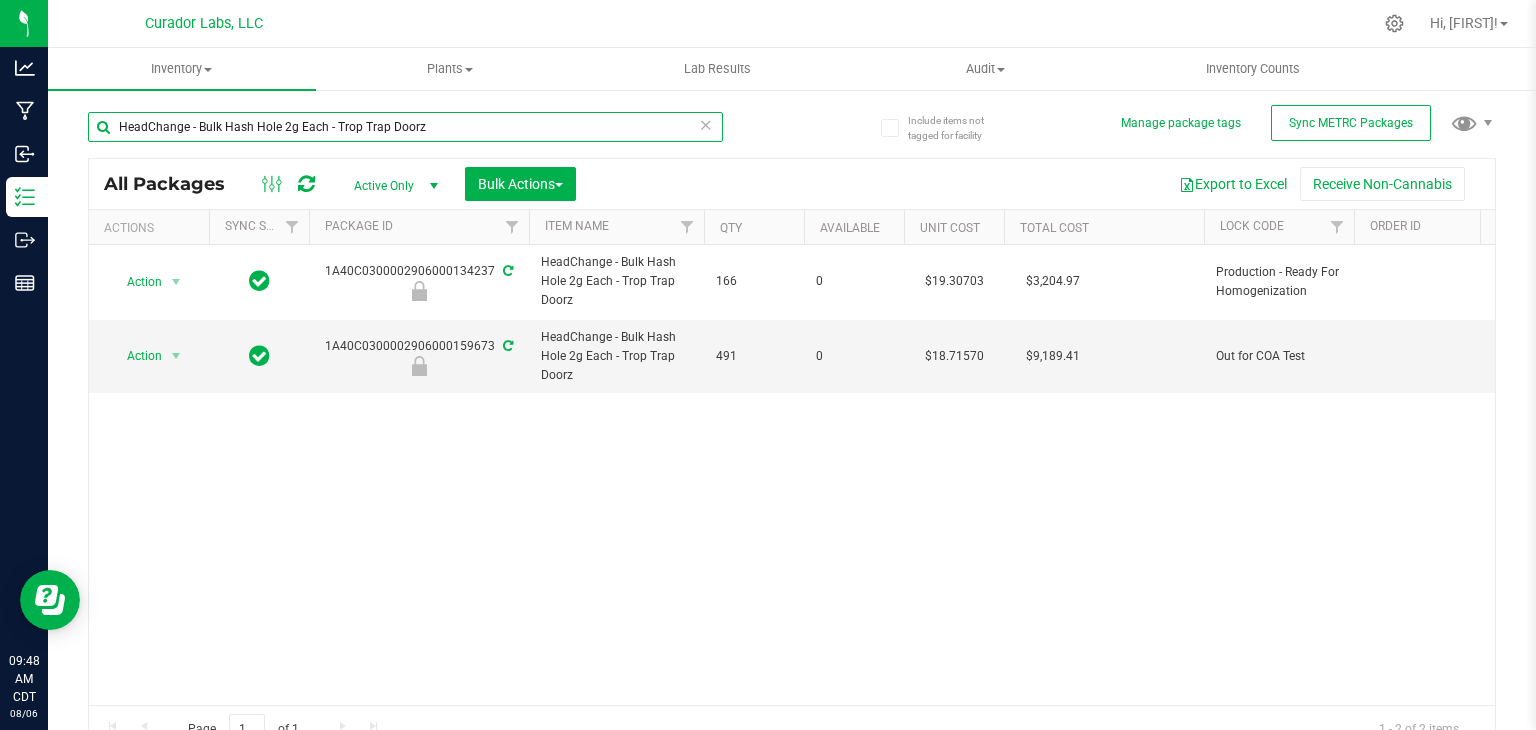 drag, startPoint x: 336, startPoint y: 126, endPoint x: 106, endPoint y: 150, distance: 231.24878 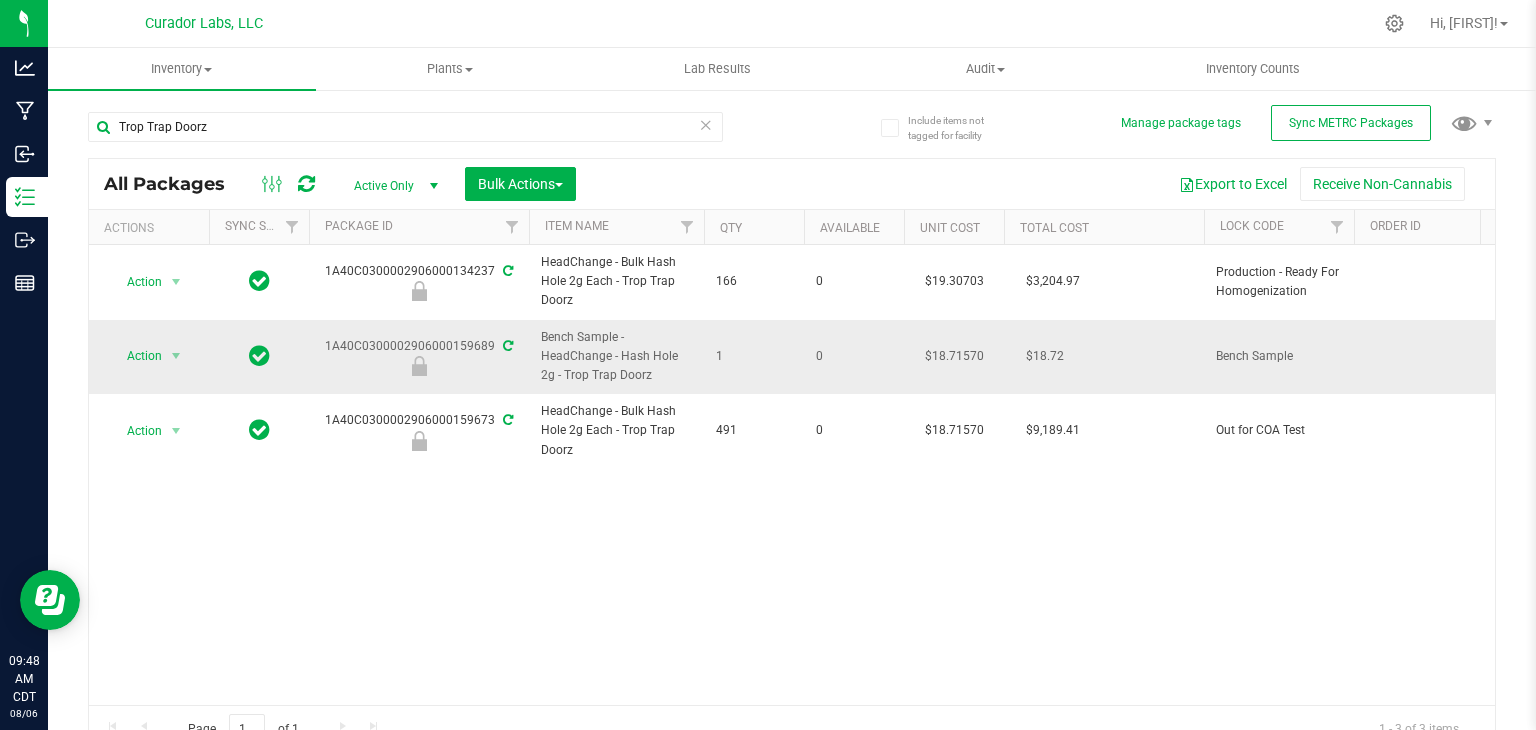 drag, startPoint x: 320, startPoint y: 343, endPoint x: 490, endPoint y: 349, distance: 170.10585 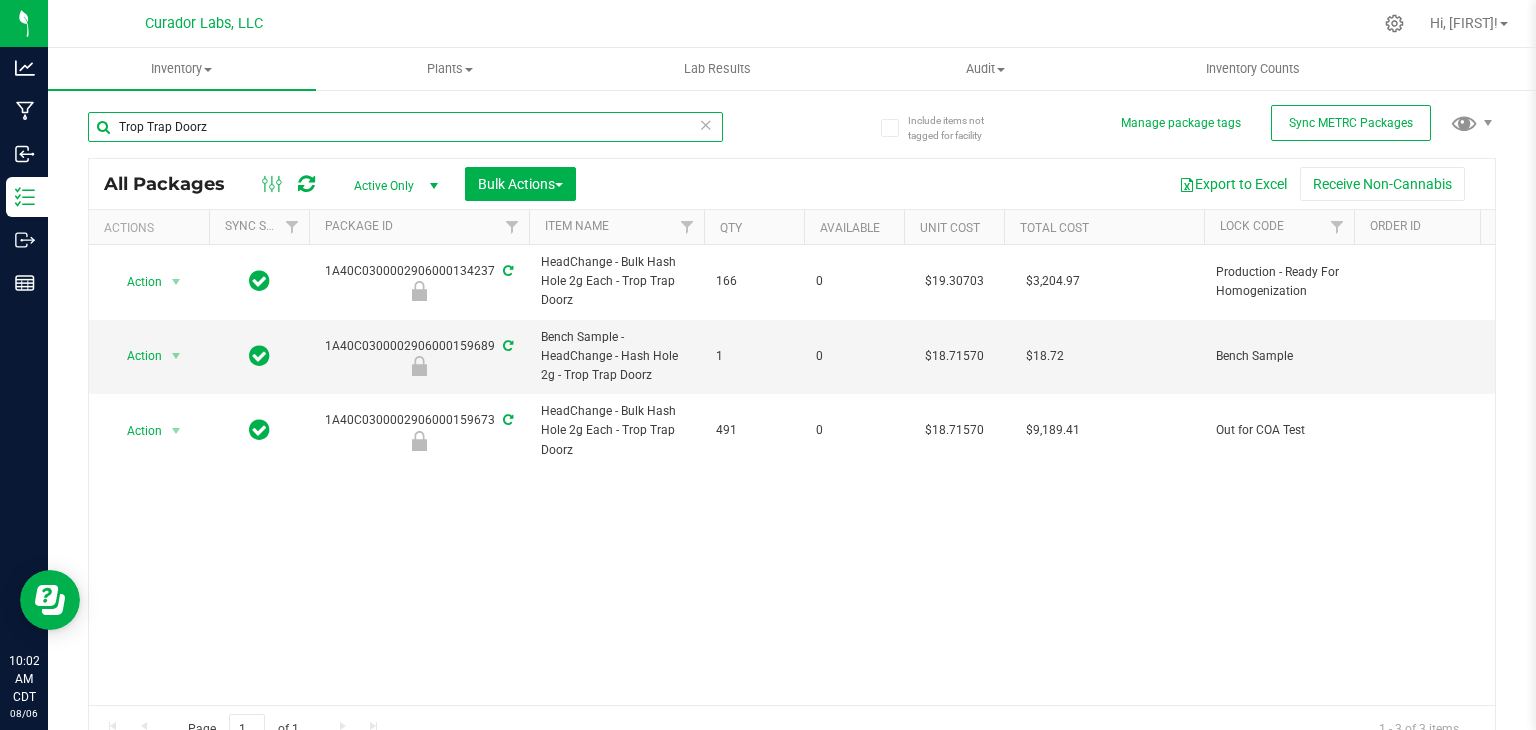 click on "Trop Trap Doorz" at bounding box center [405, 127] 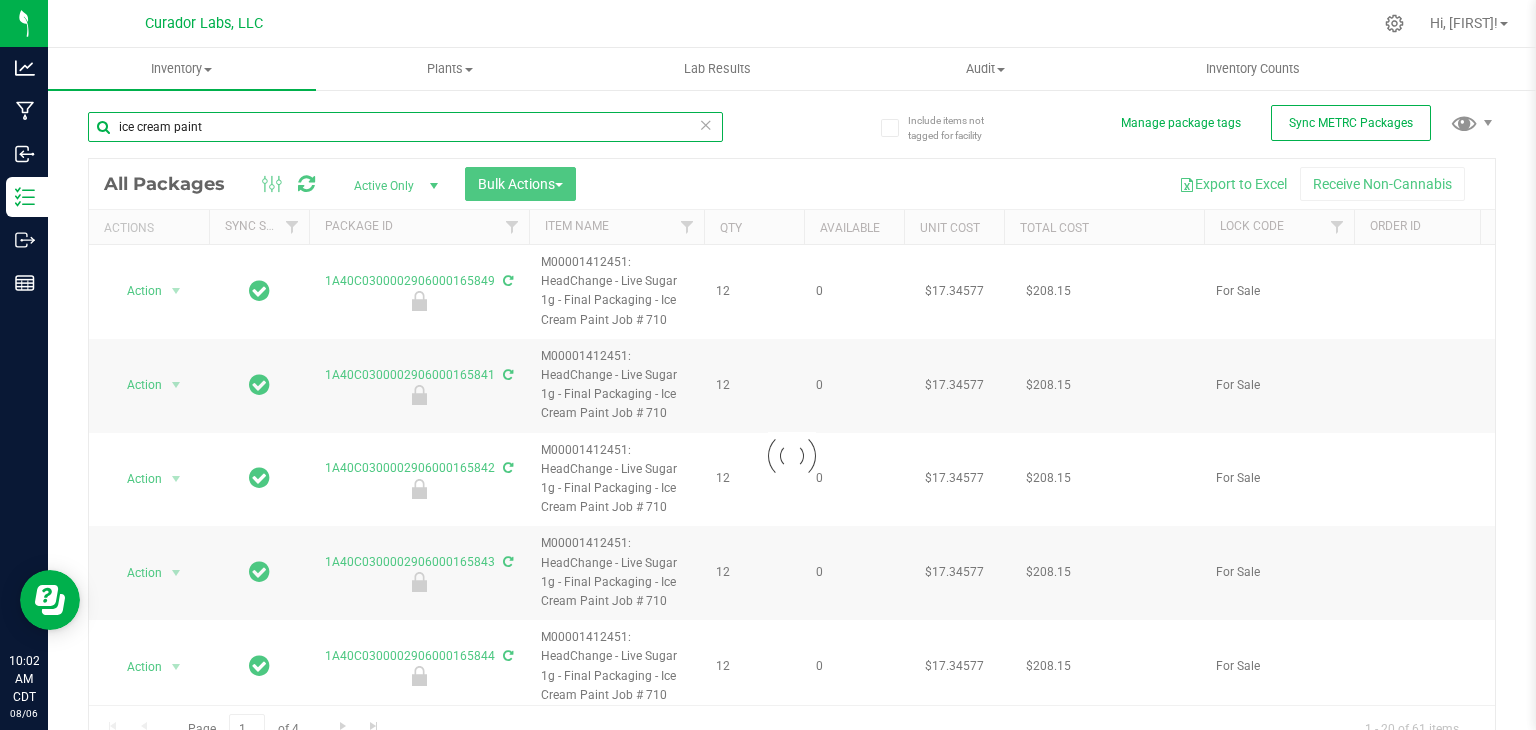 scroll, scrollTop: 22, scrollLeft: 0, axis: vertical 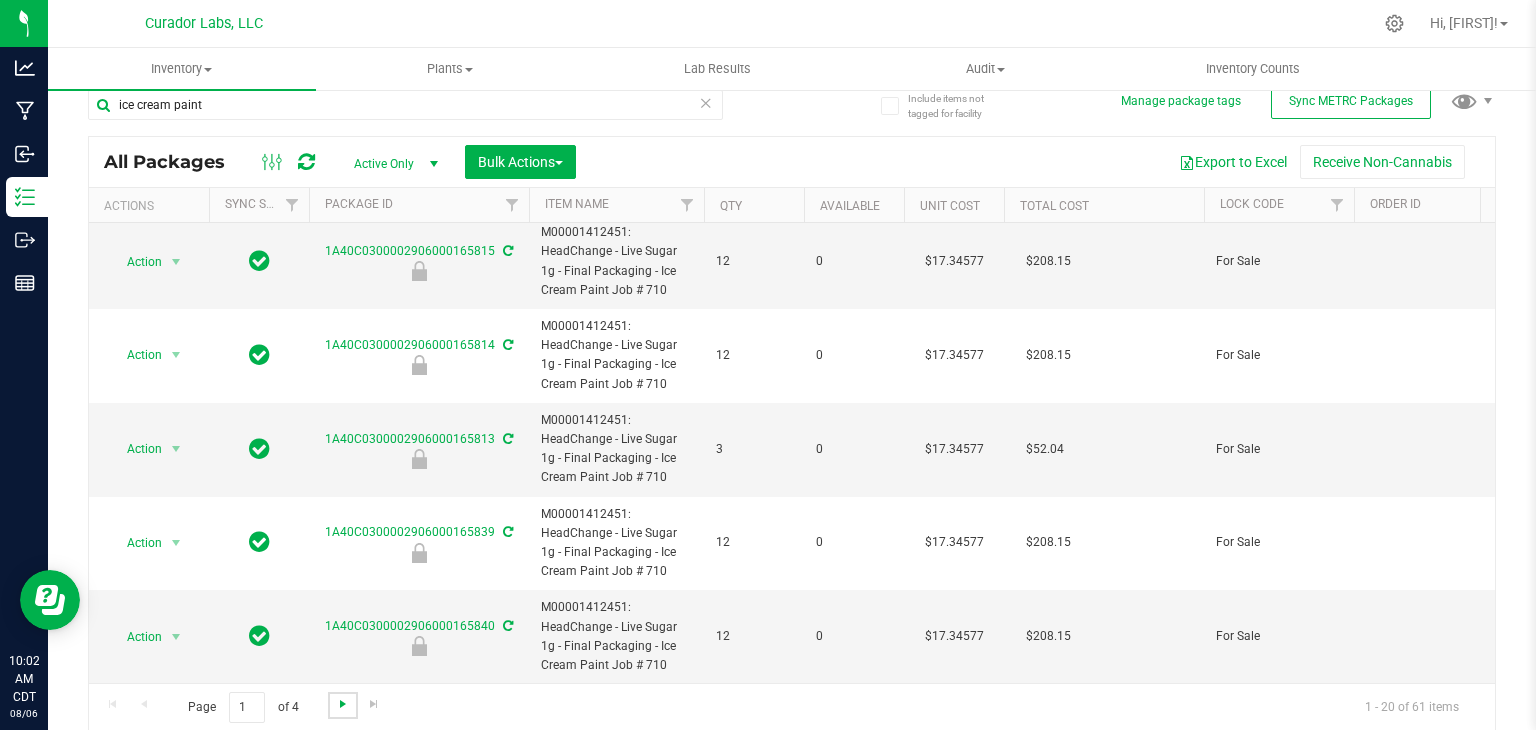 click at bounding box center (343, 704) 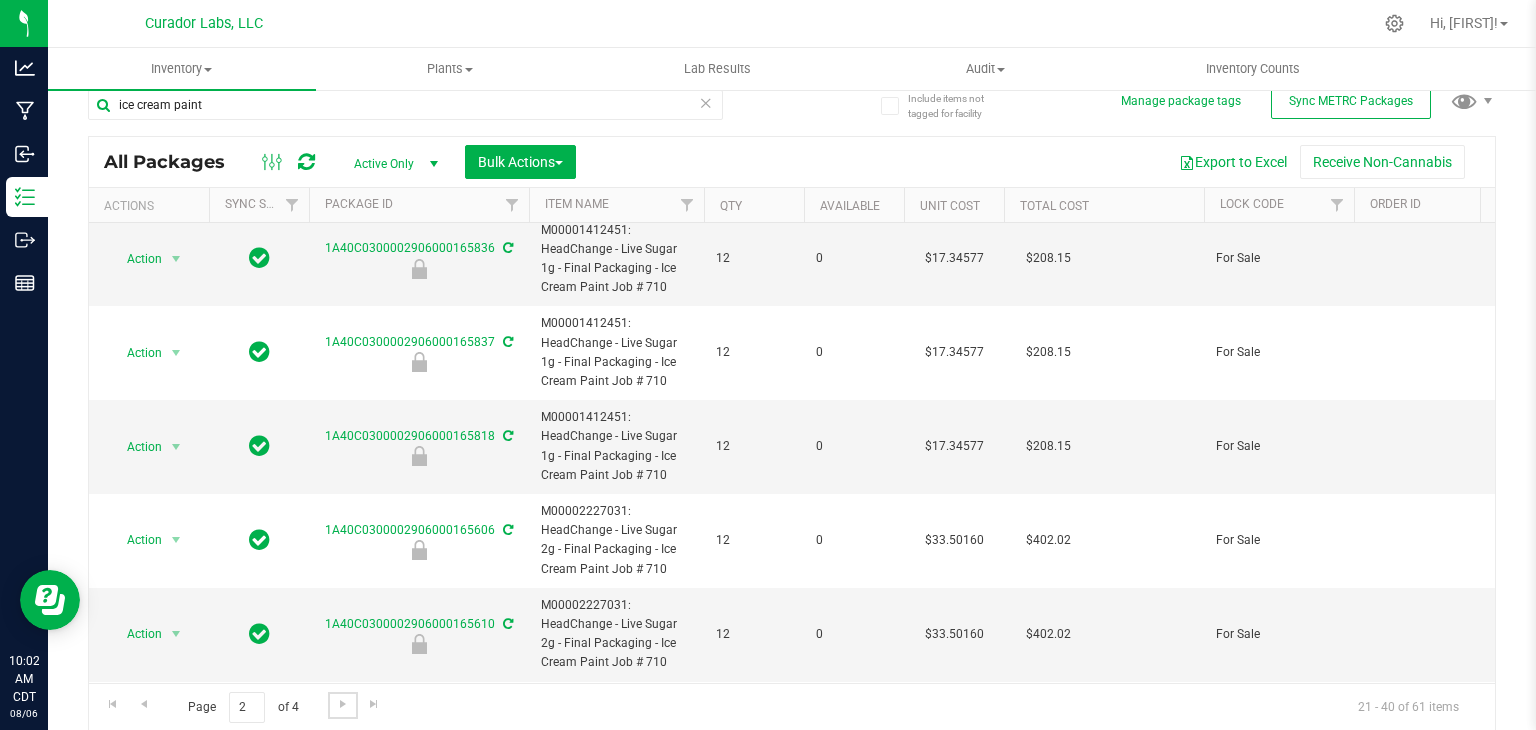 scroll, scrollTop: 1426, scrollLeft: 0, axis: vertical 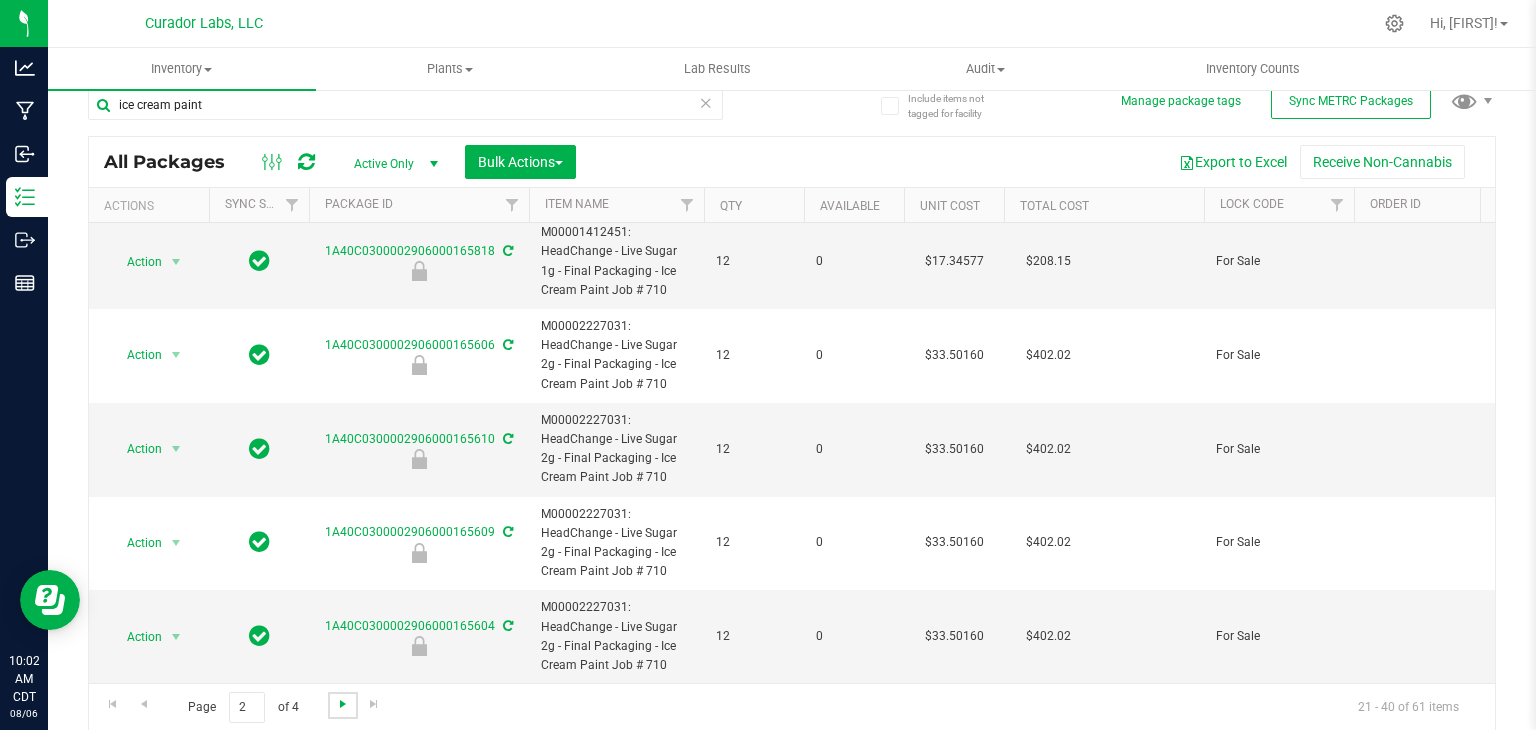 click at bounding box center (343, 704) 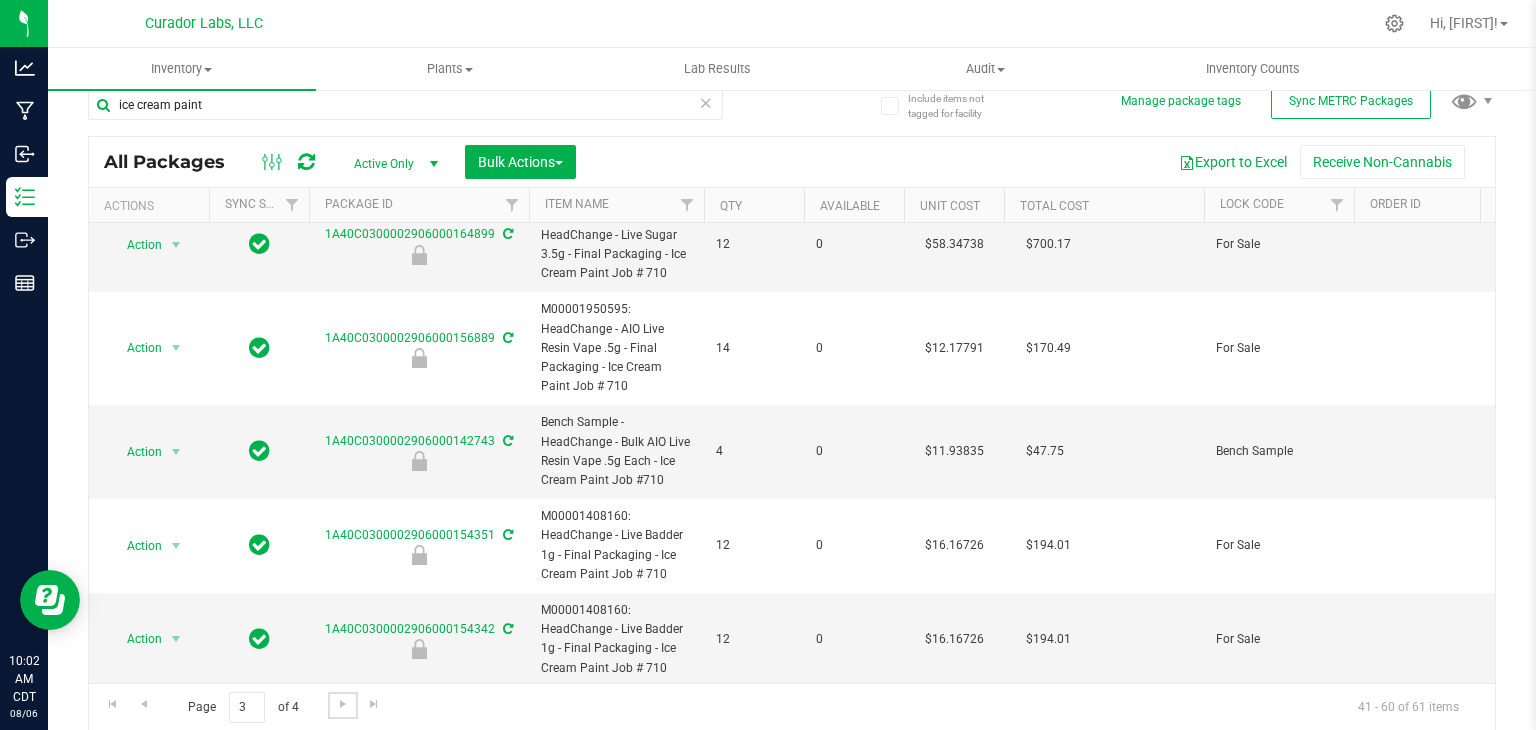 scroll, scrollTop: 1445, scrollLeft: 0, axis: vertical 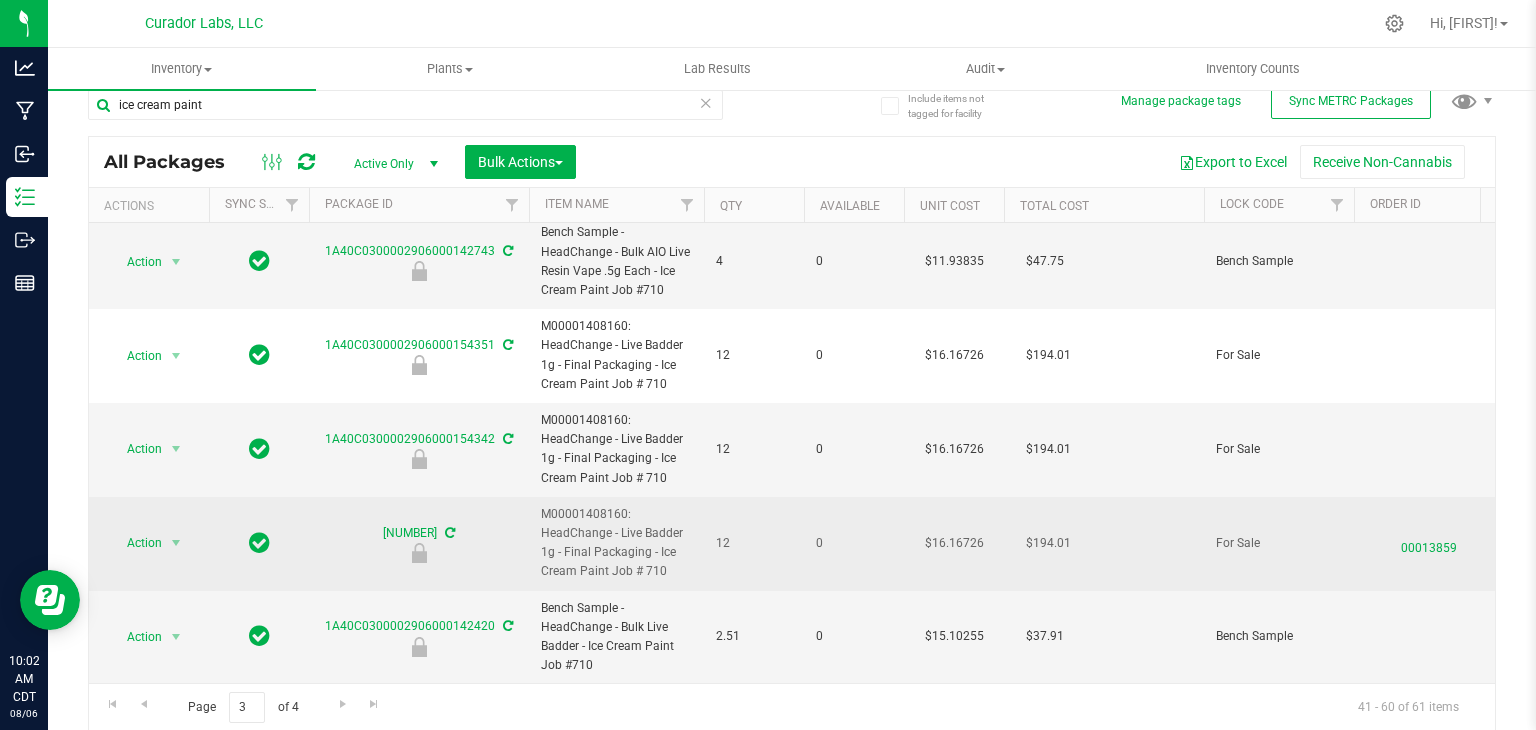 drag, startPoint x: 668, startPoint y: 562, endPoint x: 533, endPoint y: 501, distance: 148.14183 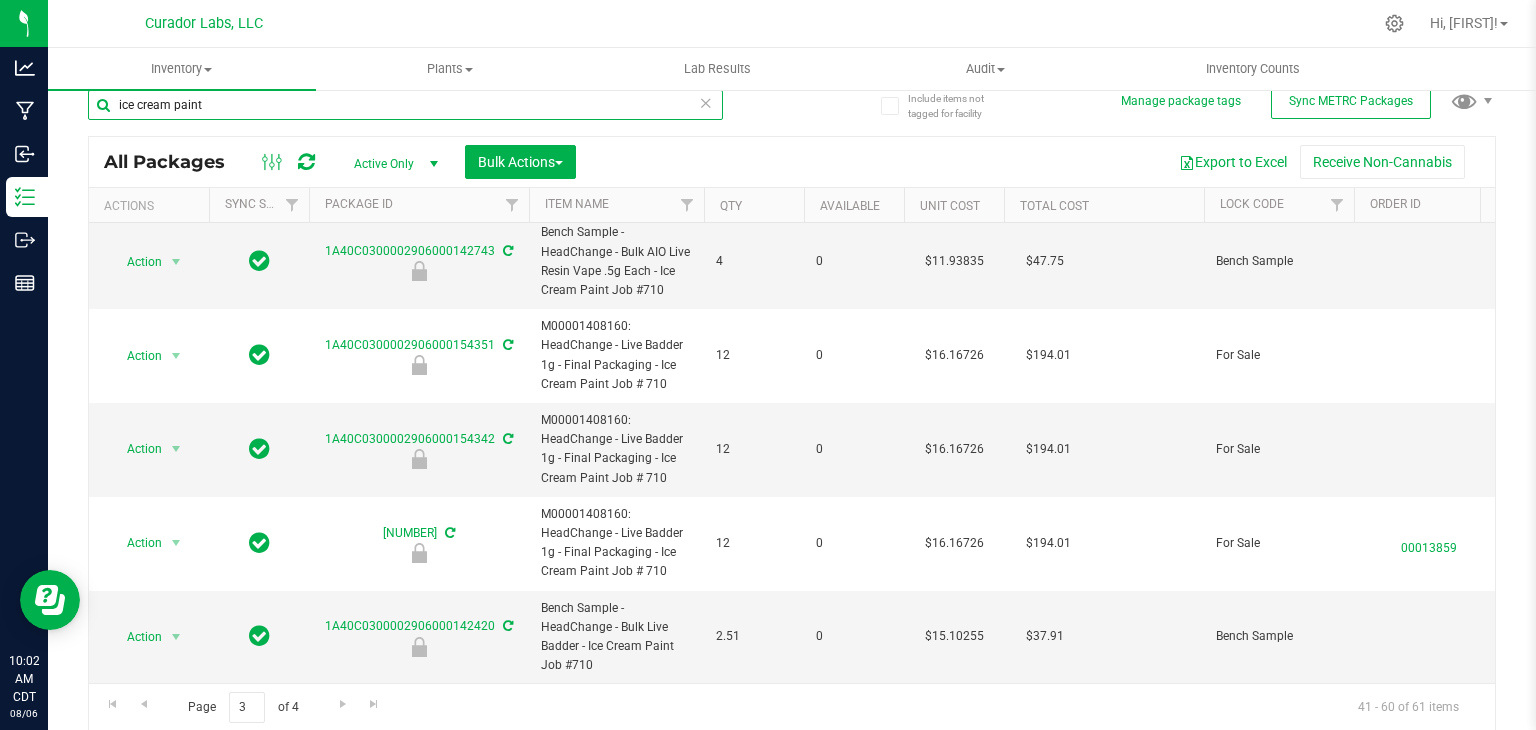 click on "ice cream paint" at bounding box center (405, 105) 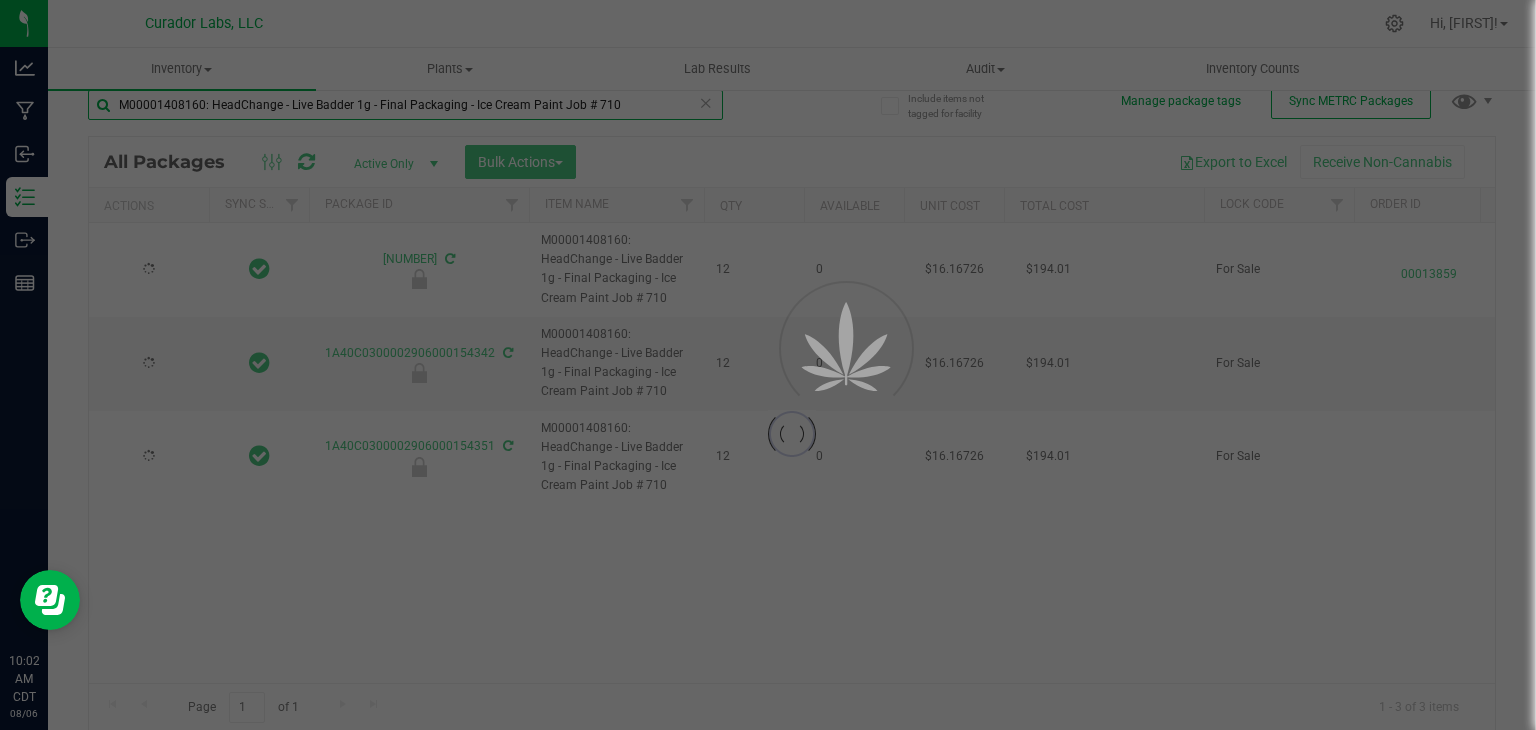 scroll, scrollTop: 0, scrollLeft: 0, axis: both 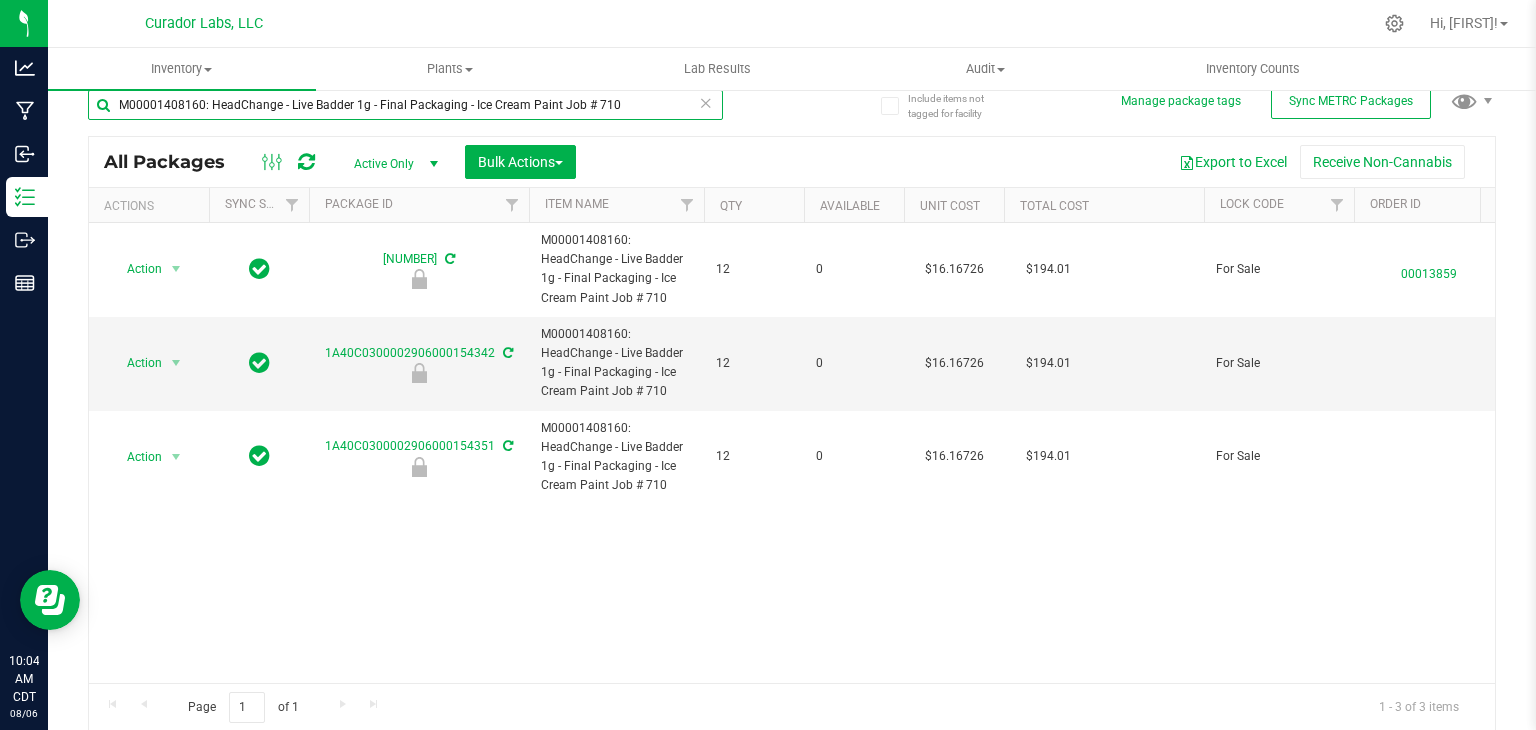 type on "M00001408160: HeadChange - Live Badder 1g - Final Packaging - Ice Cream Paint Job # 710" 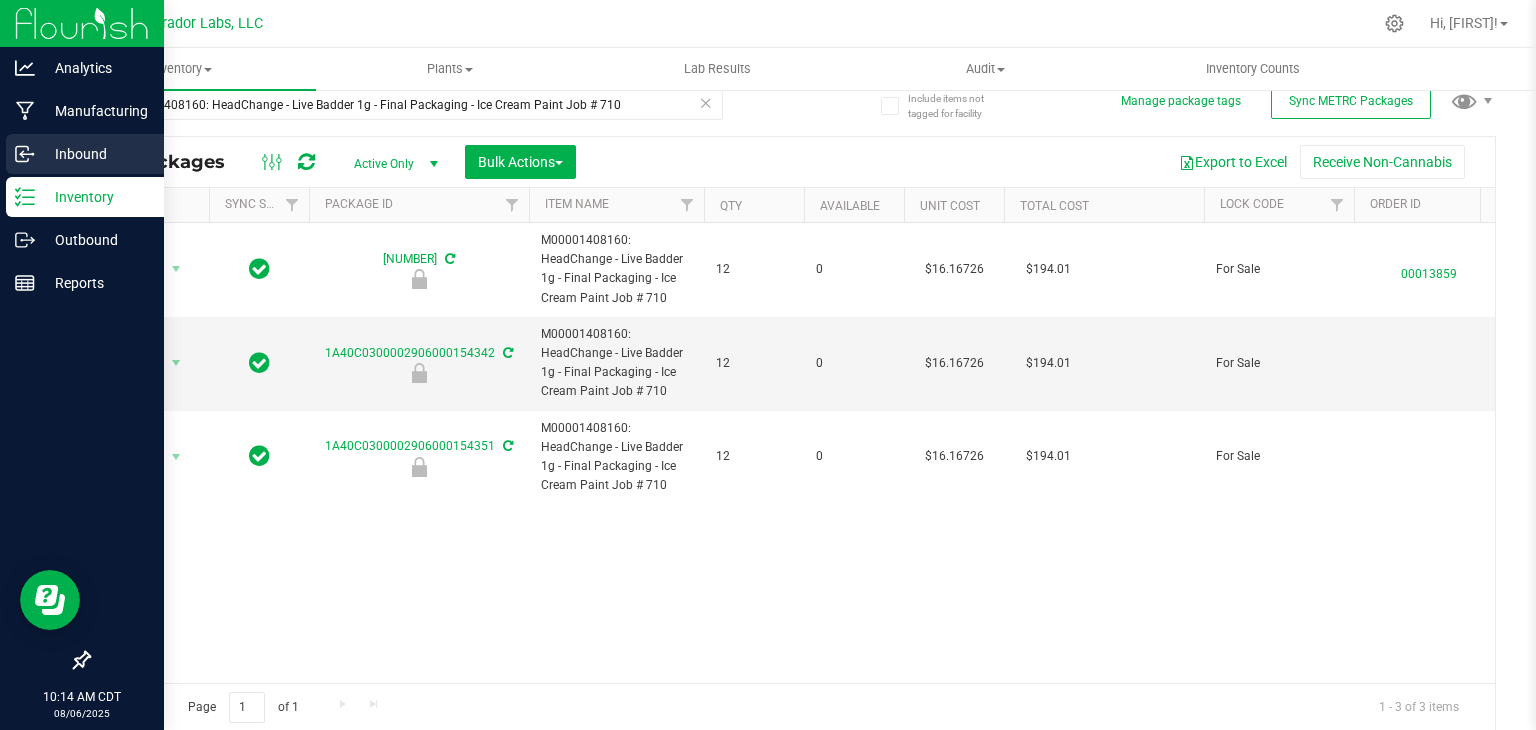 click on "Inbound" at bounding box center [95, 154] 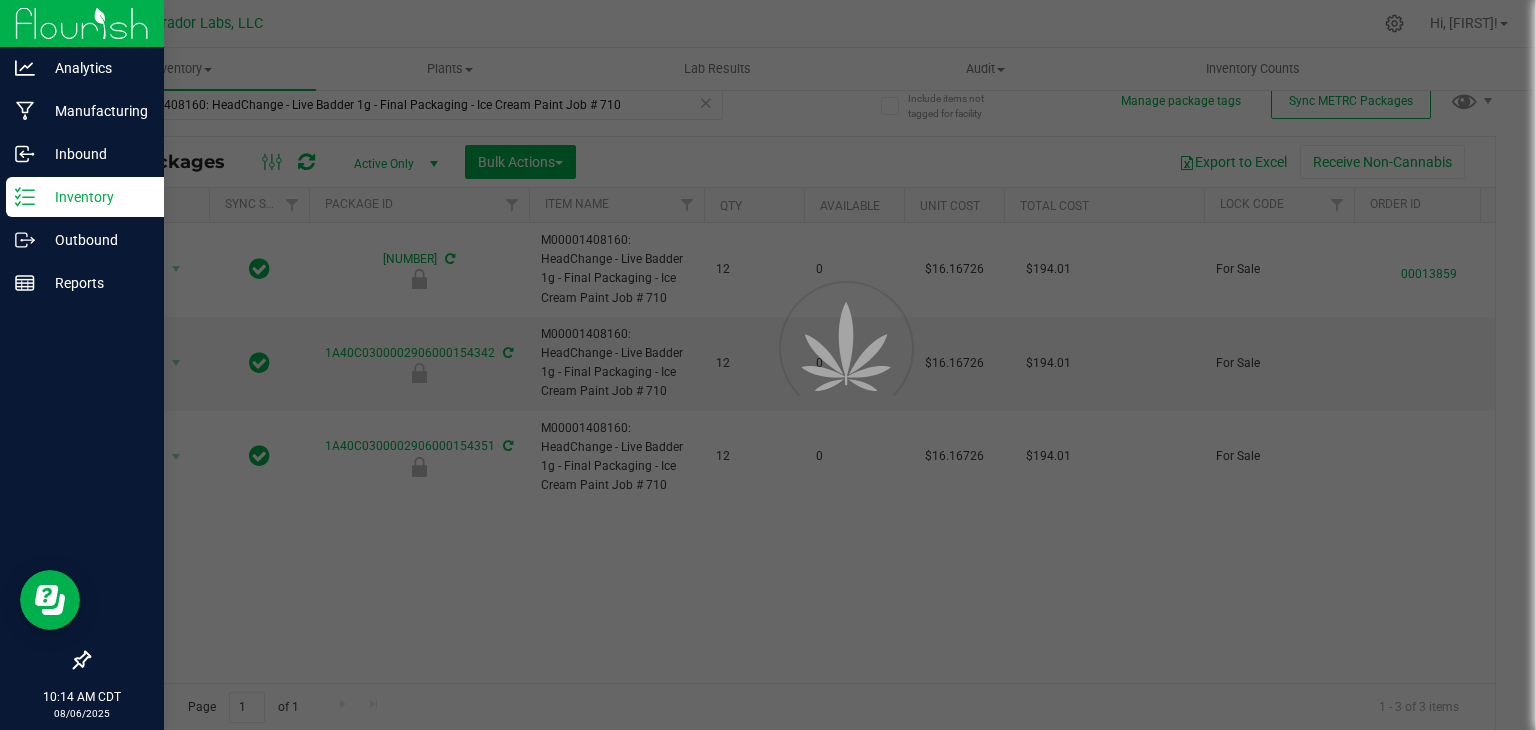 scroll, scrollTop: 0, scrollLeft: 0, axis: both 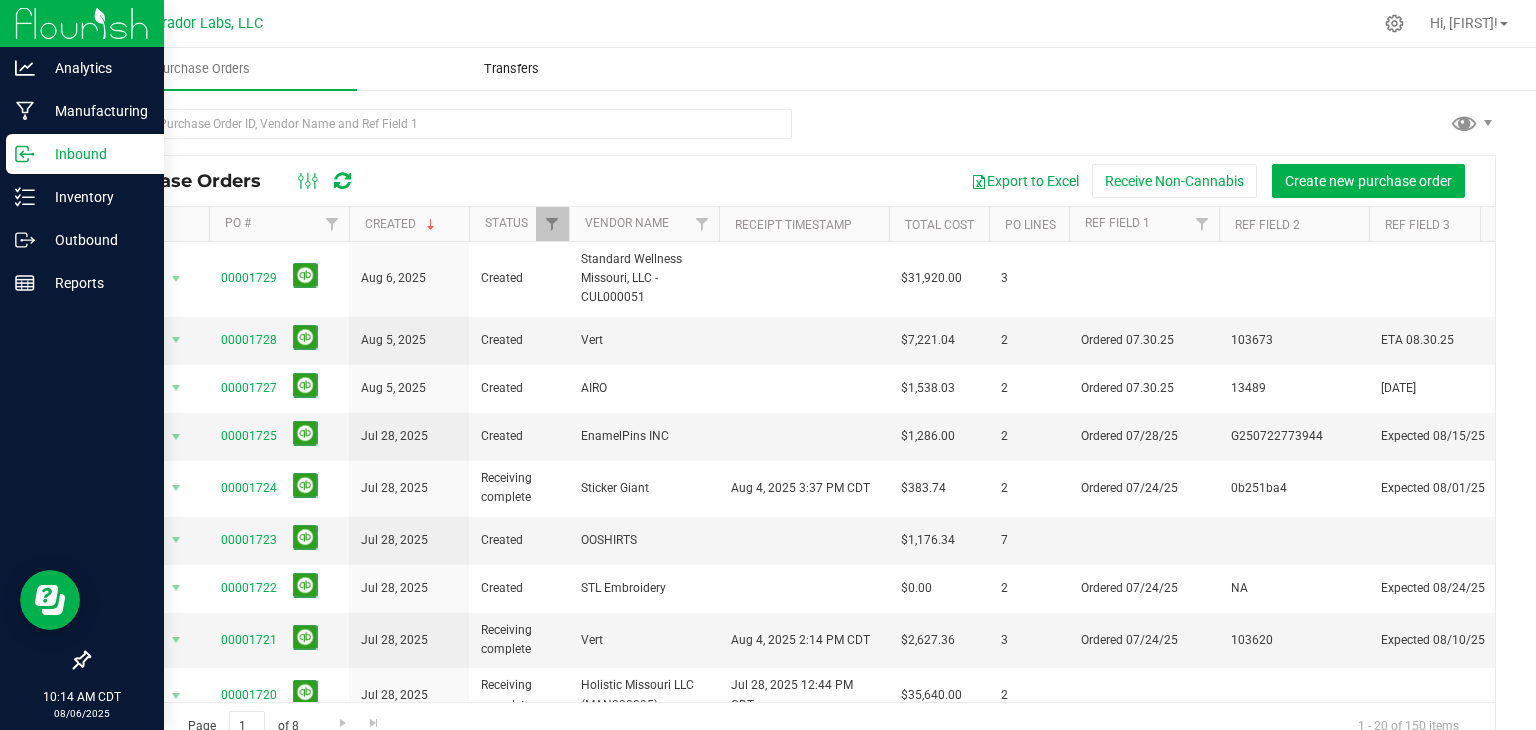 click on "Transfers" at bounding box center [511, 69] 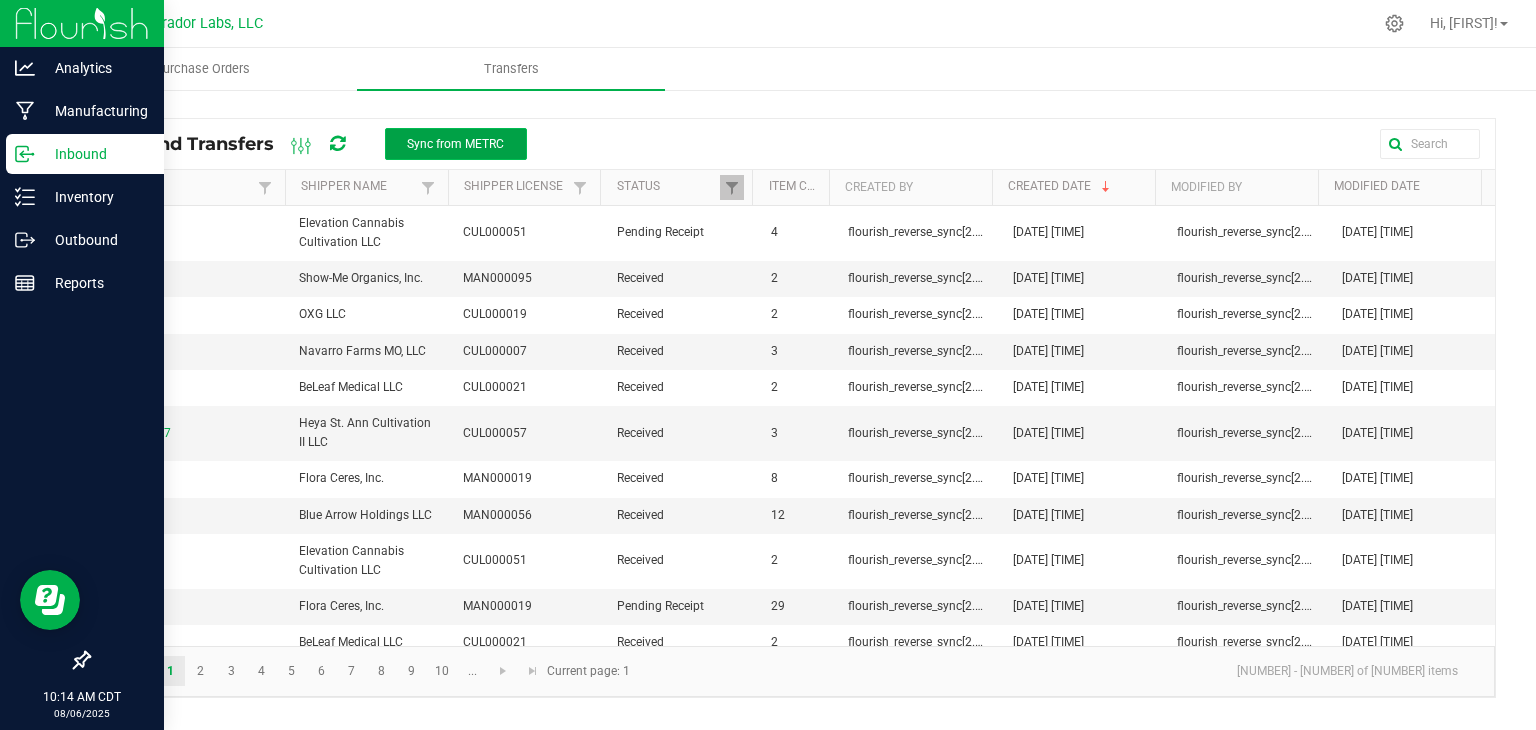 click on "Sync from METRC" at bounding box center (455, 144) 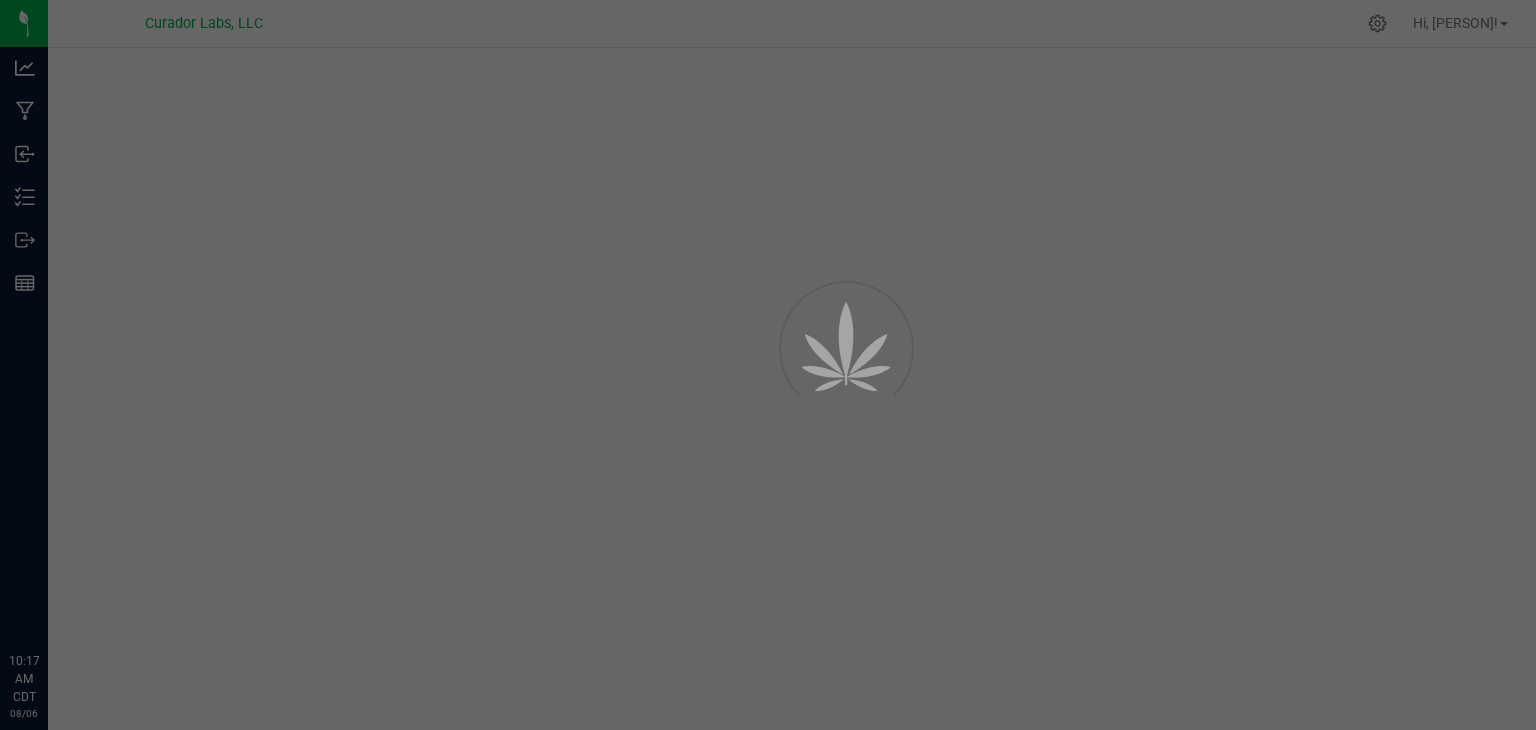 scroll, scrollTop: 0, scrollLeft: 0, axis: both 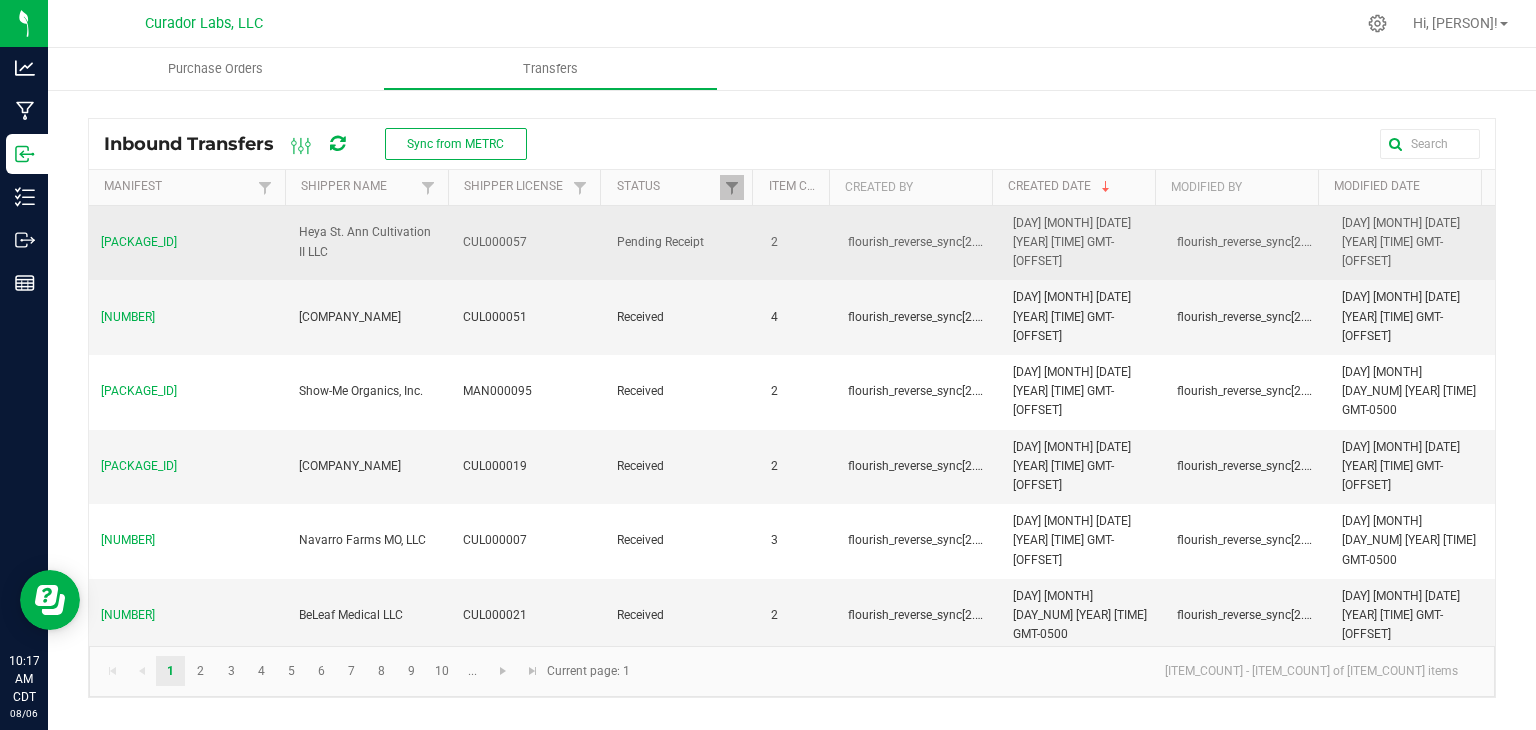 click on "Heya St. Ann Cultivation II LLC" at bounding box center [369, 243] 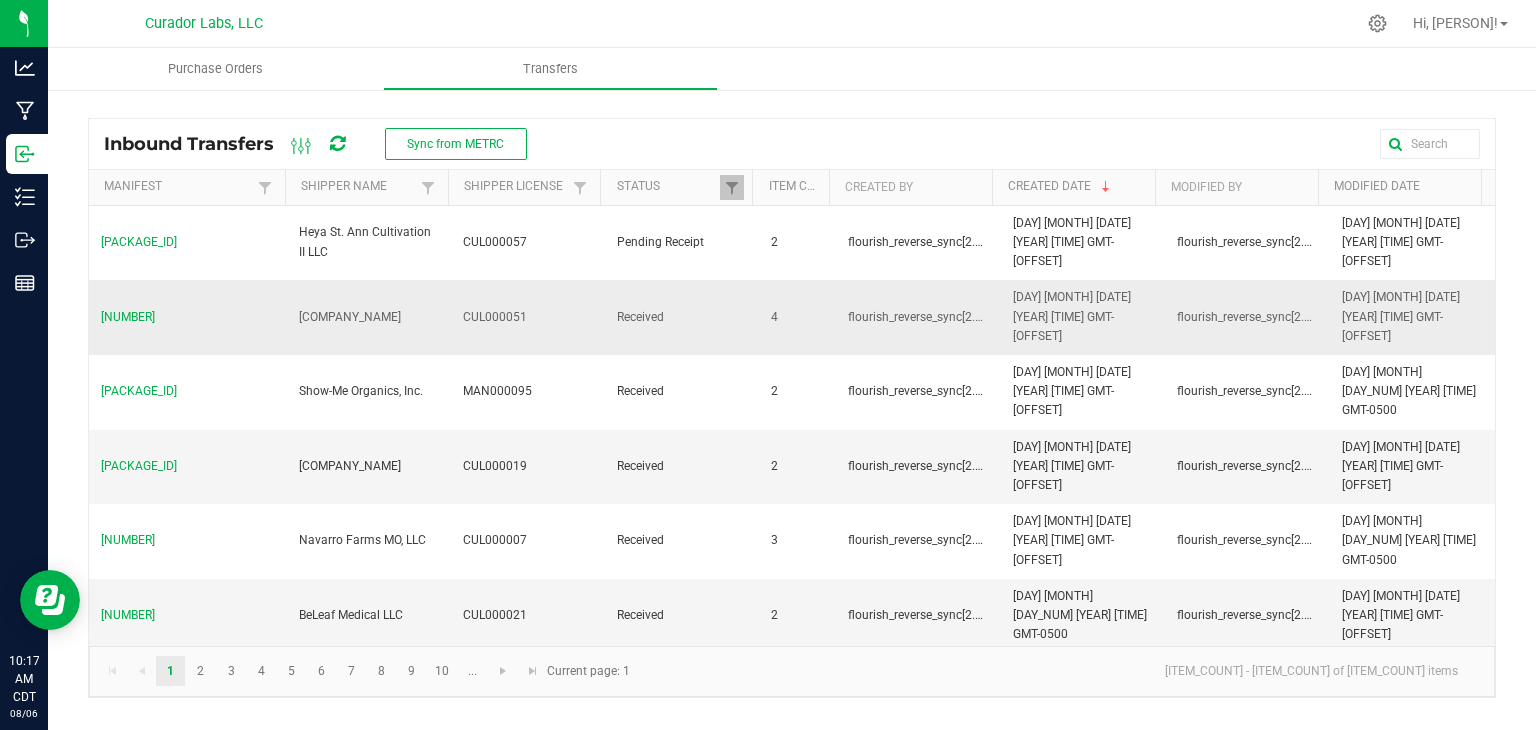 click on "[NUMBER]" at bounding box center (188, 317) 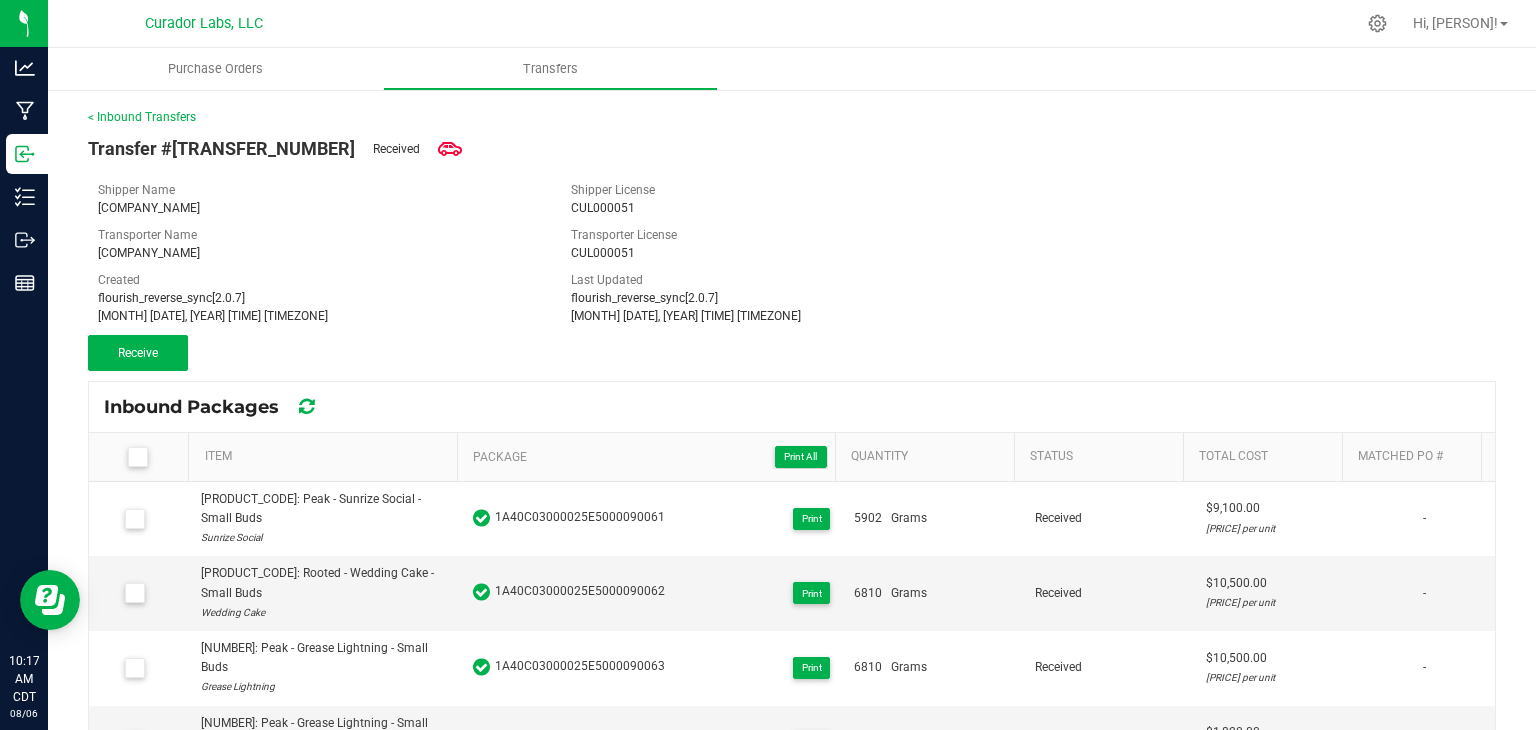 click on "Aug 5, 2025 1:06:07 PM CDT" at bounding box center (319, 316) 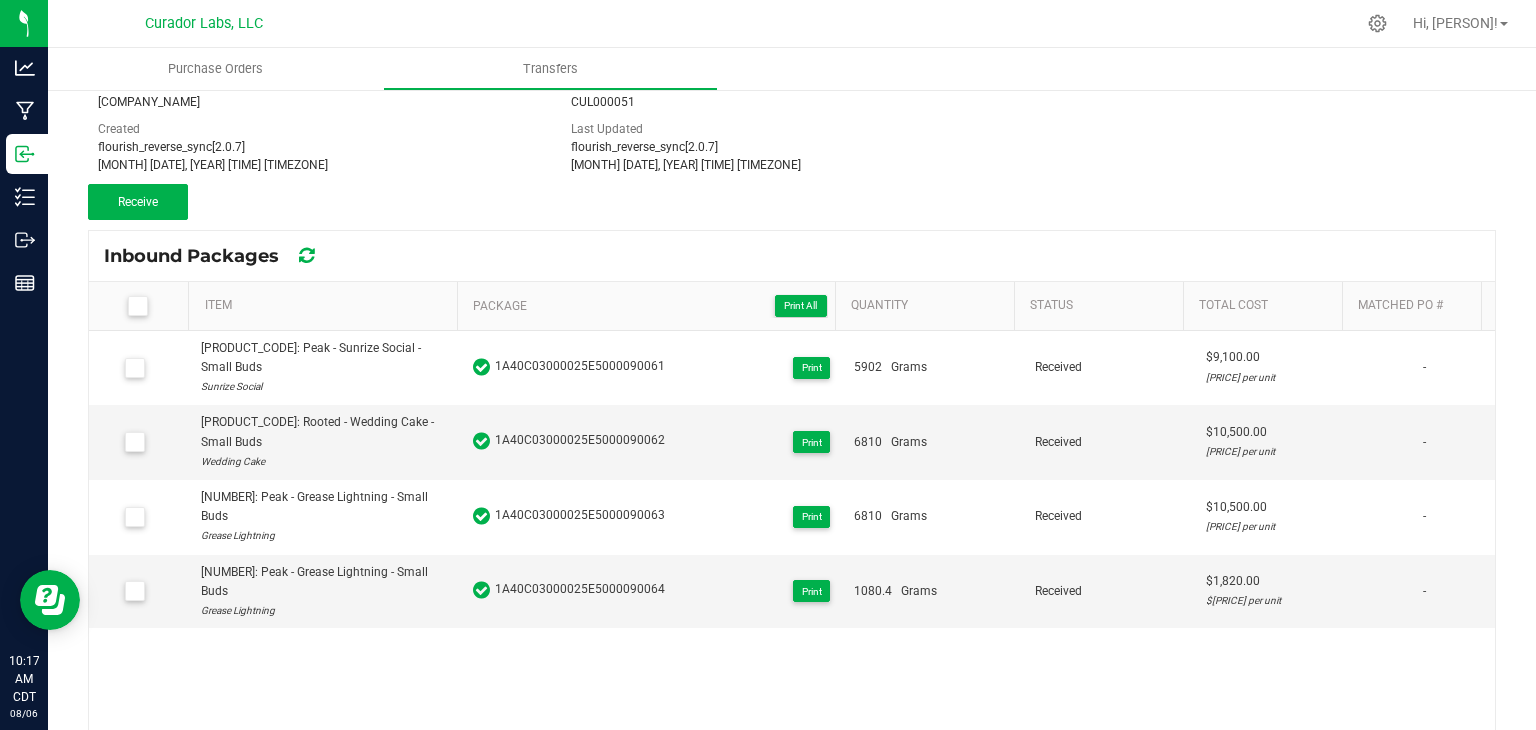 scroll, scrollTop: 147, scrollLeft: 0, axis: vertical 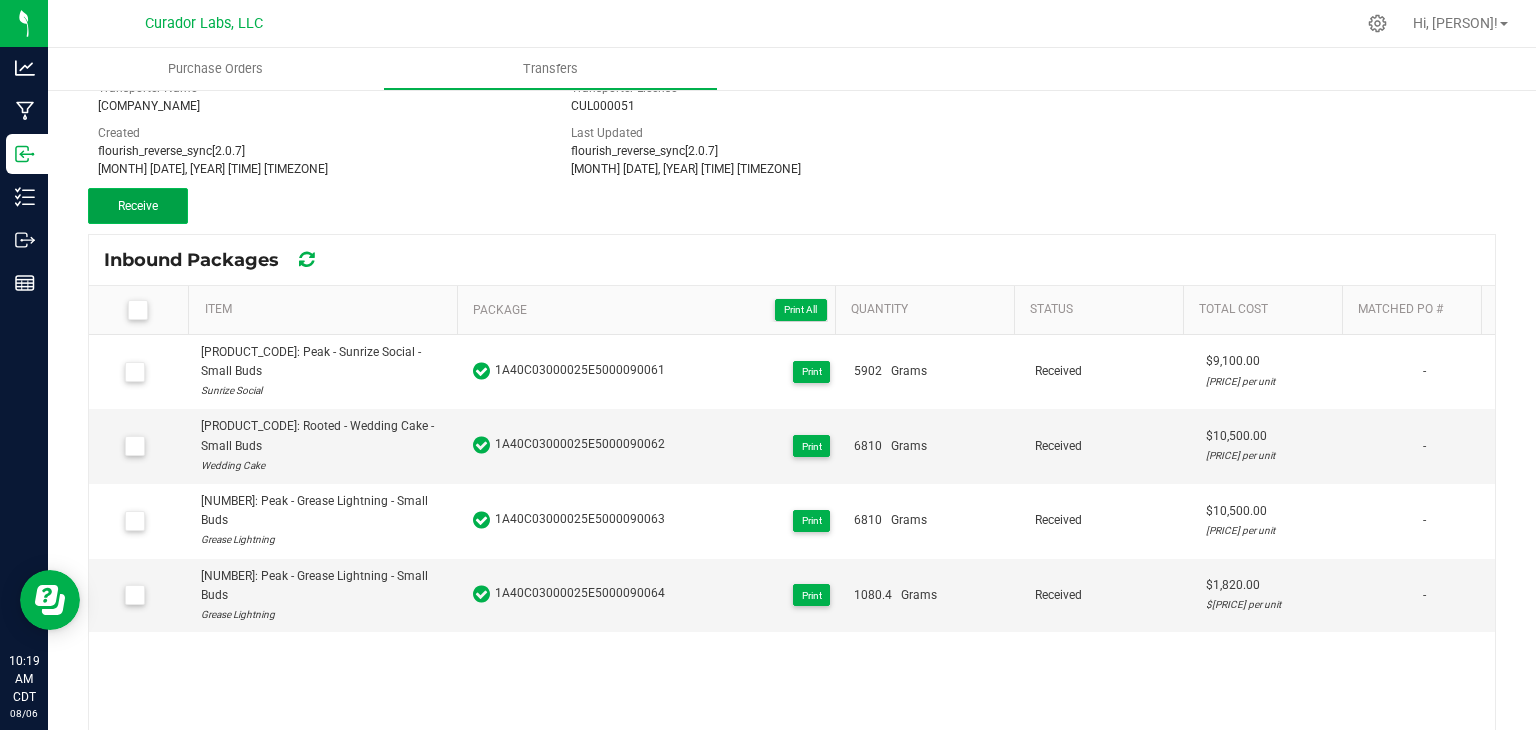 click on "Receive" at bounding box center [138, 206] 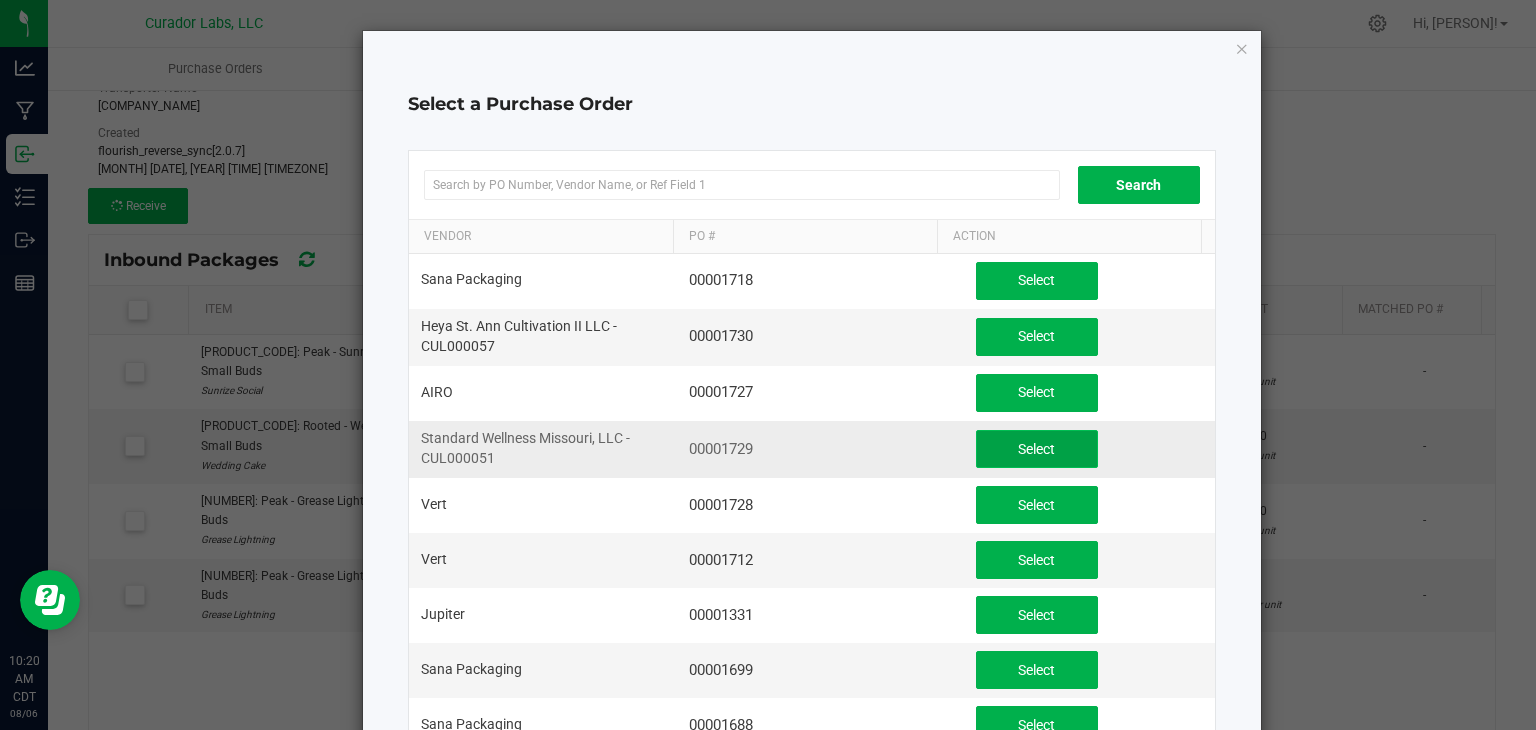 click on "Select" 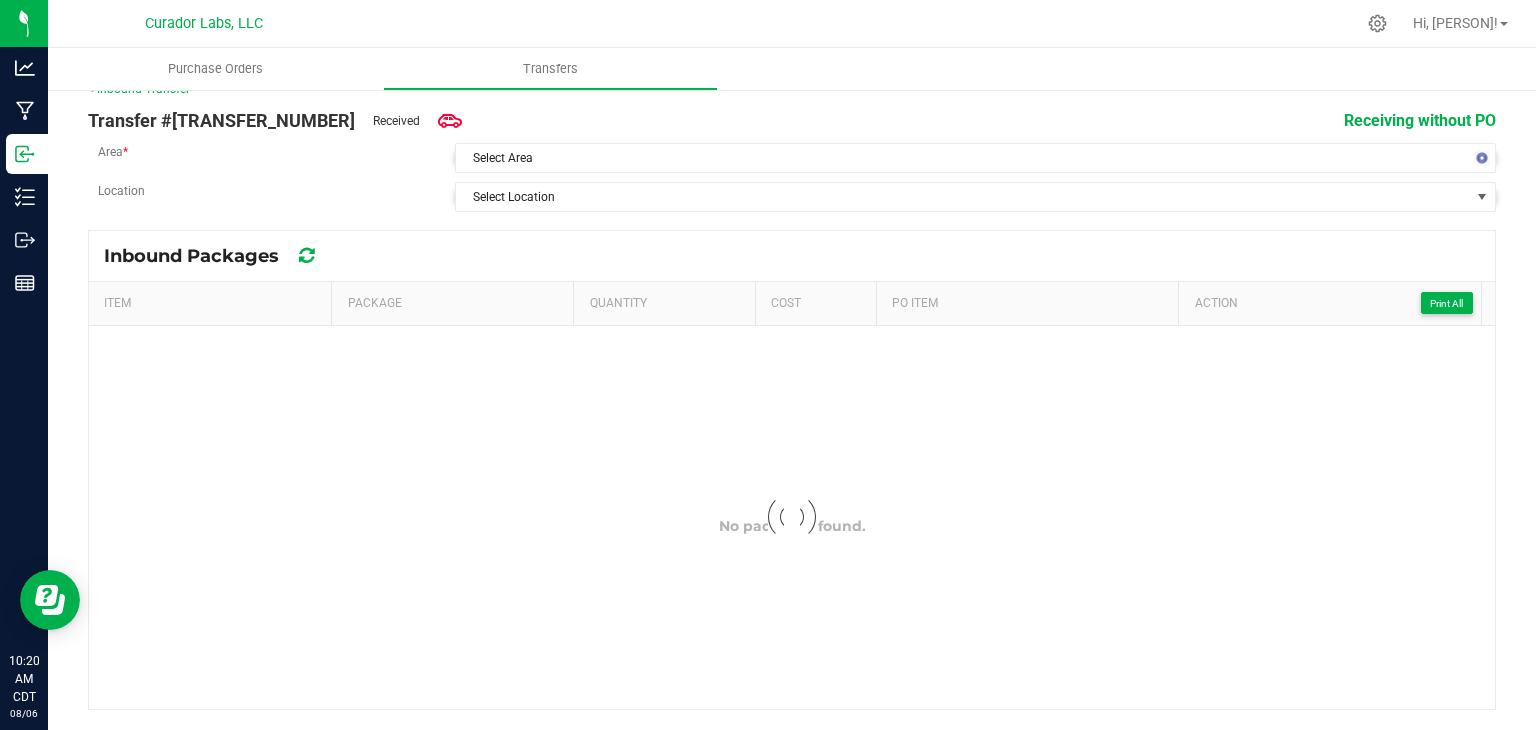 scroll, scrollTop: 0, scrollLeft: 0, axis: both 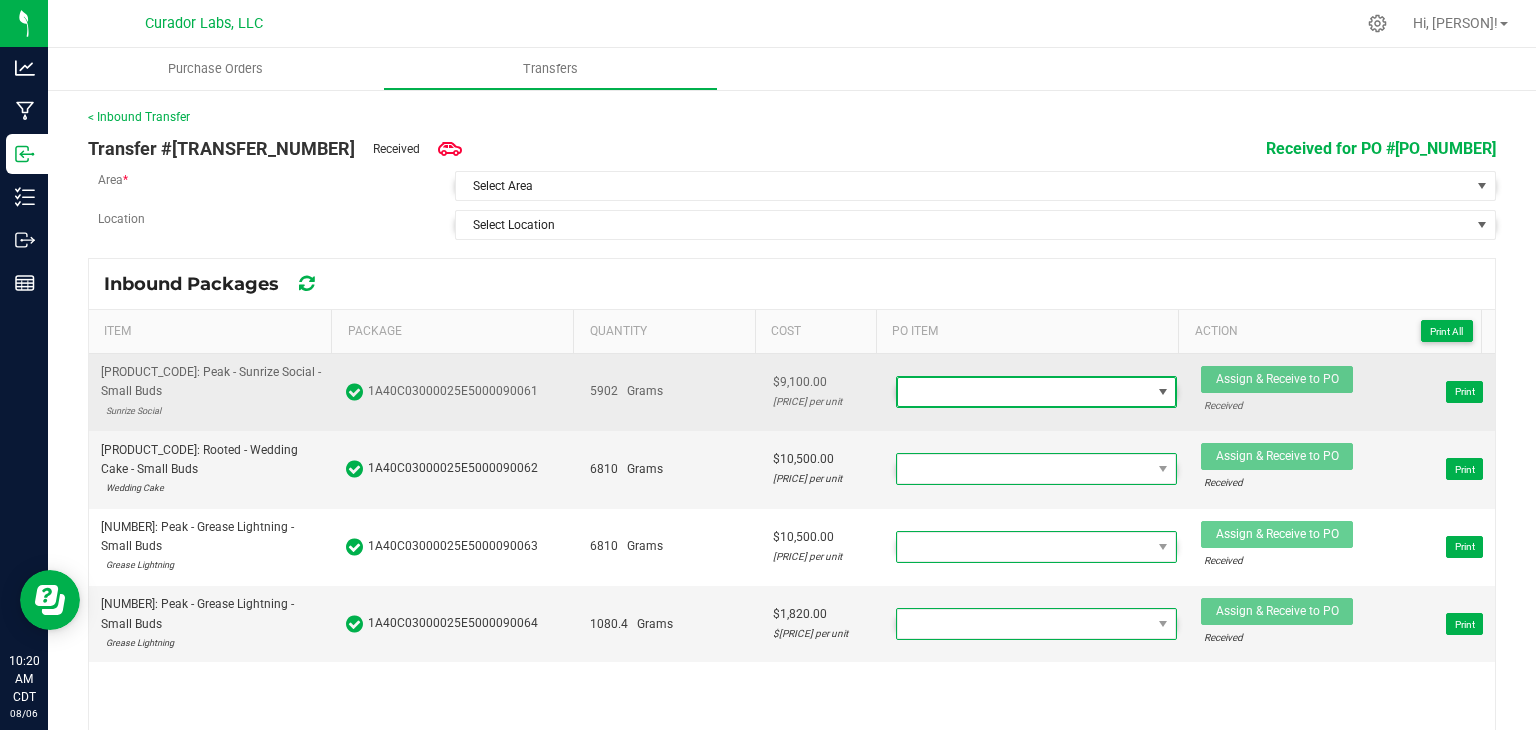 click at bounding box center [1024, 392] 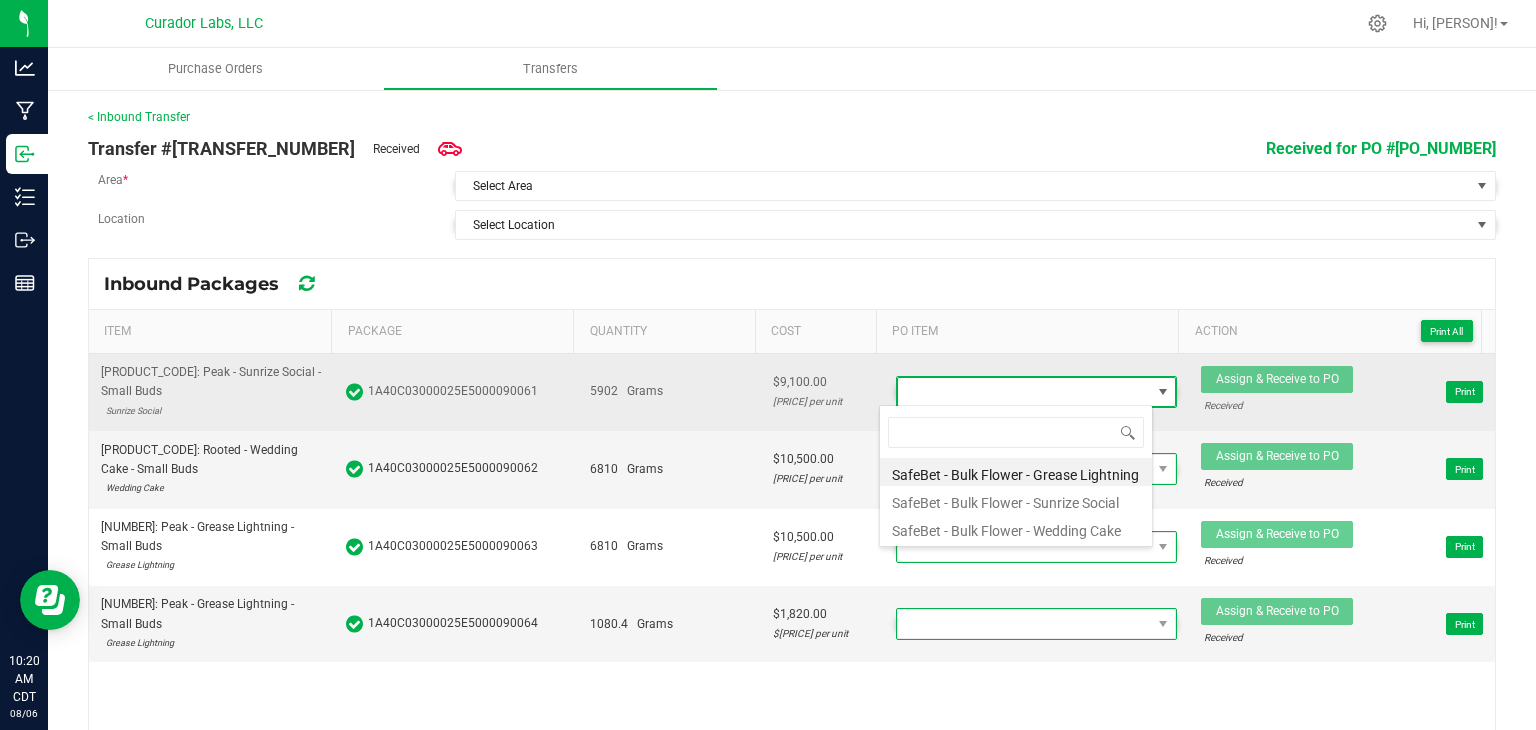 scroll, scrollTop: 99970, scrollLeft: 99726, axis: both 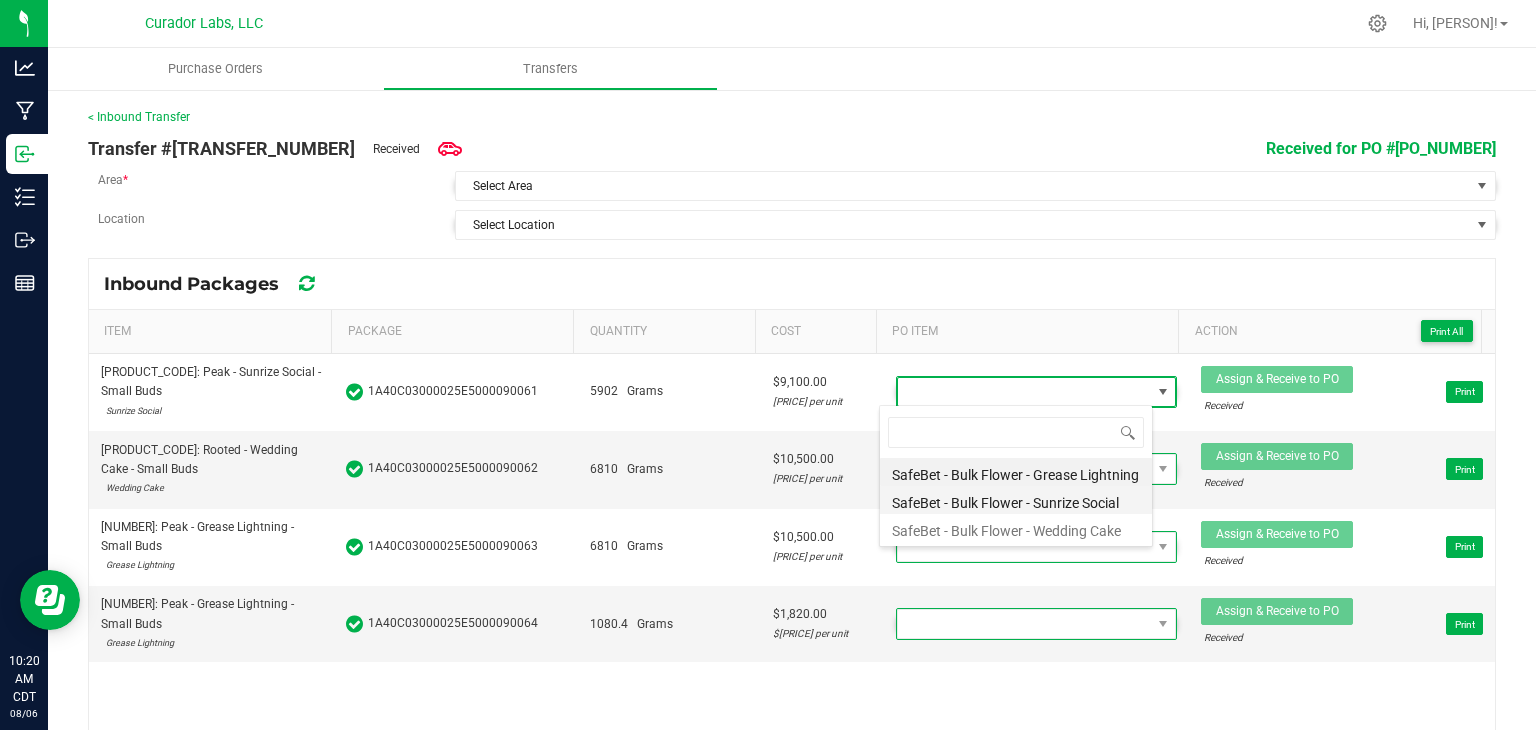click on "SafeBet - Bulk Flower - Sunrize Social" at bounding box center [1016, 500] 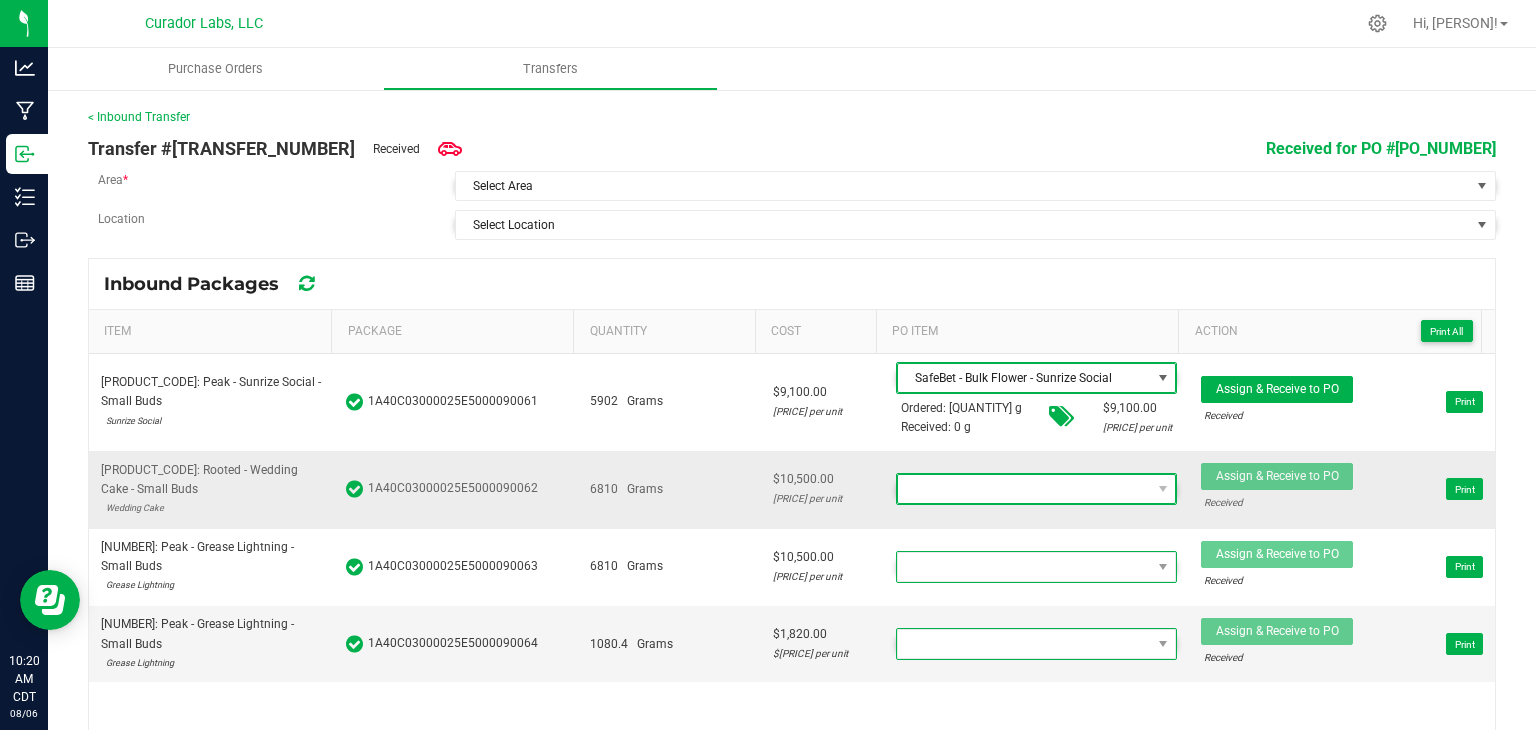 click at bounding box center [1024, 489] 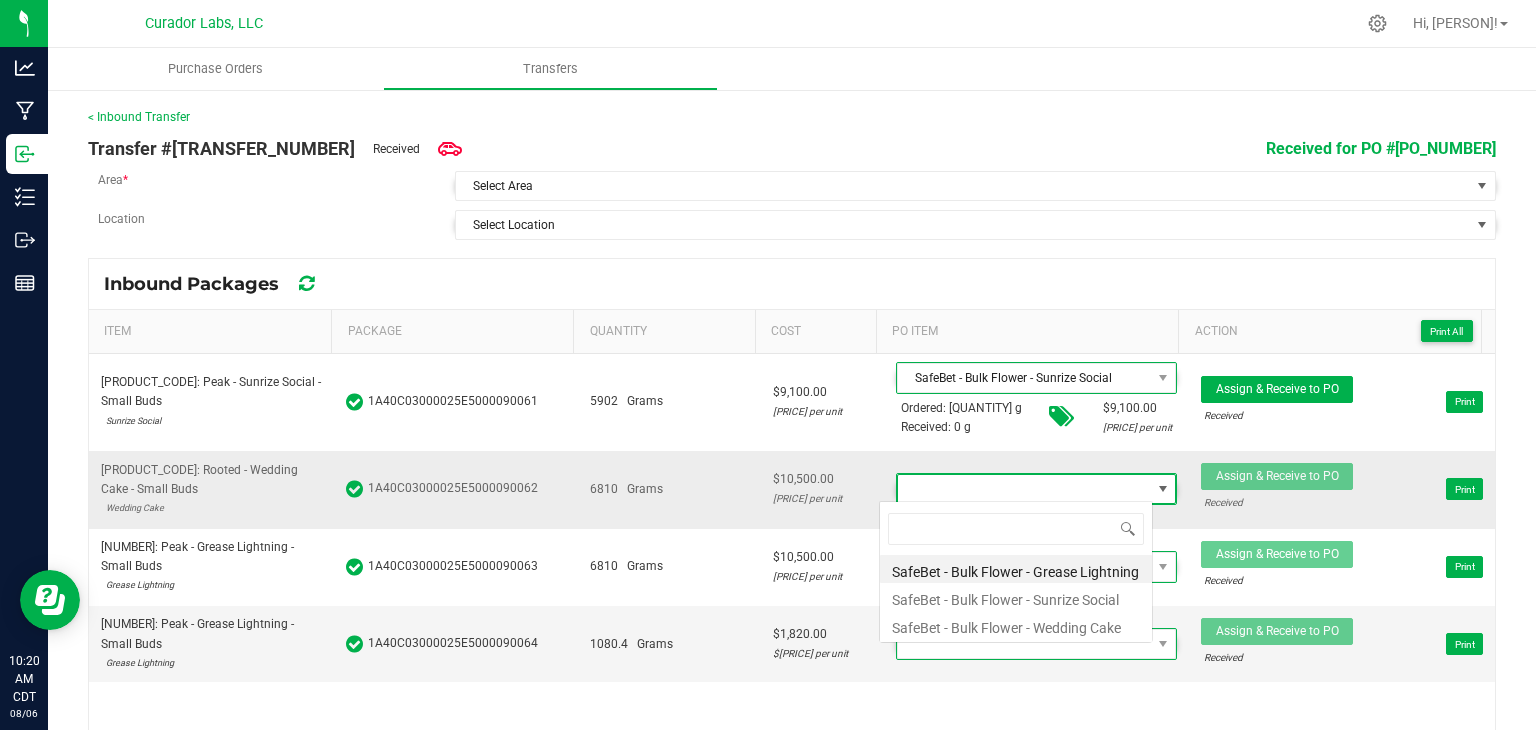 scroll, scrollTop: 99970, scrollLeft: 99726, axis: both 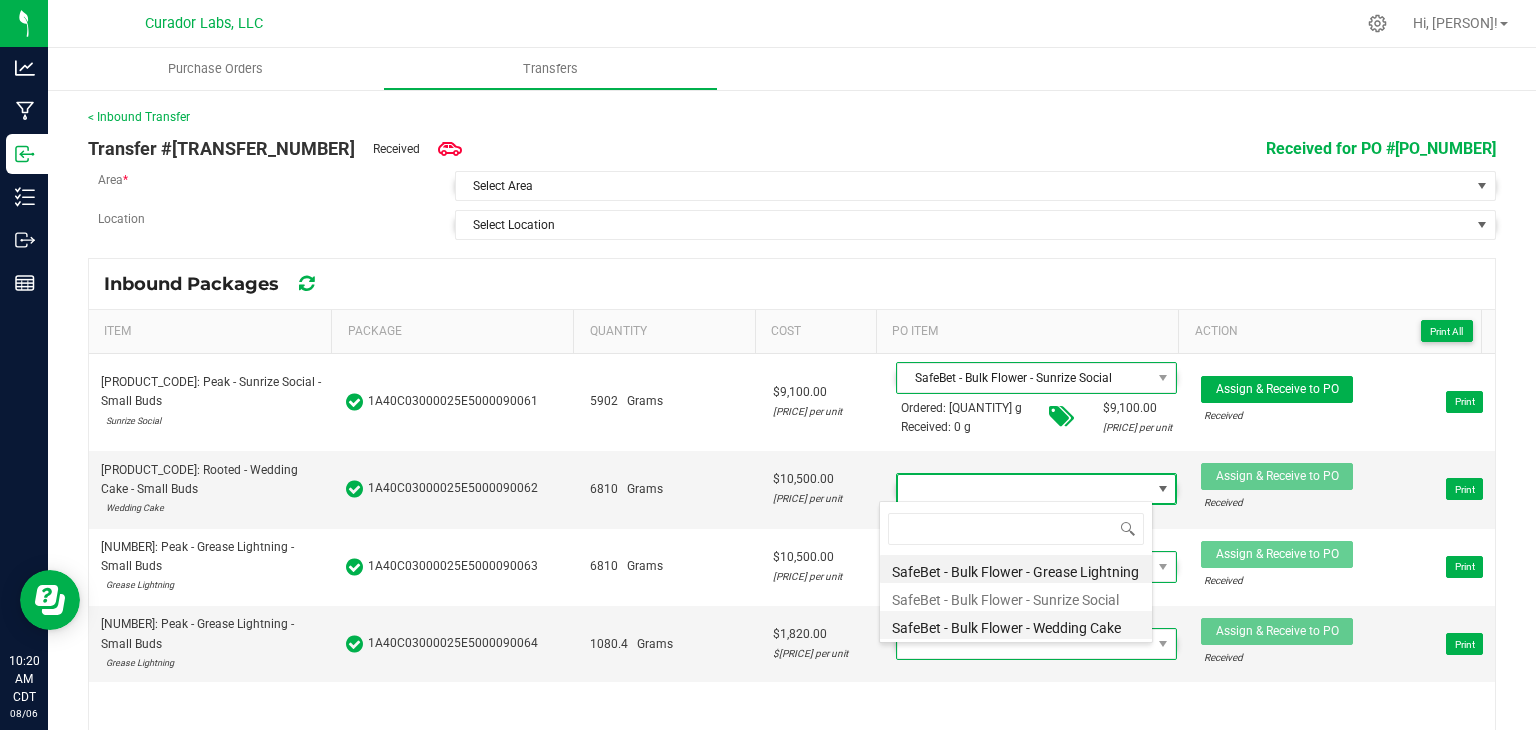 click on "SafeBet - Bulk Flower - Wedding Cake" at bounding box center (1016, 625) 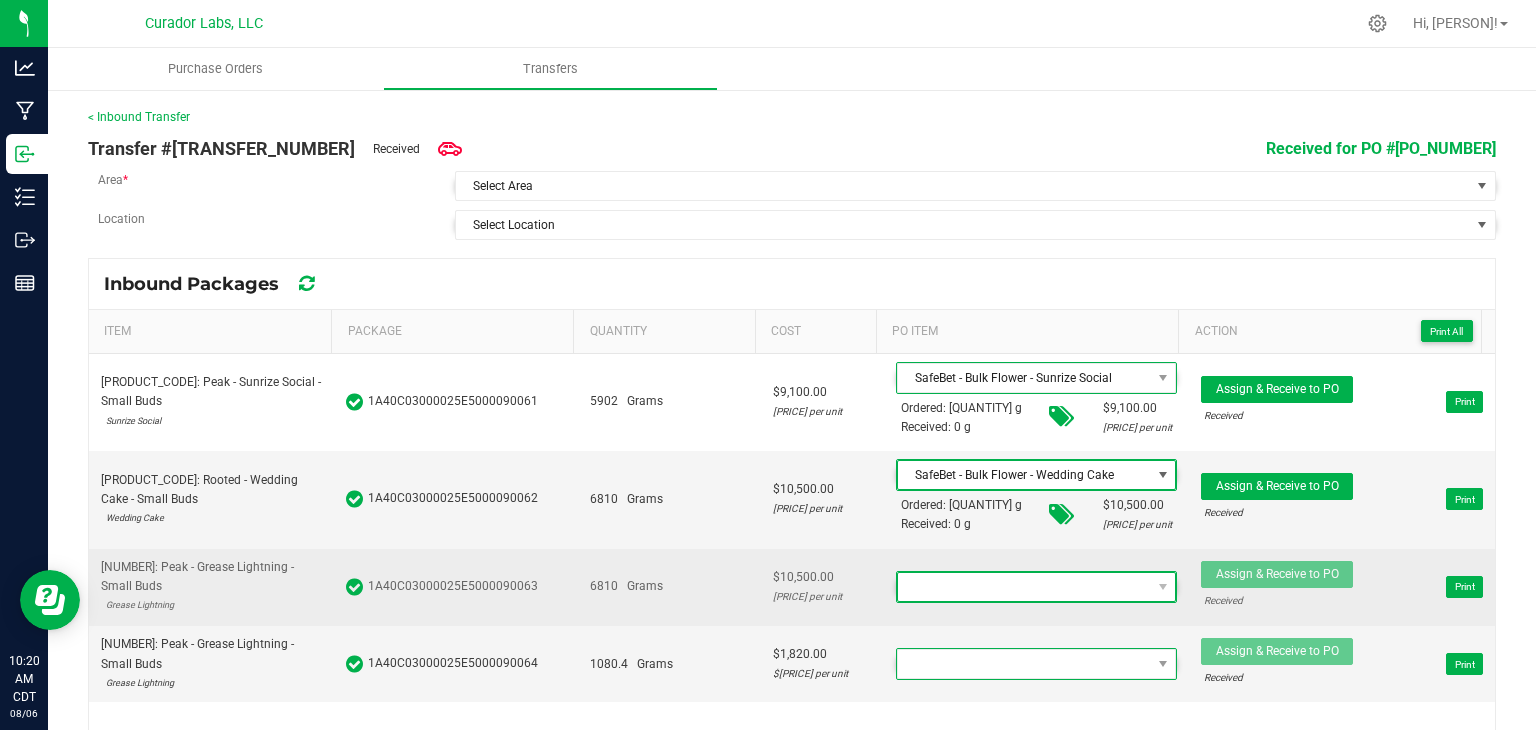click at bounding box center [1024, 587] 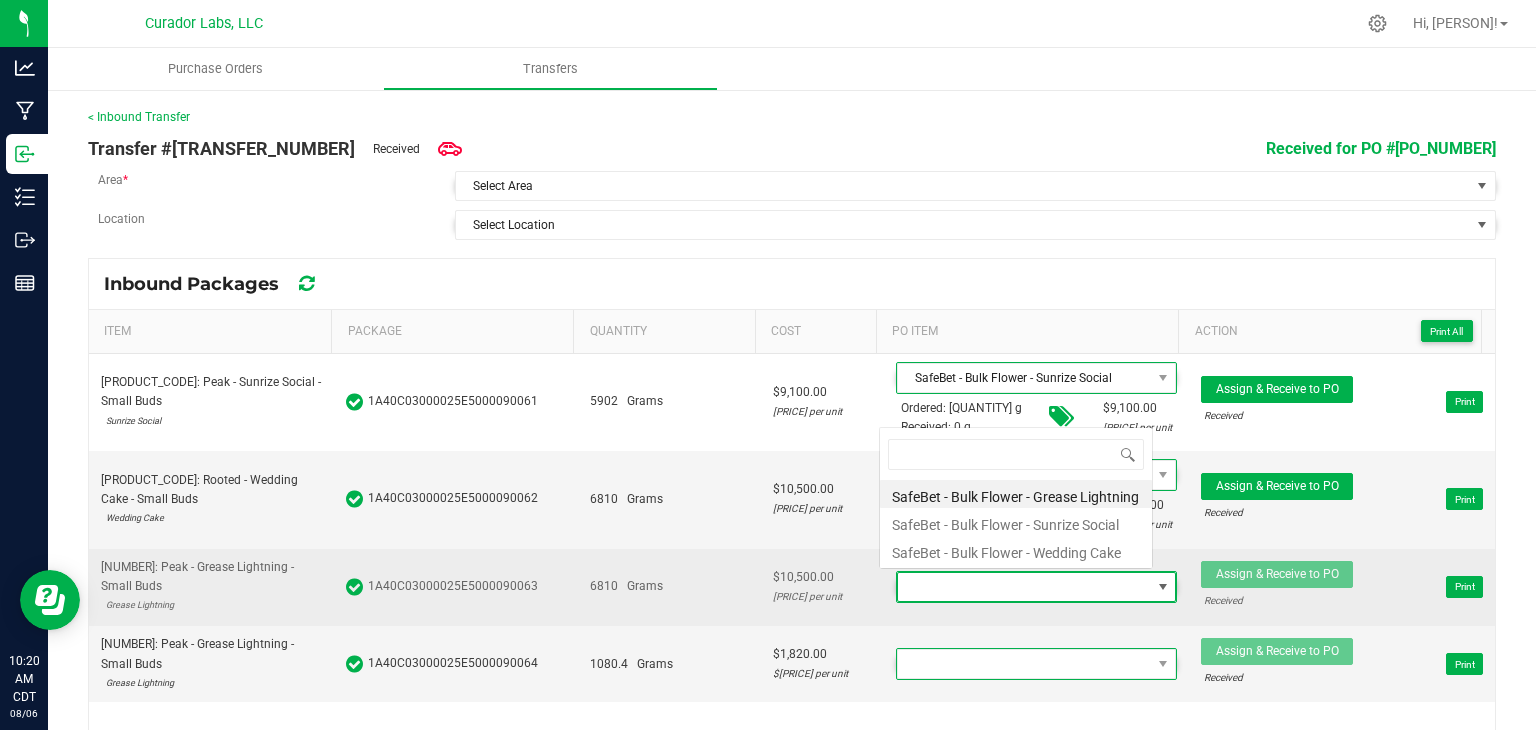 scroll, scrollTop: 0, scrollLeft: 0, axis: both 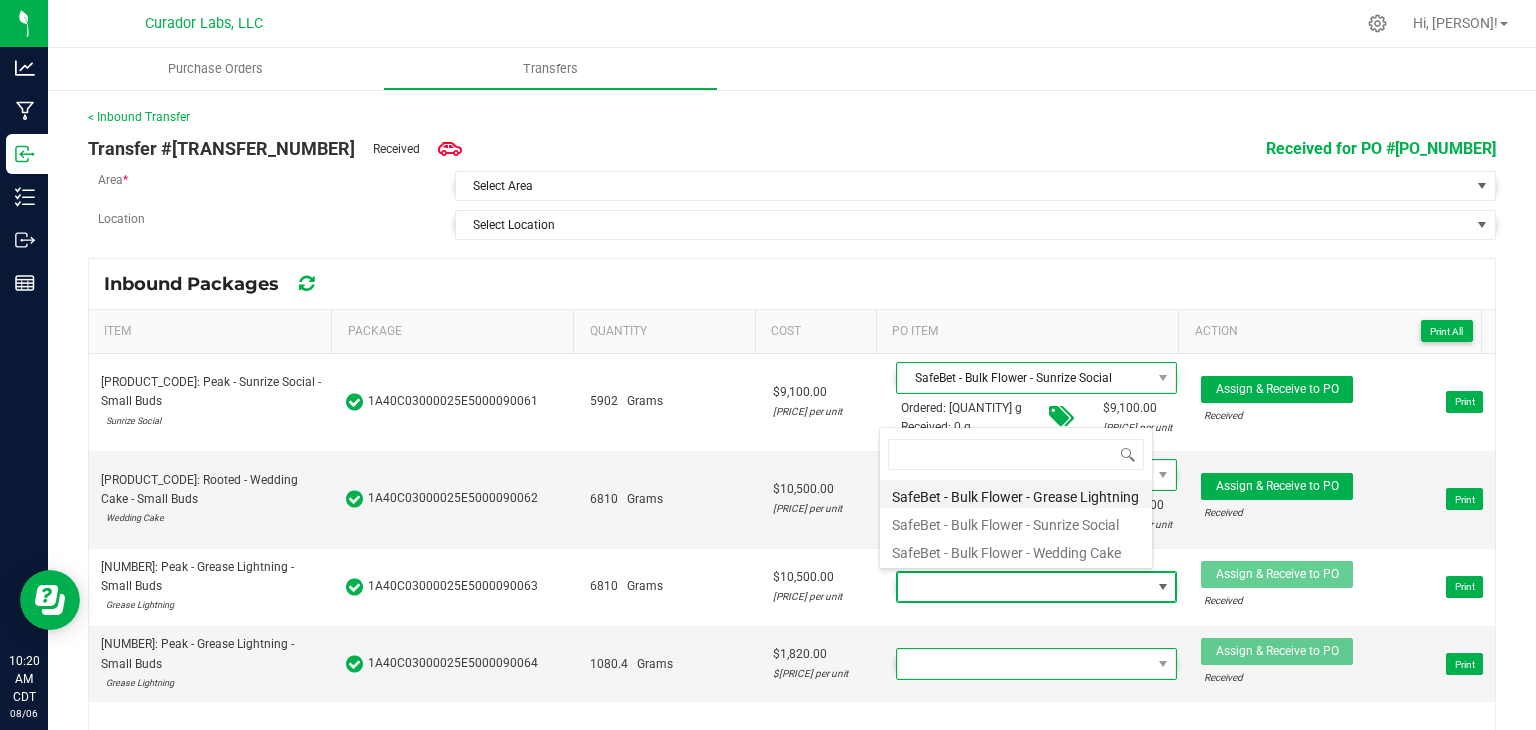 click on "SafeBet - Bulk Flower - Grease Lightning" at bounding box center [1016, 494] 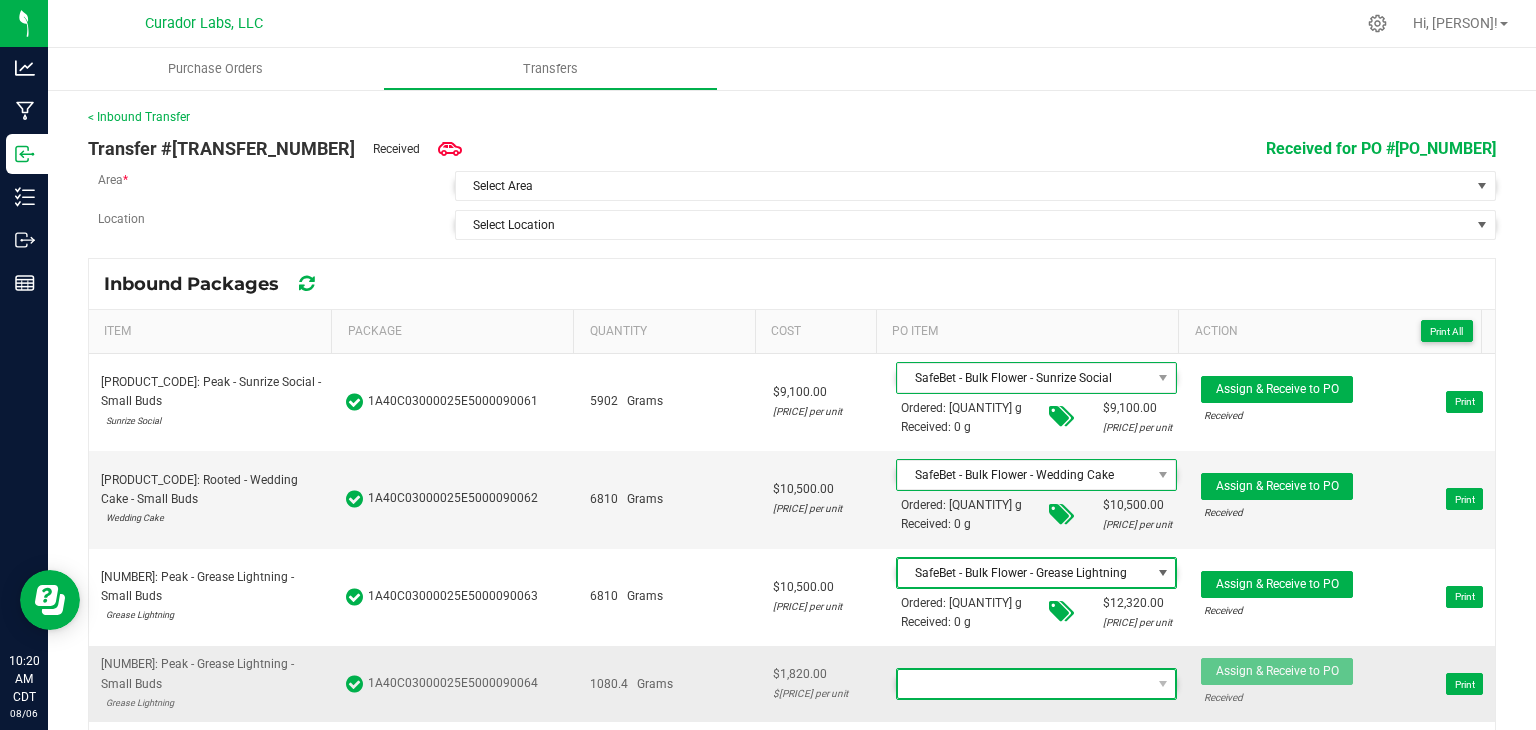 click at bounding box center (1024, 684) 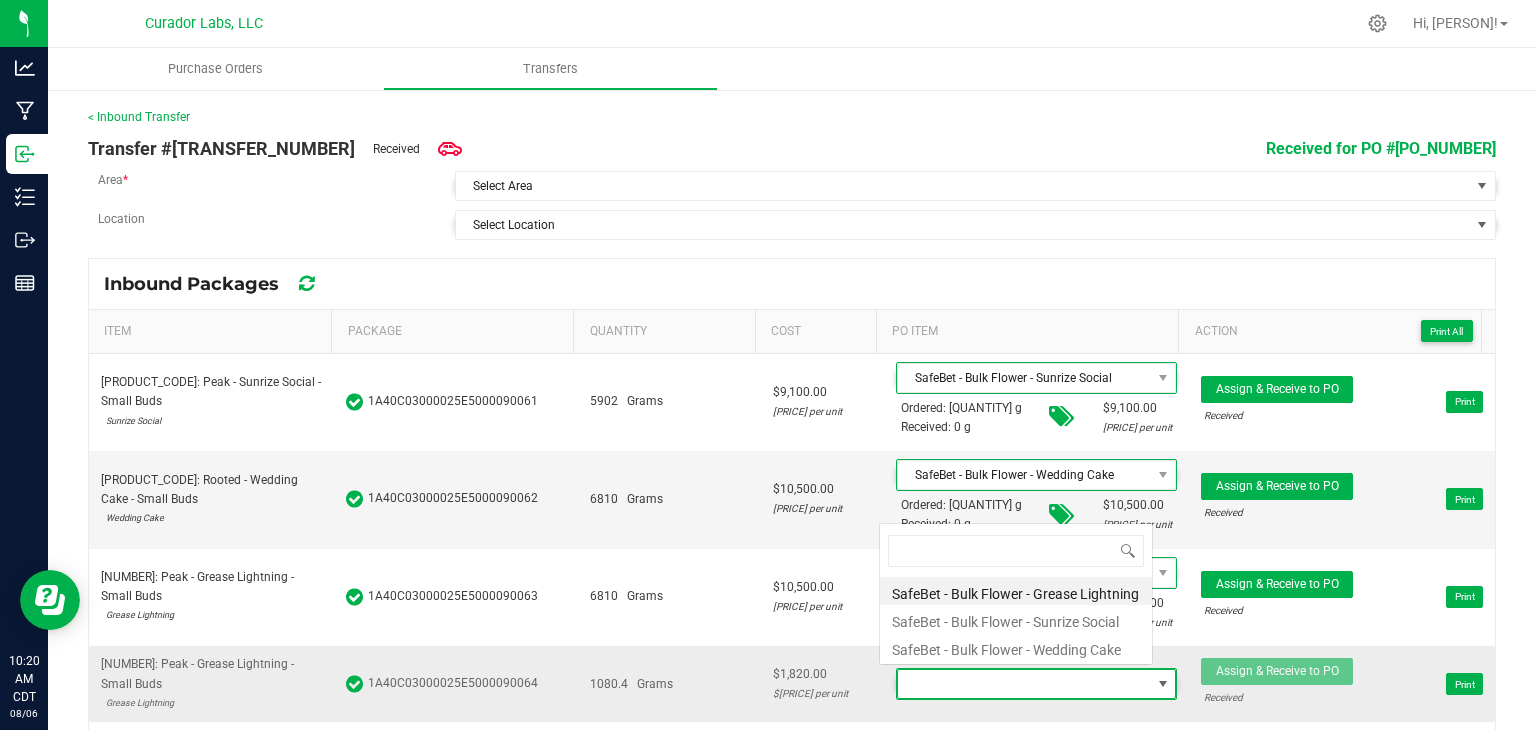 scroll, scrollTop: 0, scrollLeft: 0, axis: both 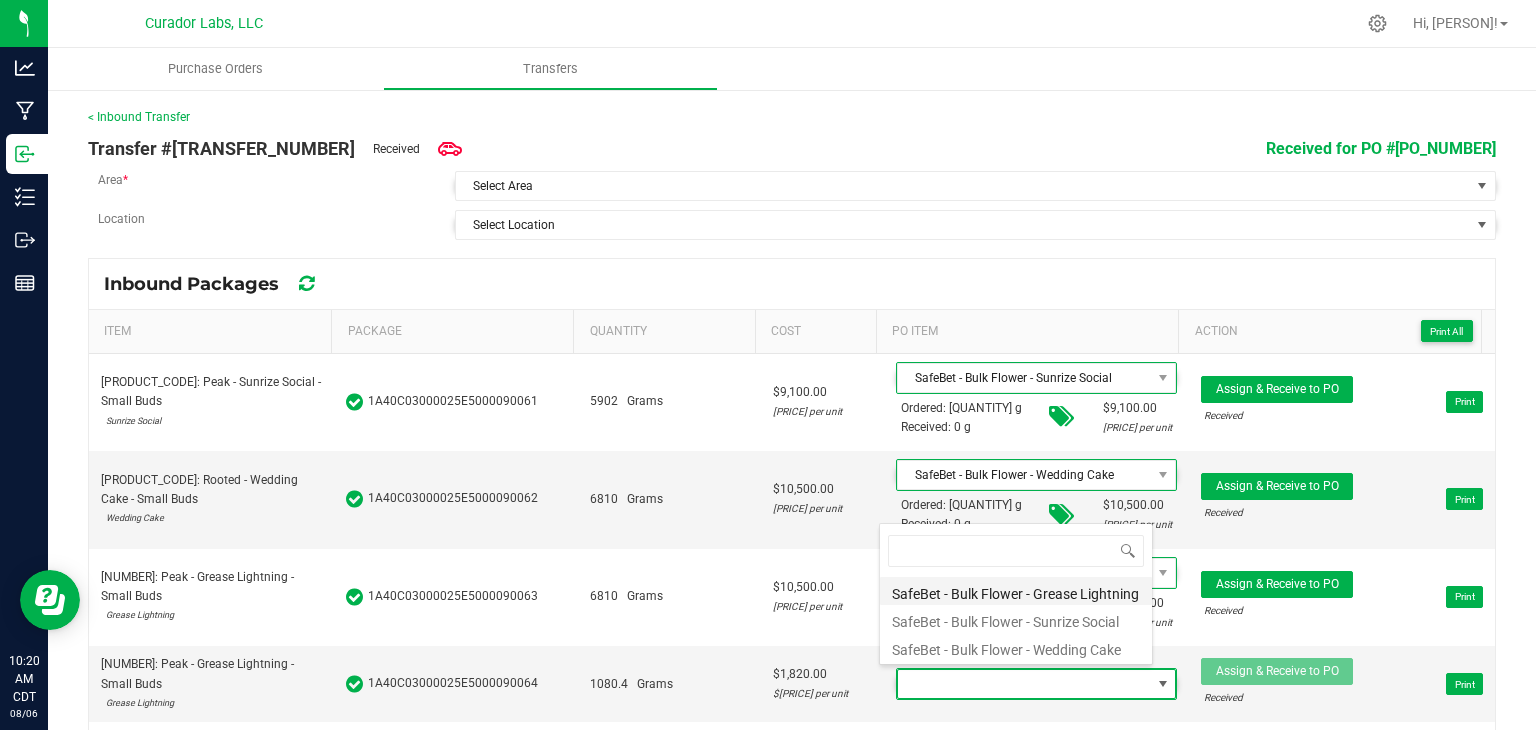 click on "SafeBet - Bulk Flower - Grease Lightning" at bounding box center (1016, 591) 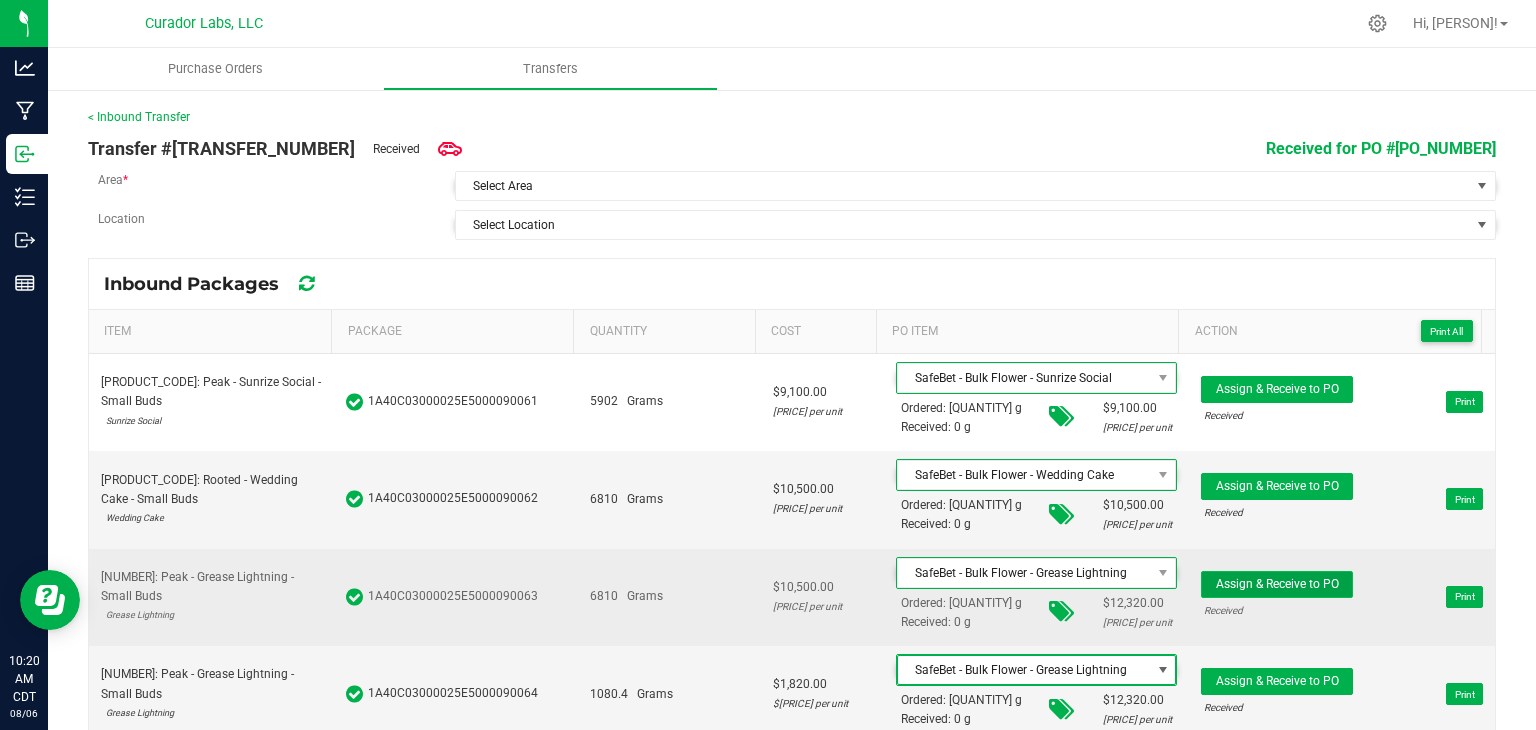 click on "Assign & Receive to PO" at bounding box center [1277, 584] 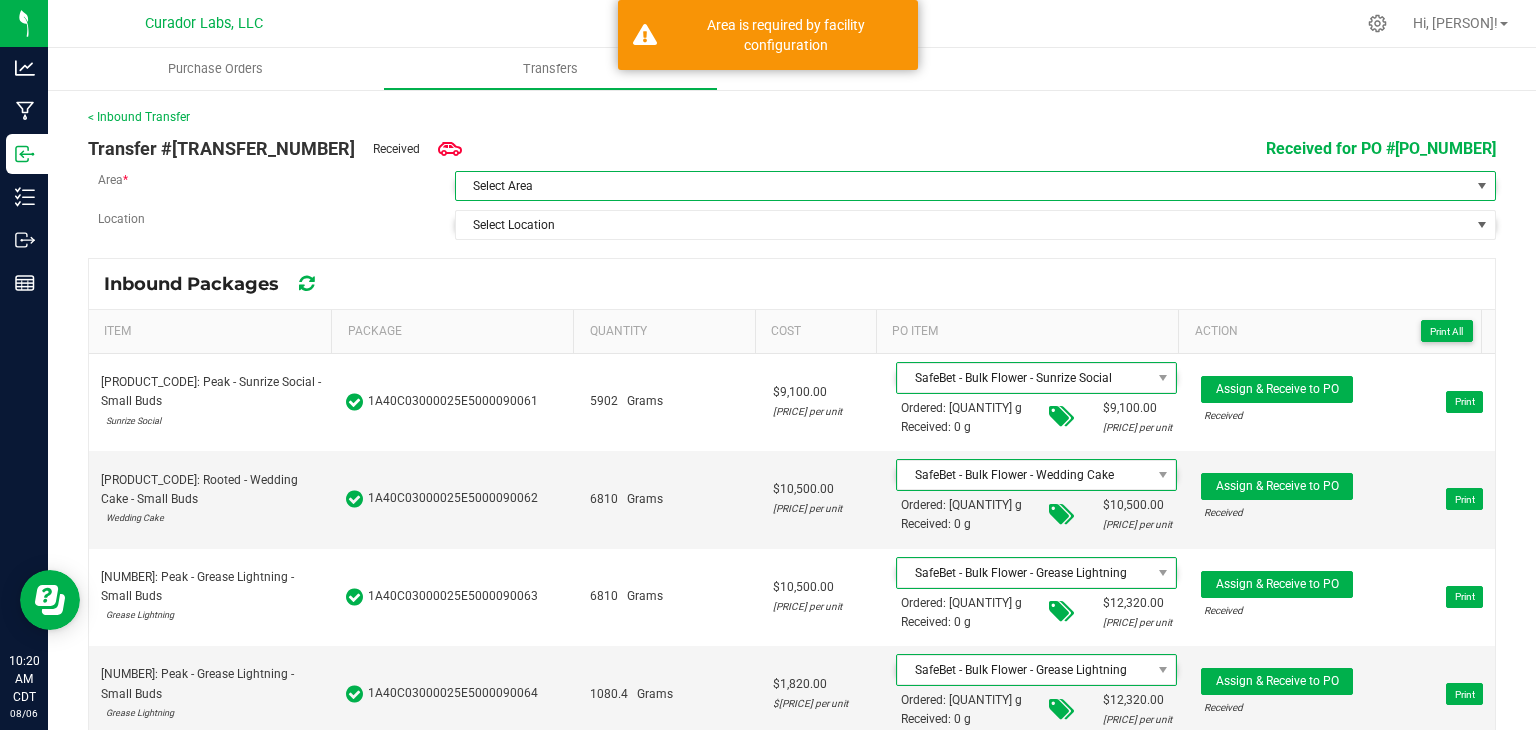 click on "Select Area" at bounding box center (963, 186) 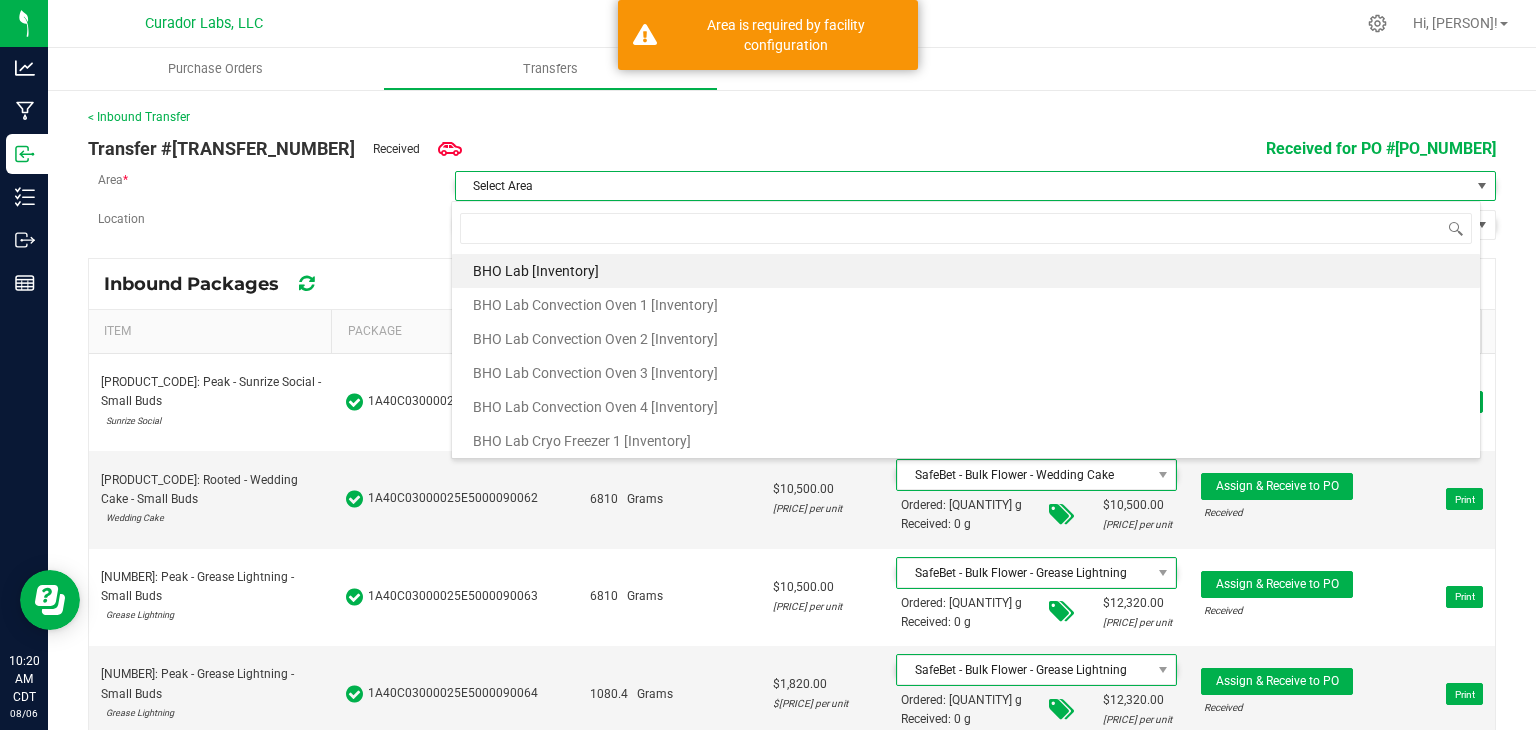 scroll, scrollTop: 99970, scrollLeft: 98970, axis: both 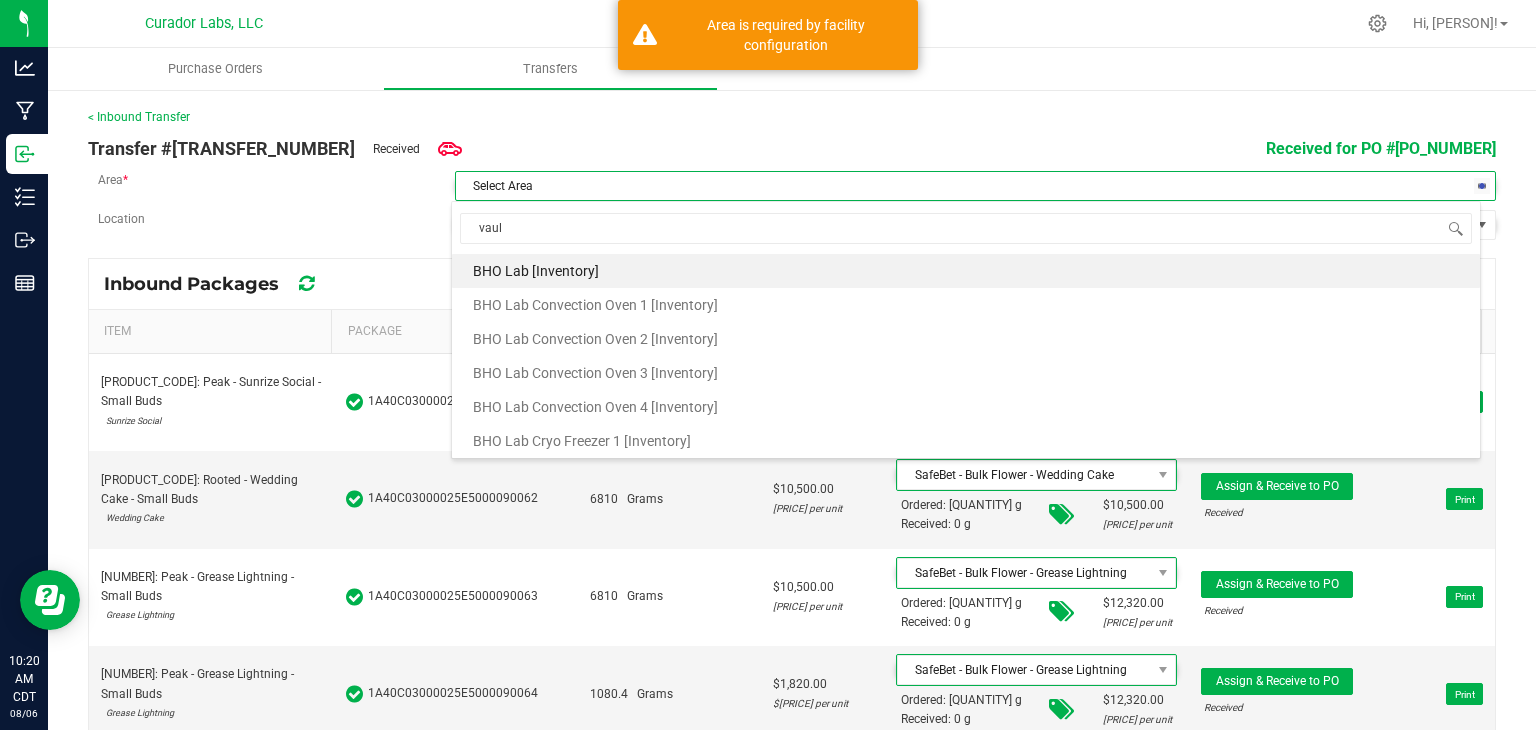 type on "vault" 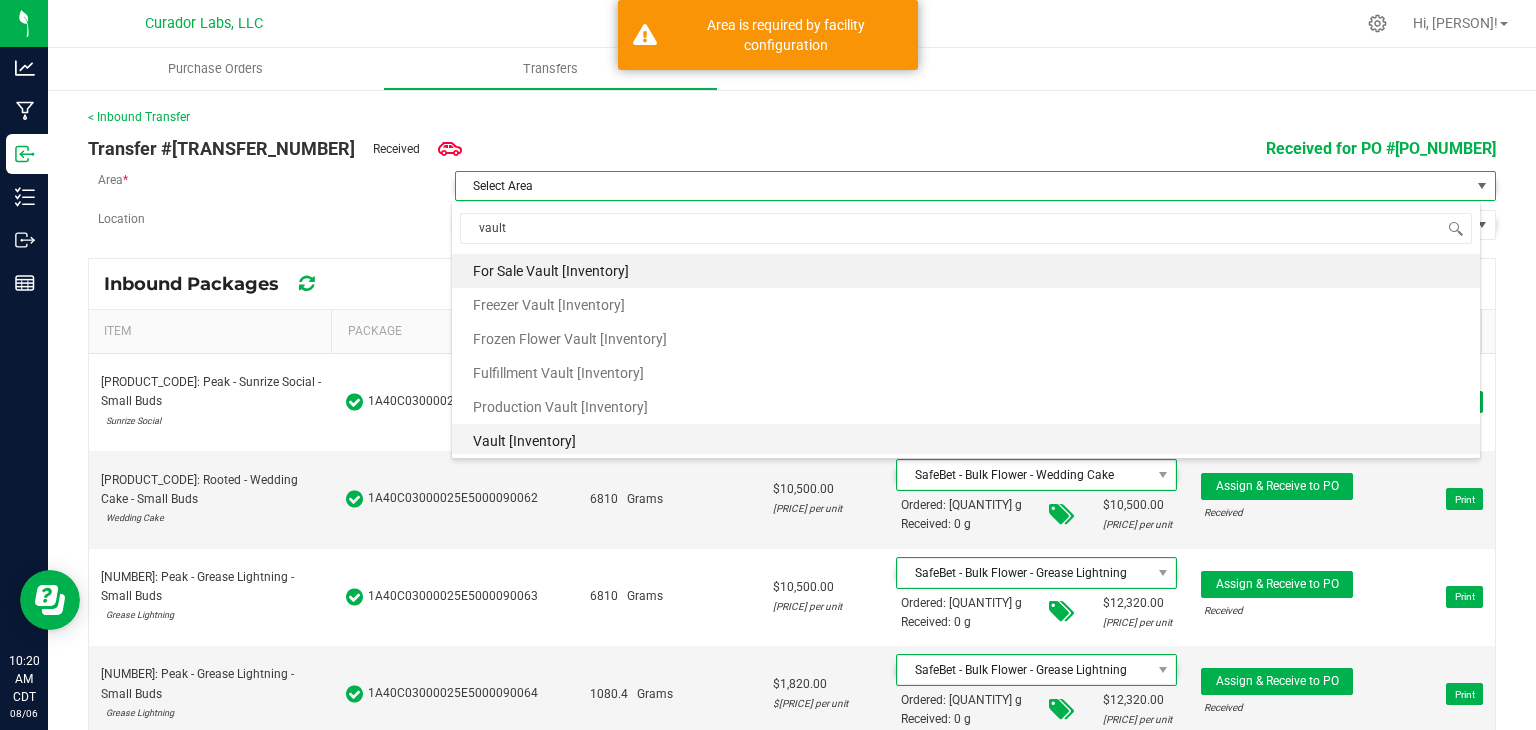 click on "Vault [Inventory]" at bounding box center [966, 441] 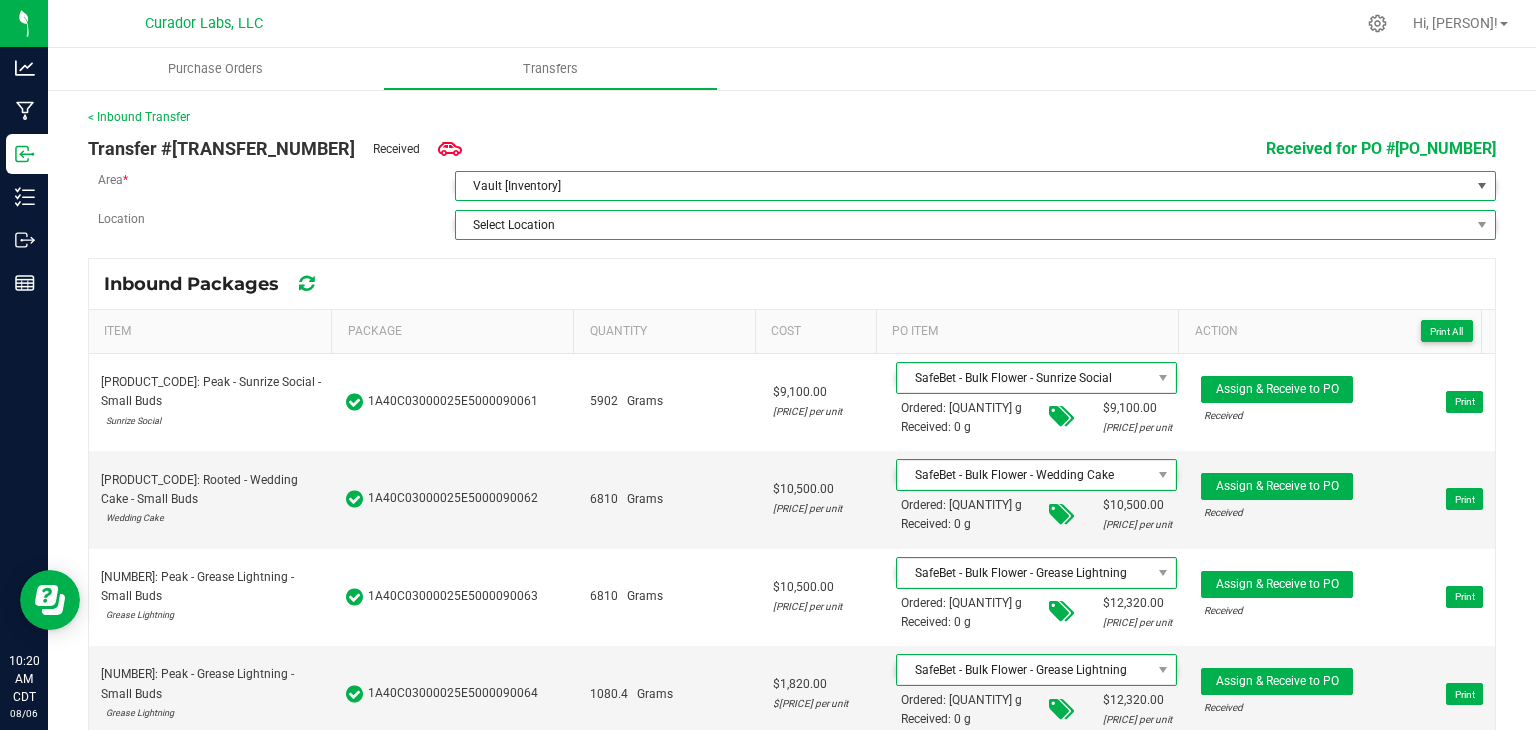 click on "Select Location" at bounding box center (963, 225) 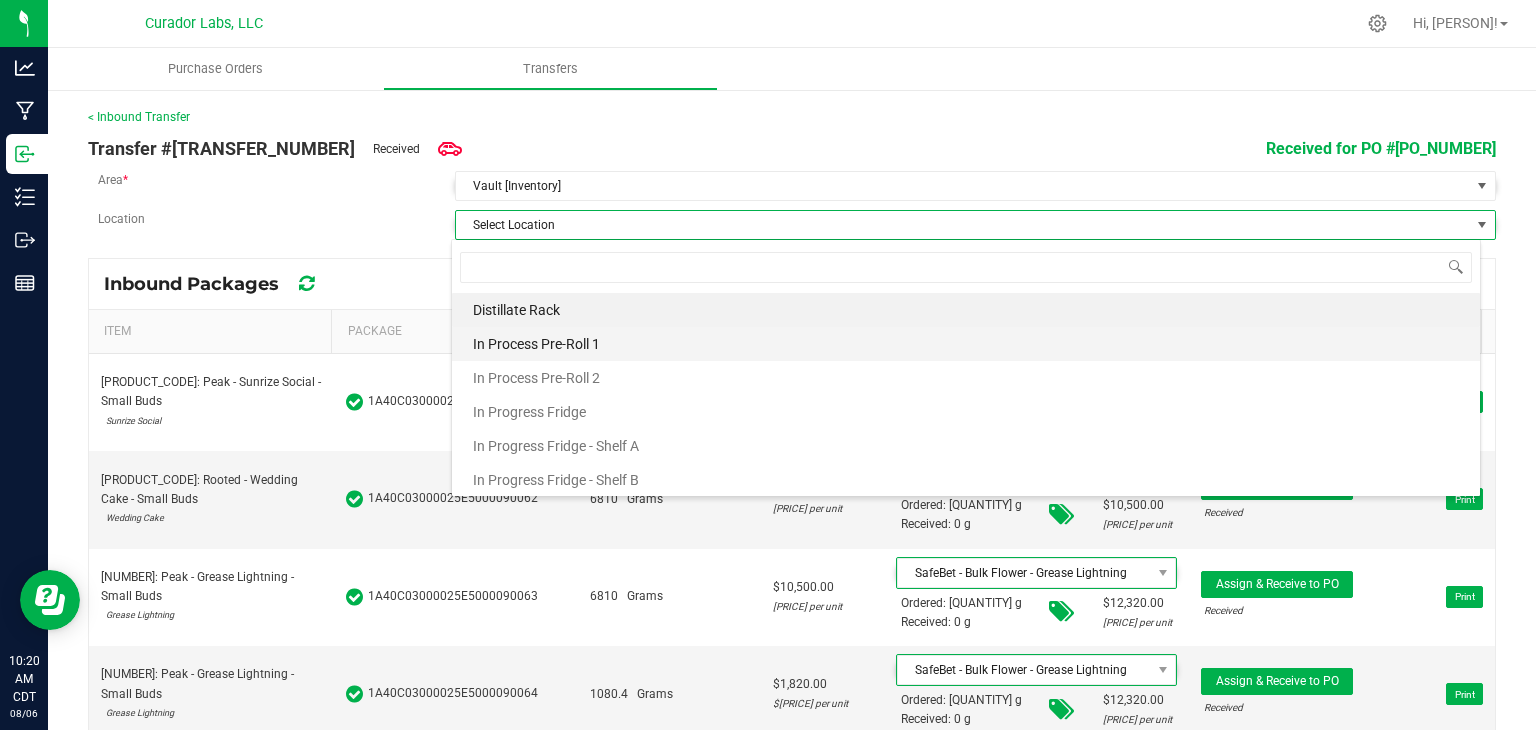 scroll, scrollTop: 99970, scrollLeft: 98970, axis: both 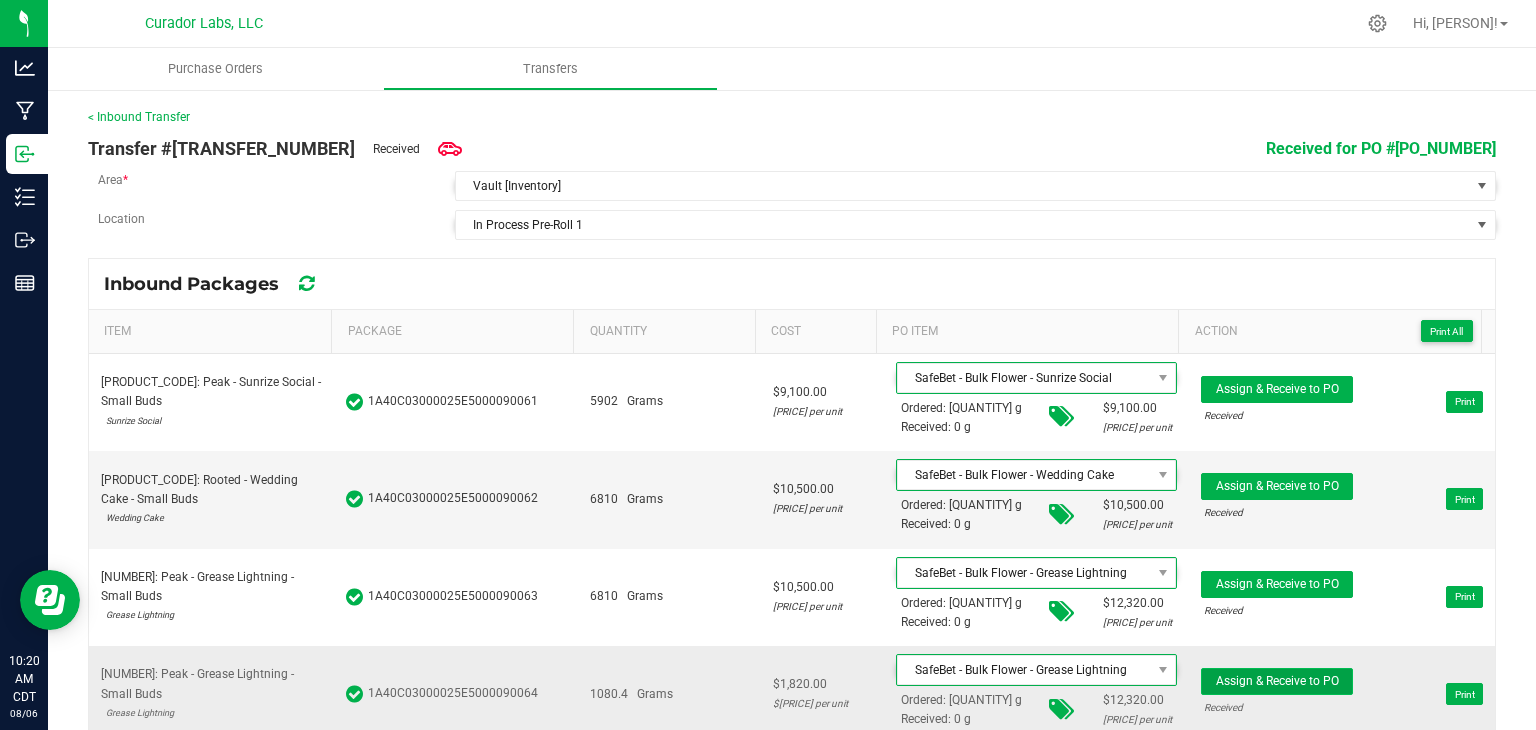 click on "Assign & Receive to PO" at bounding box center (1277, 681) 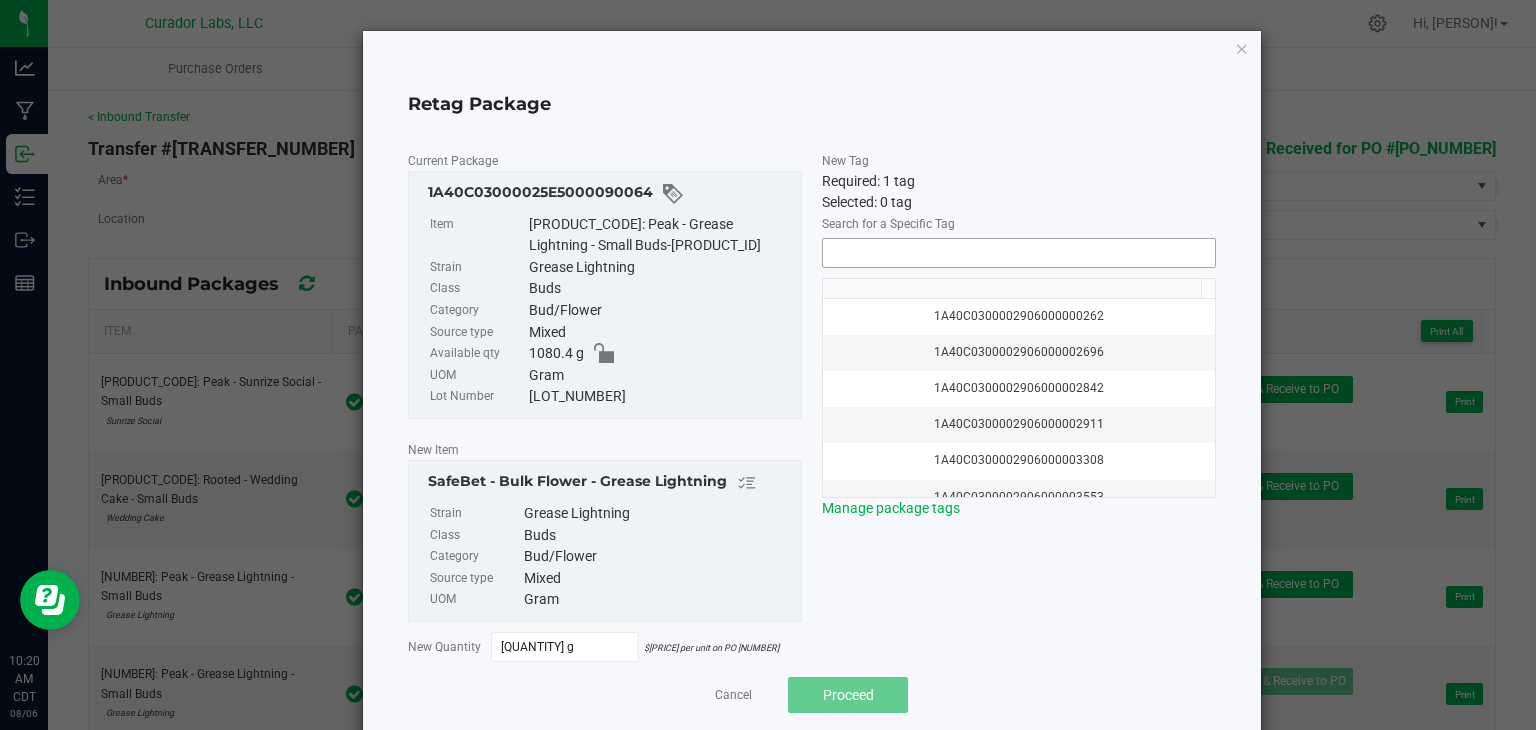 click at bounding box center (1019, 253) 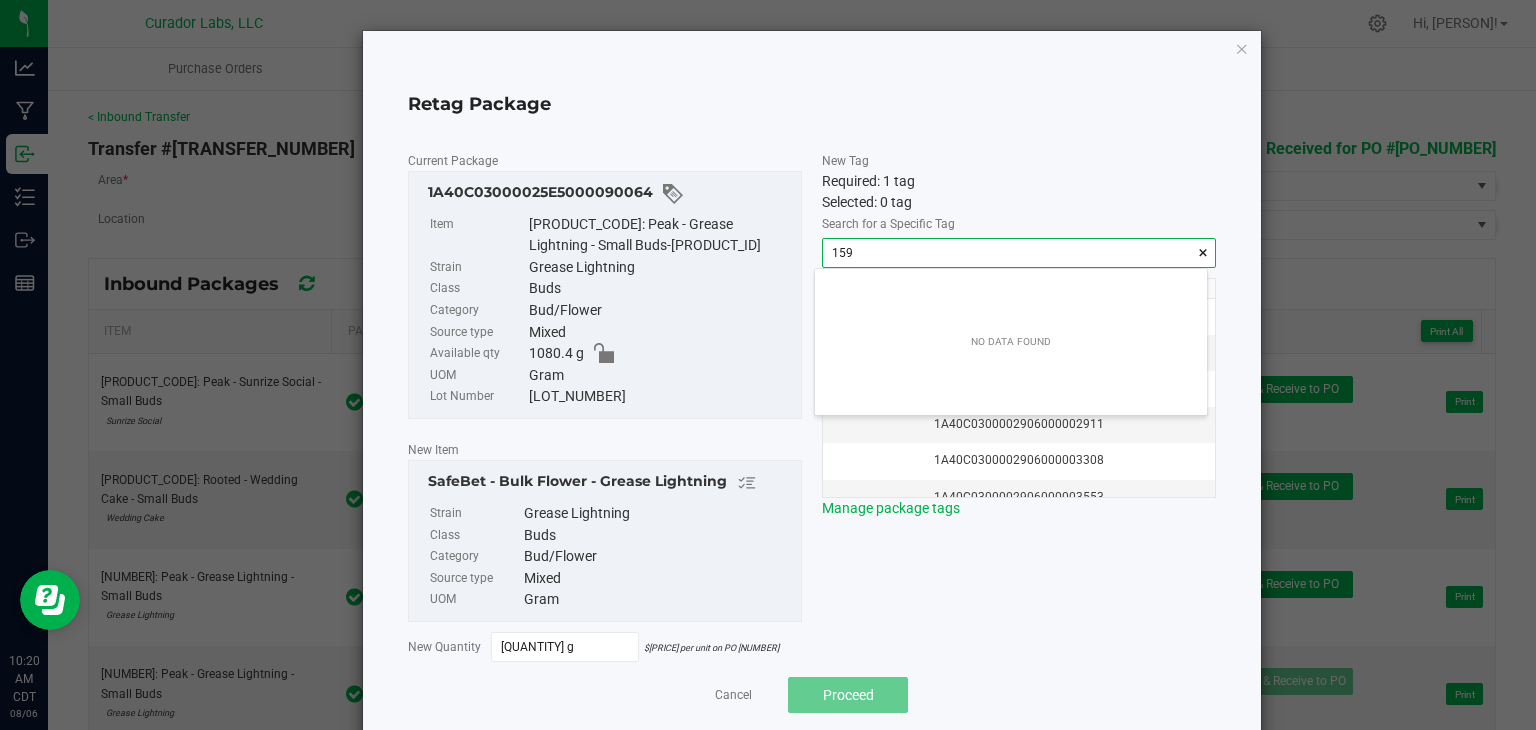 scroll, scrollTop: 99972, scrollLeft: 99607, axis: both 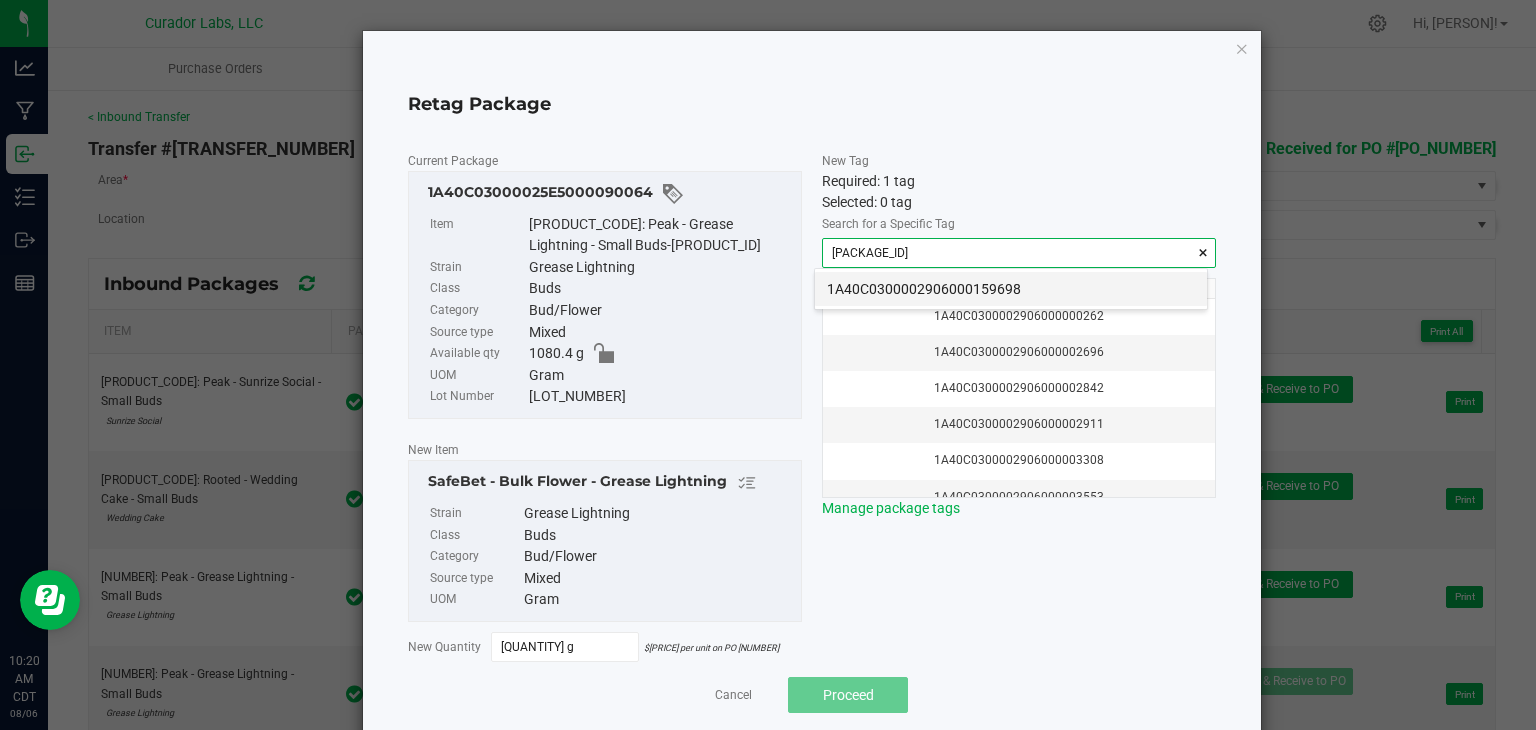 click on "1A40C0300002906000159698" at bounding box center (1011, 289) 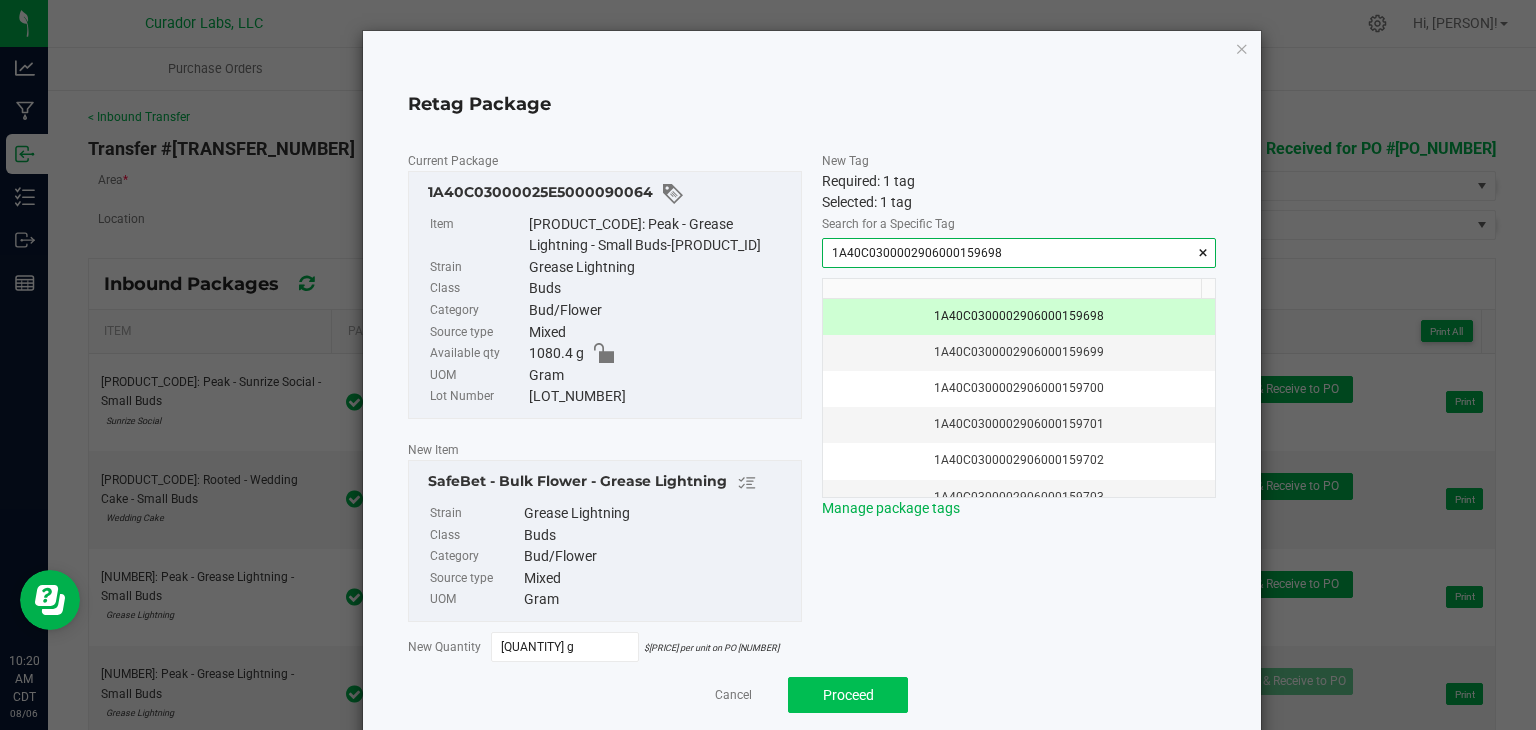 type on "1A40C0300002906000159698" 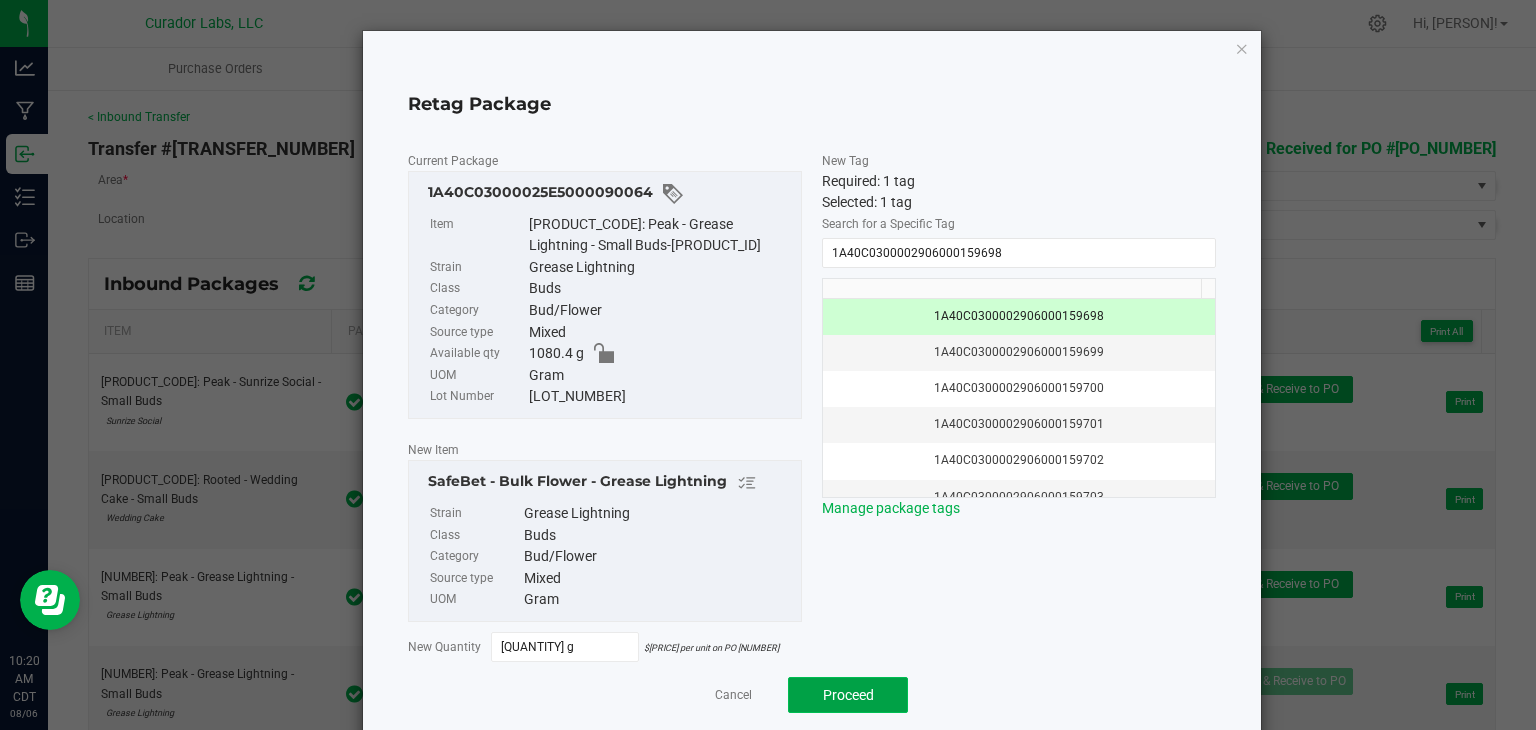 click on "Proceed" 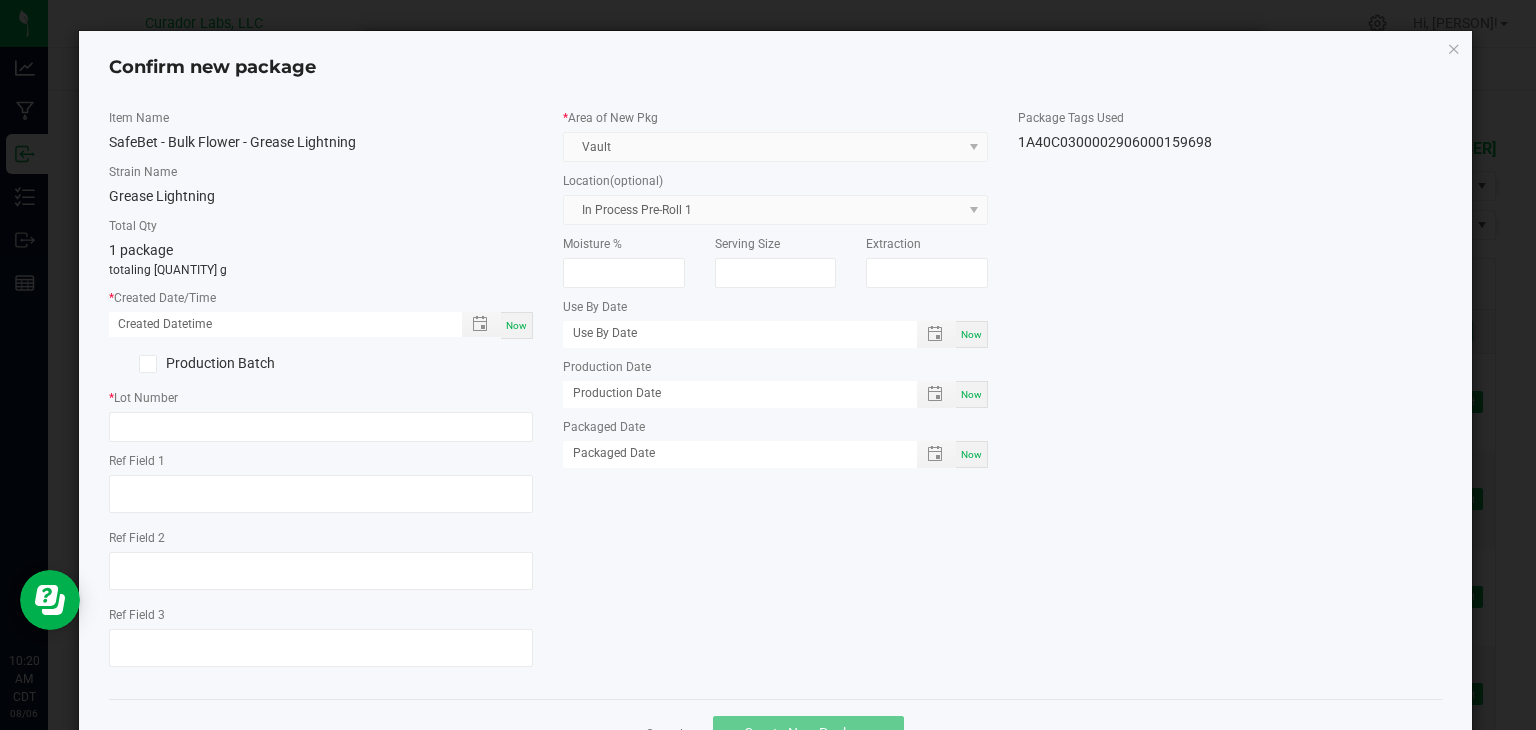 click on "Now" at bounding box center [517, 325] 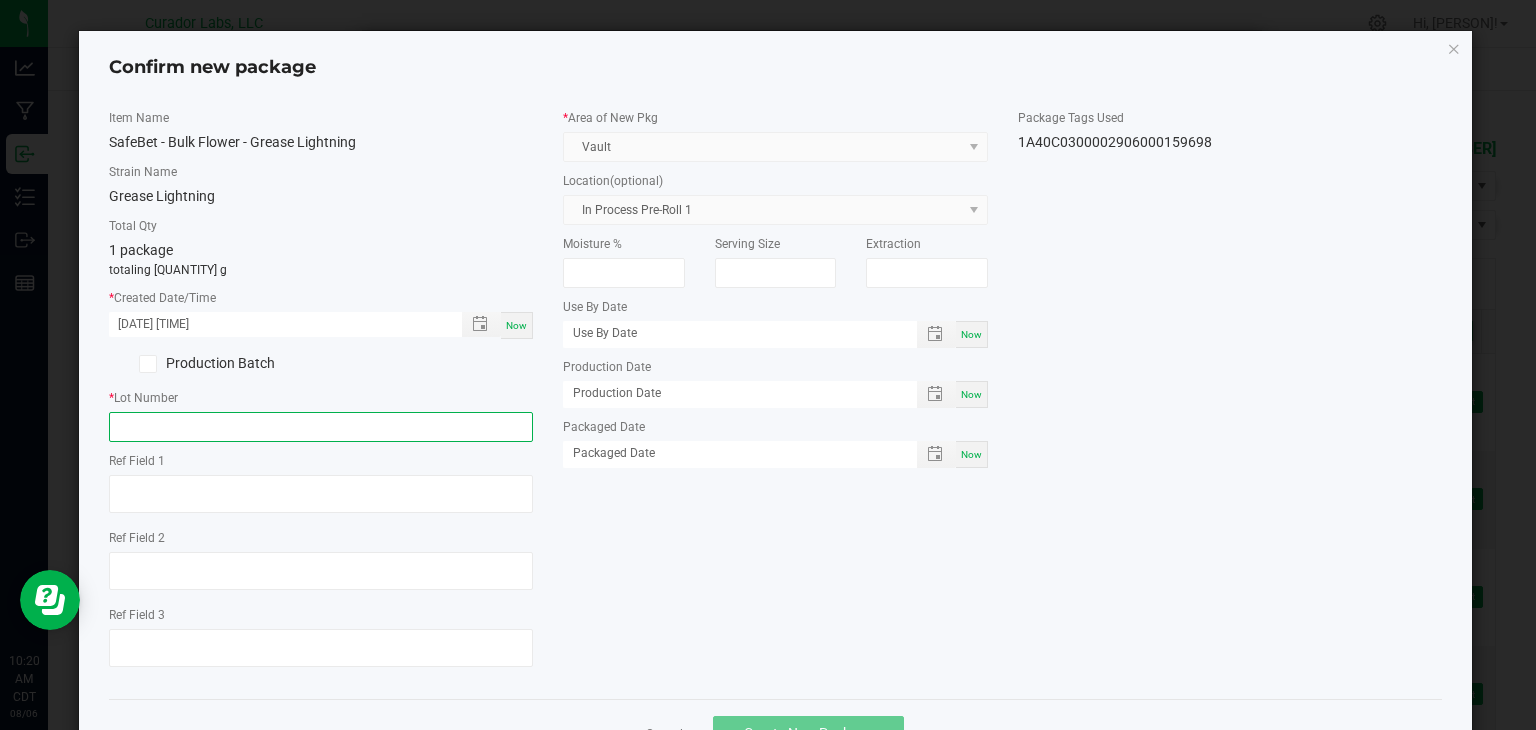click at bounding box center (321, 427) 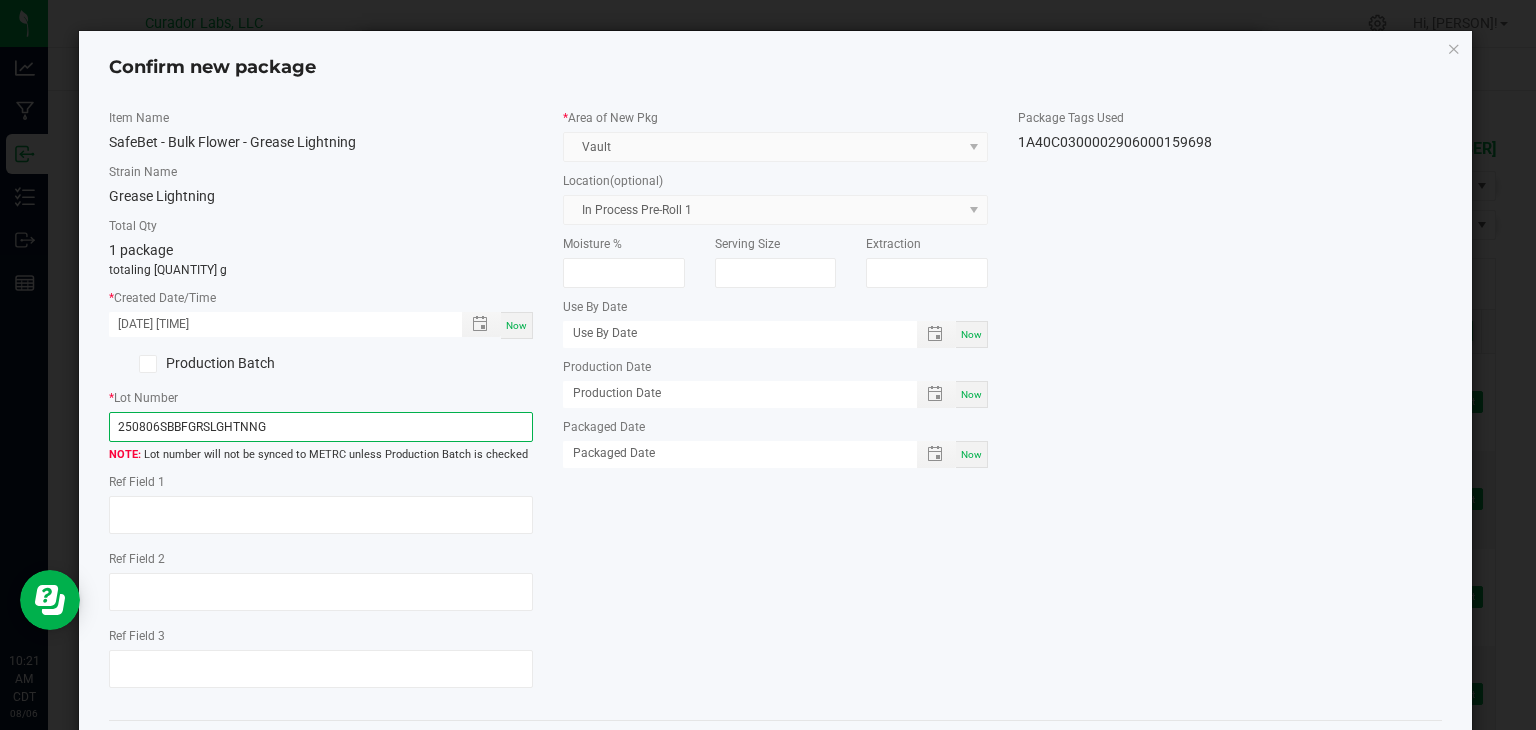click on "250806SBBFGRSLGHTNNG" at bounding box center (321, 427) 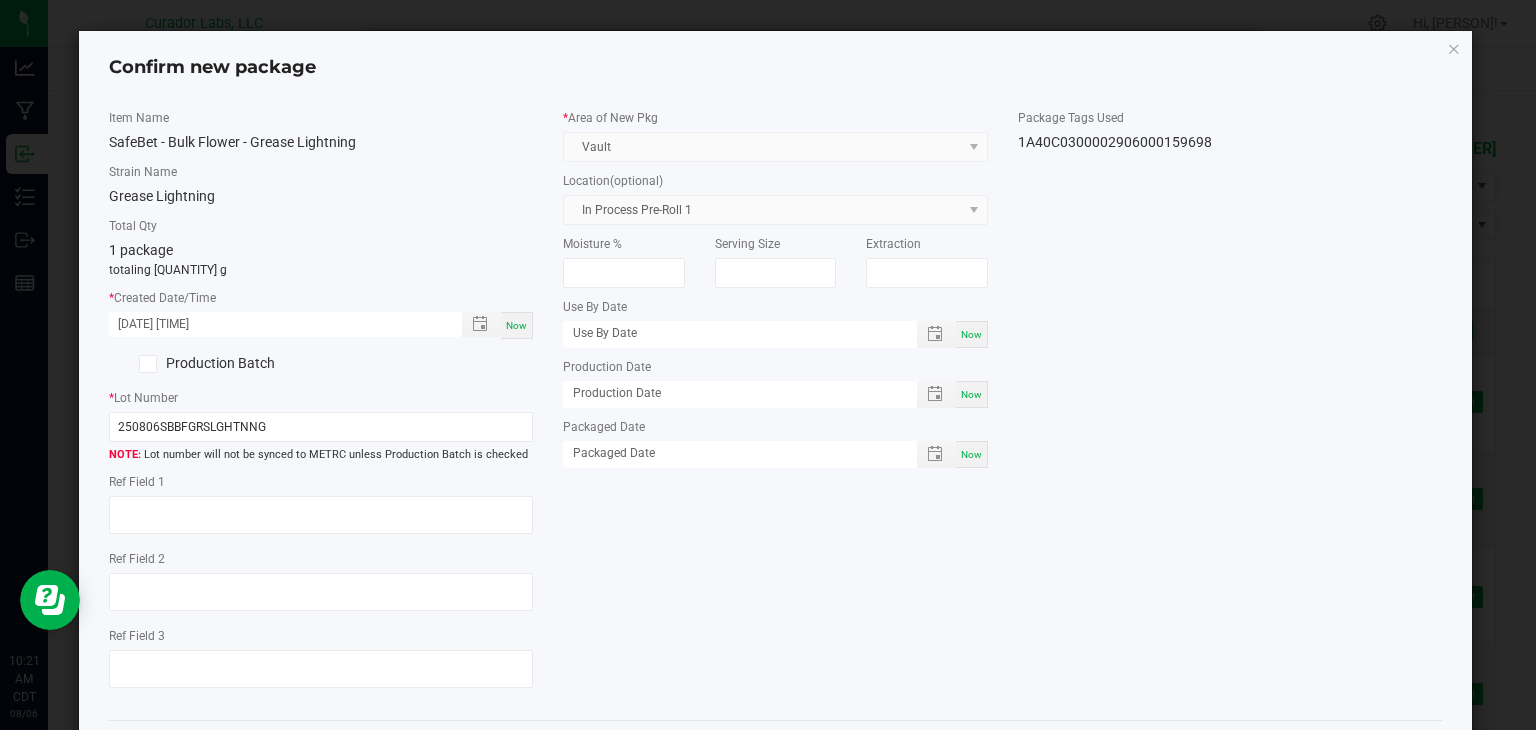 click on "Item Name   SafeBet - Bulk Flower - Grease Lightning   Strain Name   Grease Lightning   Total Qty  1 package  totaling 1080.4 g  *   Created Date/Time  08/06/2025 10:20 AM Now  Production Batch   *   Lot Number  250806SBBFGRSLGHTNNG  Lot number will not be synced to METRC unless Production Batch is checked   Ref Field 1   Ref Field 2                    Ref Field 3                    *   Area of New Pkg  Vault  Location  (optional) In Process Pre-Roll 1  Moisture %   Serving Size   Extraction   Use By Date  Now  Production Date  Now  Packaged Date  Now  Package Tags Used   1A40C0300002906000159698" 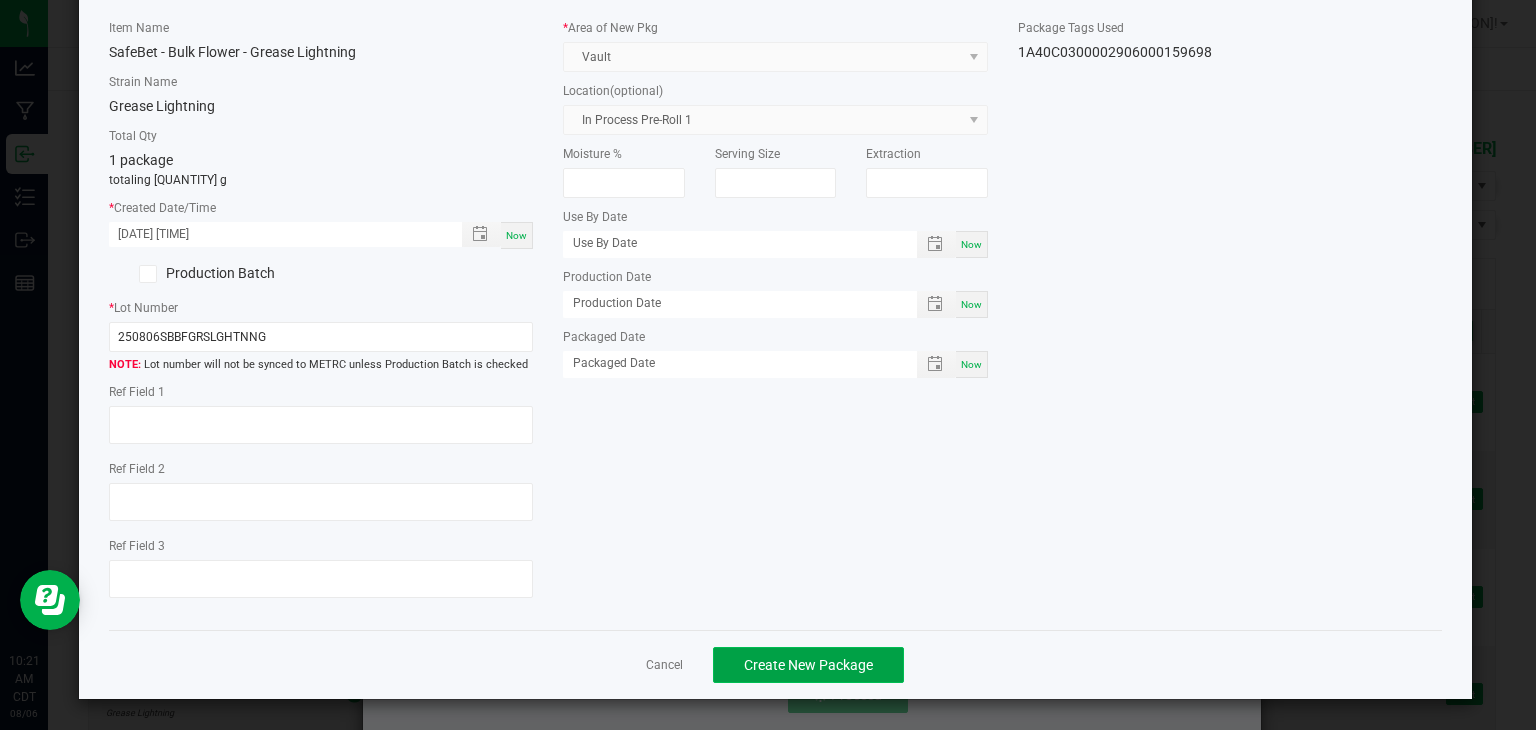 click on "Create New Package" 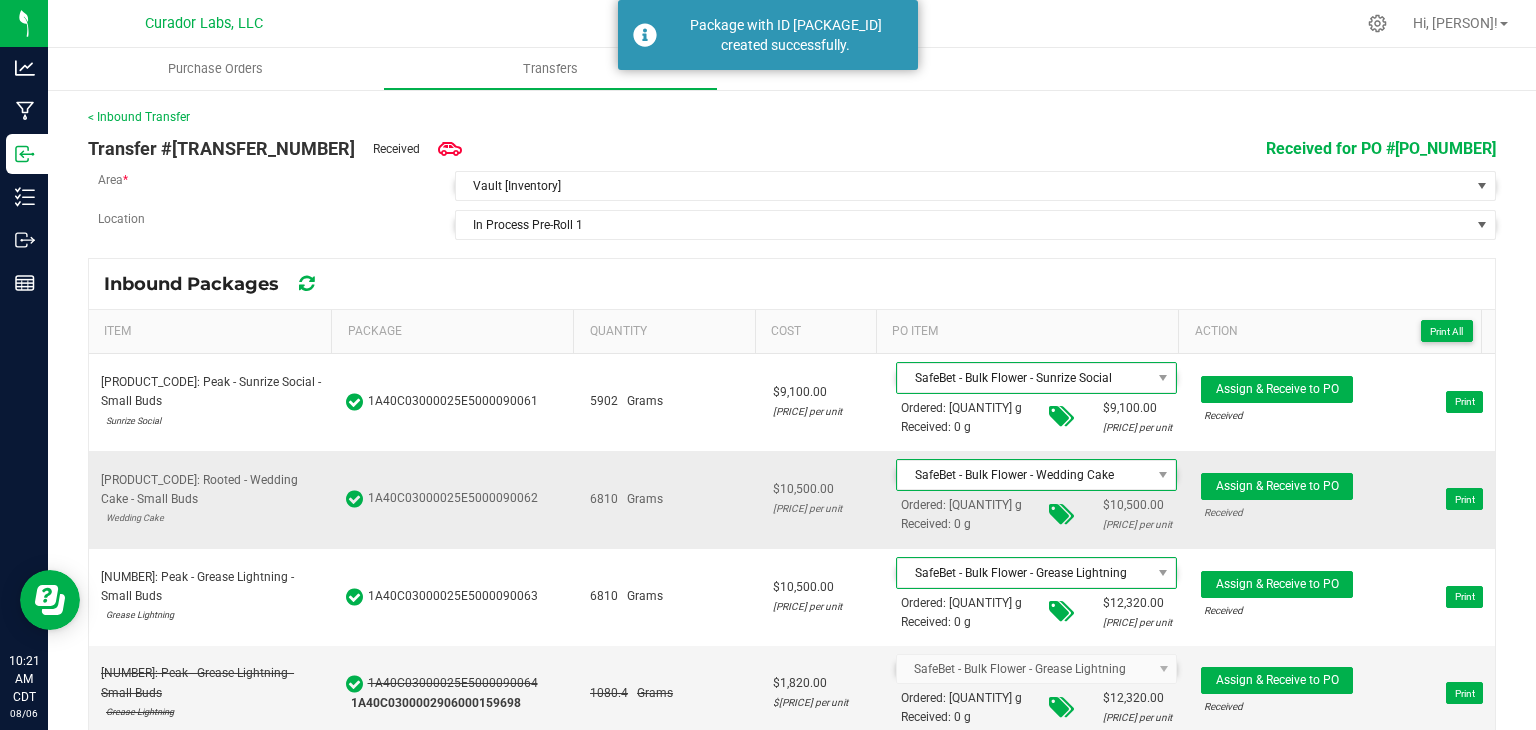 scroll, scrollTop: 0, scrollLeft: 0, axis: both 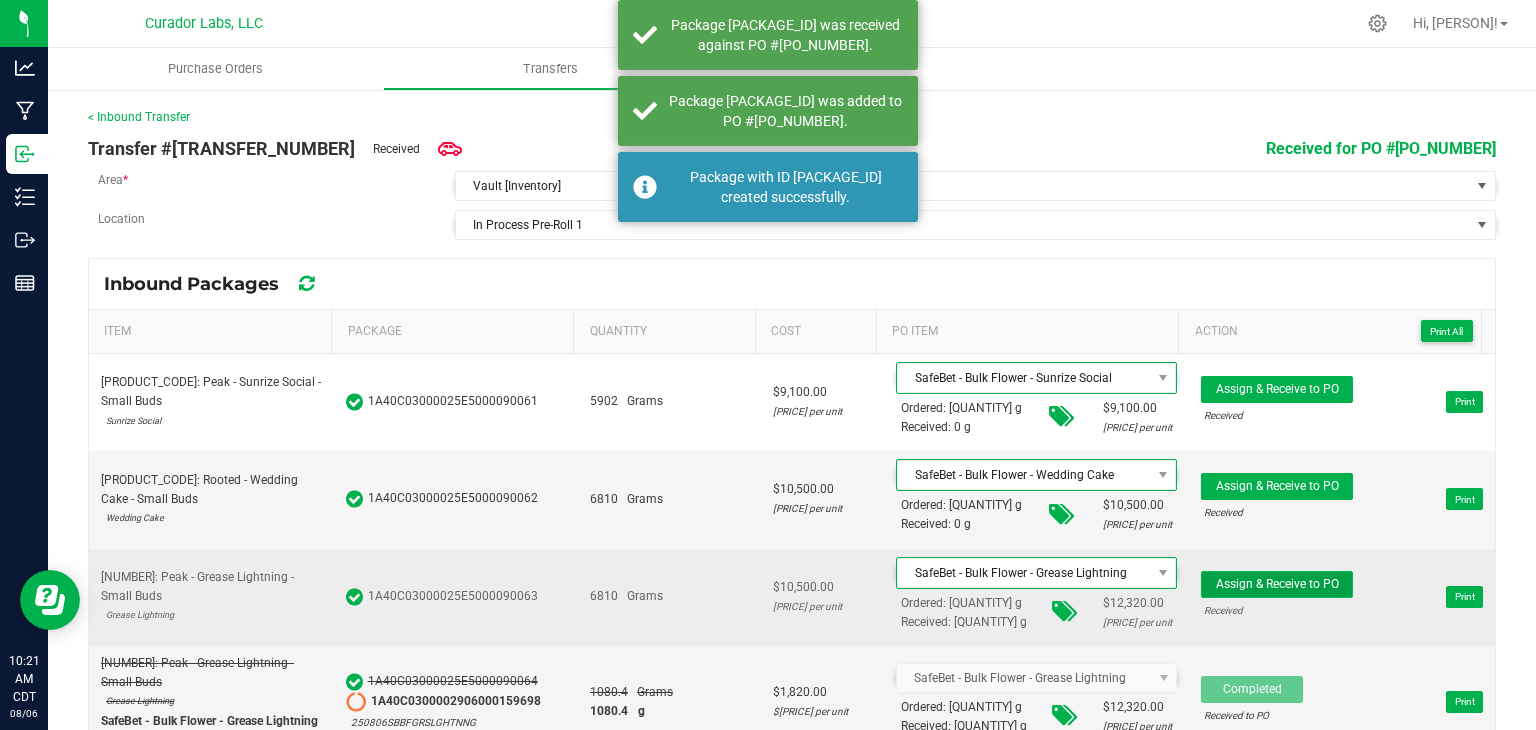 click on "Assign & Receive to PO" at bounding box center (1277, 584) 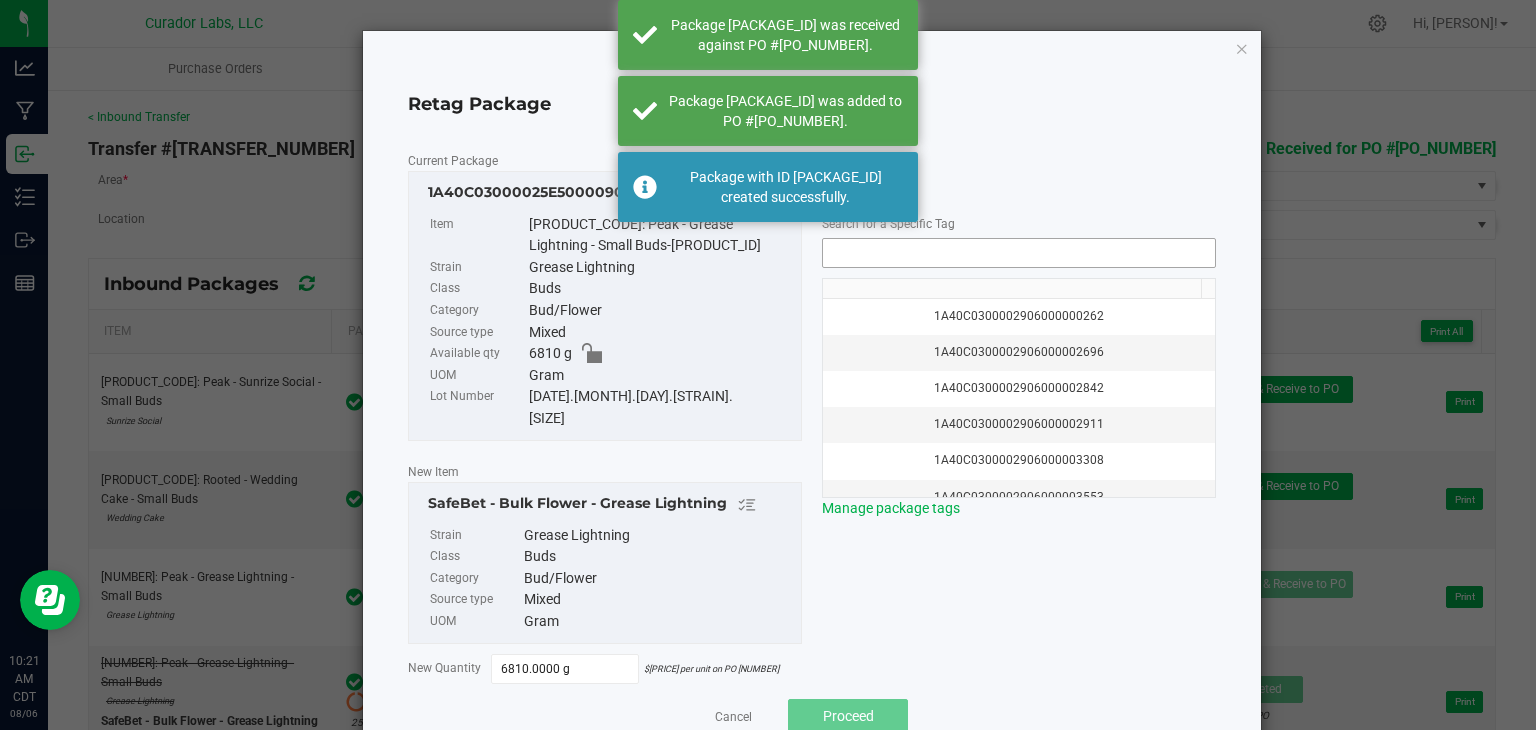 click at bounding box center (1019, 253) 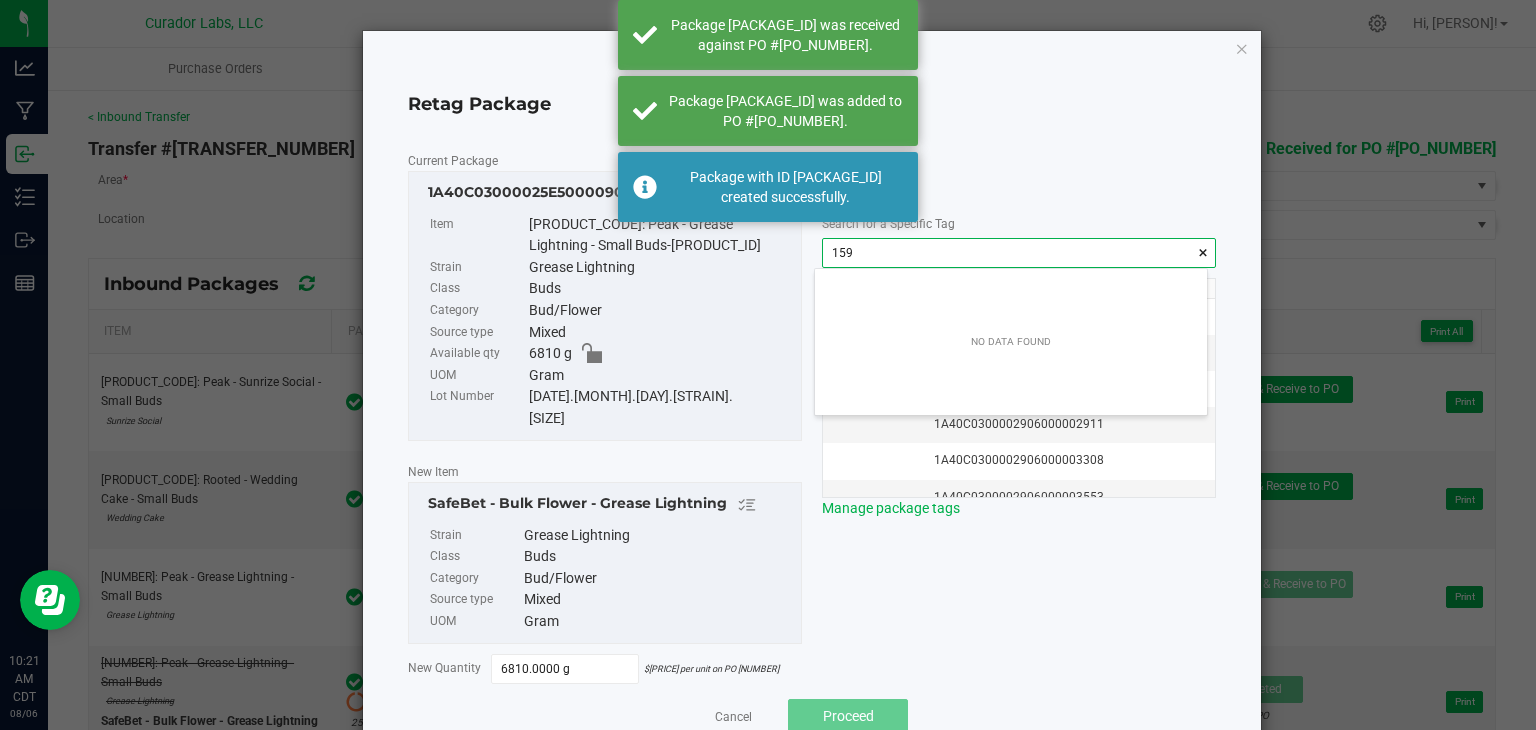 scroll, scrollTop: 99972, scrollLeft: 99607, axis: both 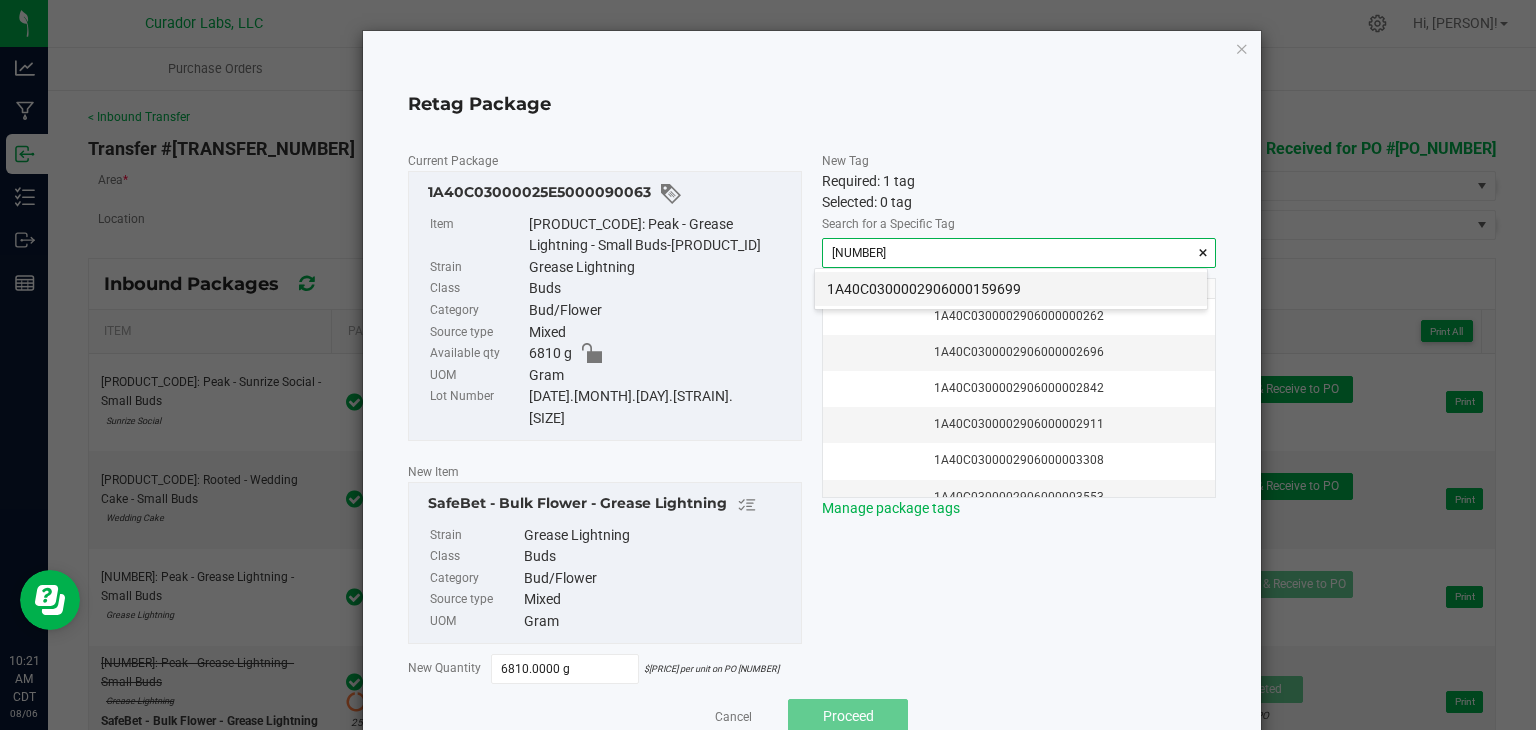 click on "1A40C0300002906000159699" at bounding box center [1011, 289] 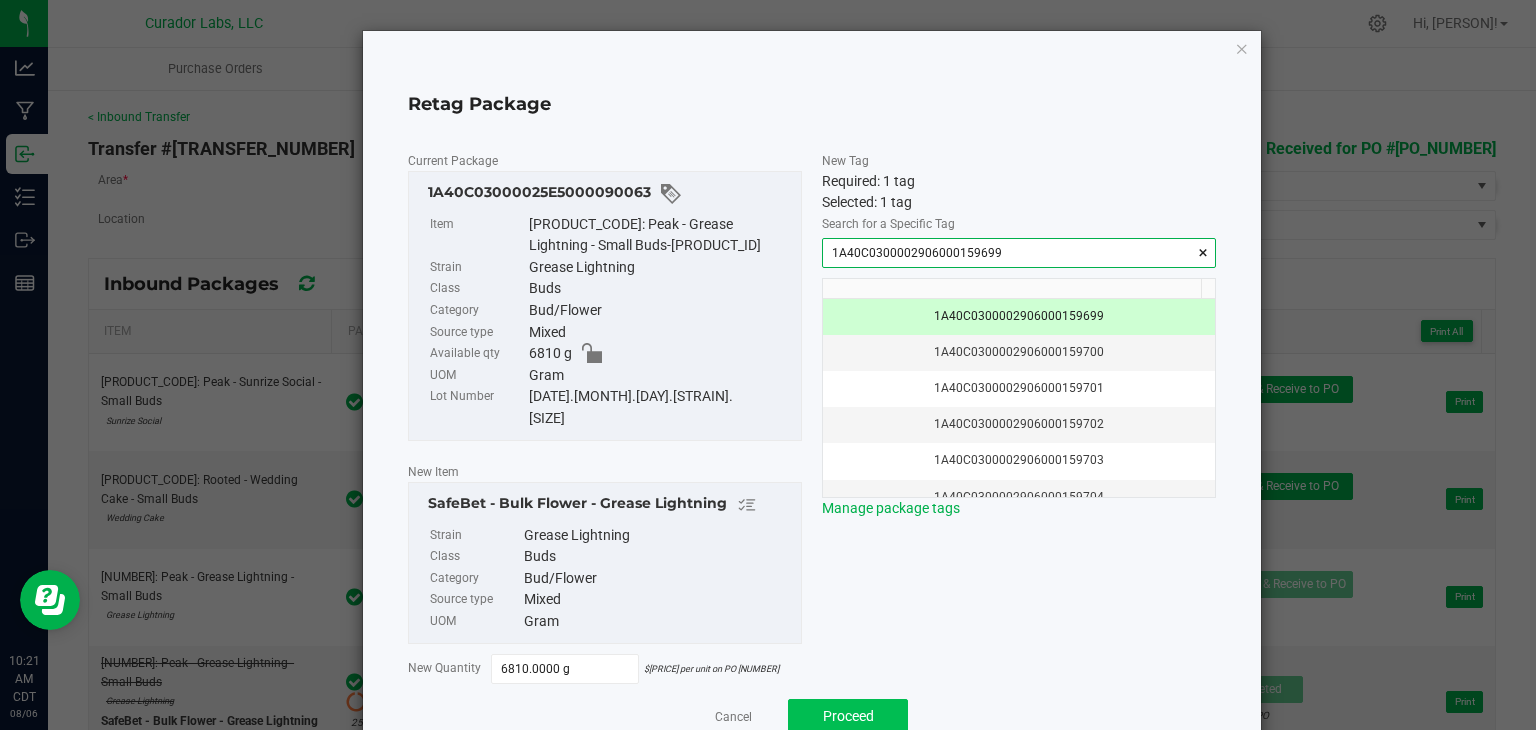 type on "1A40C0300002906000159699" 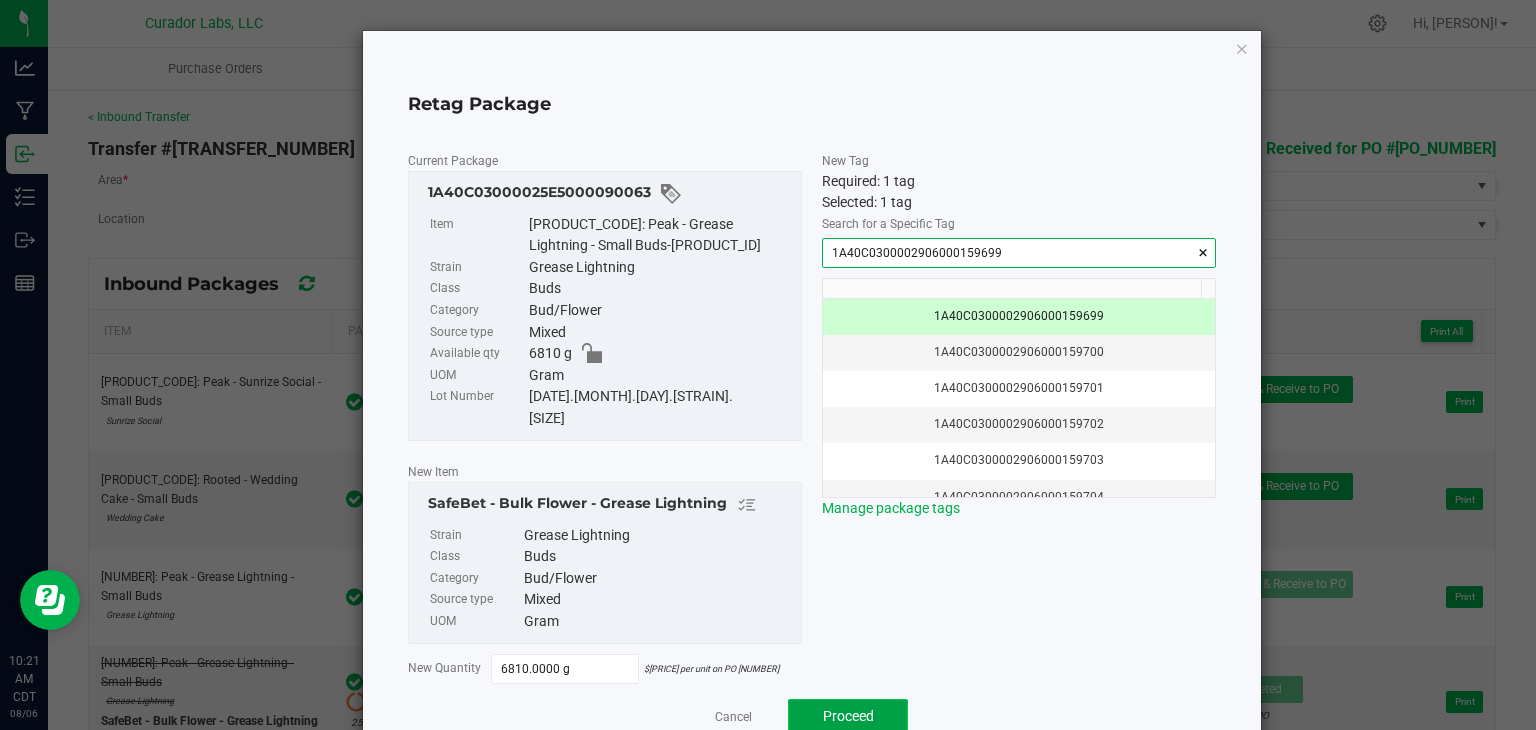 click on "Proceed" 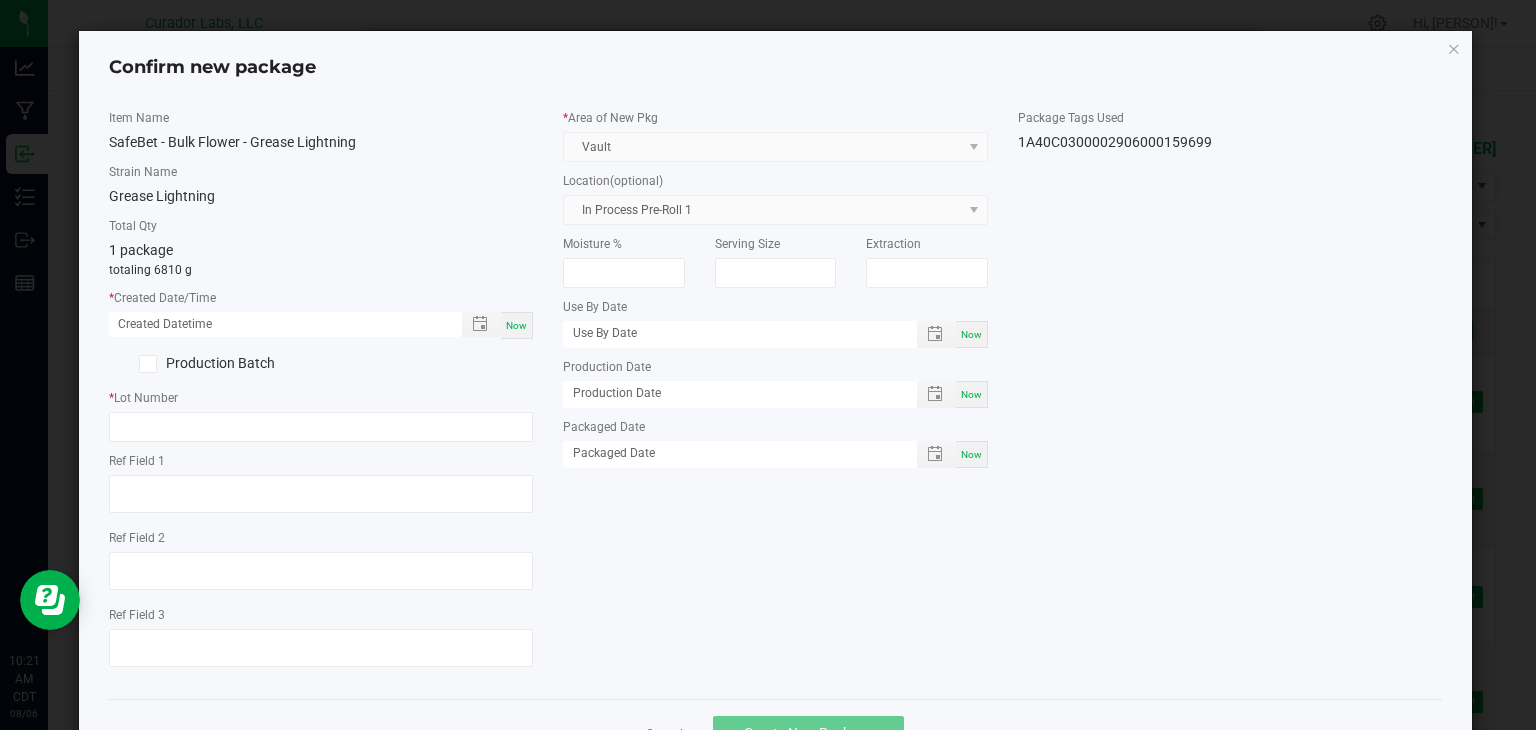 click on "Now" at bounding box center (516, 325) 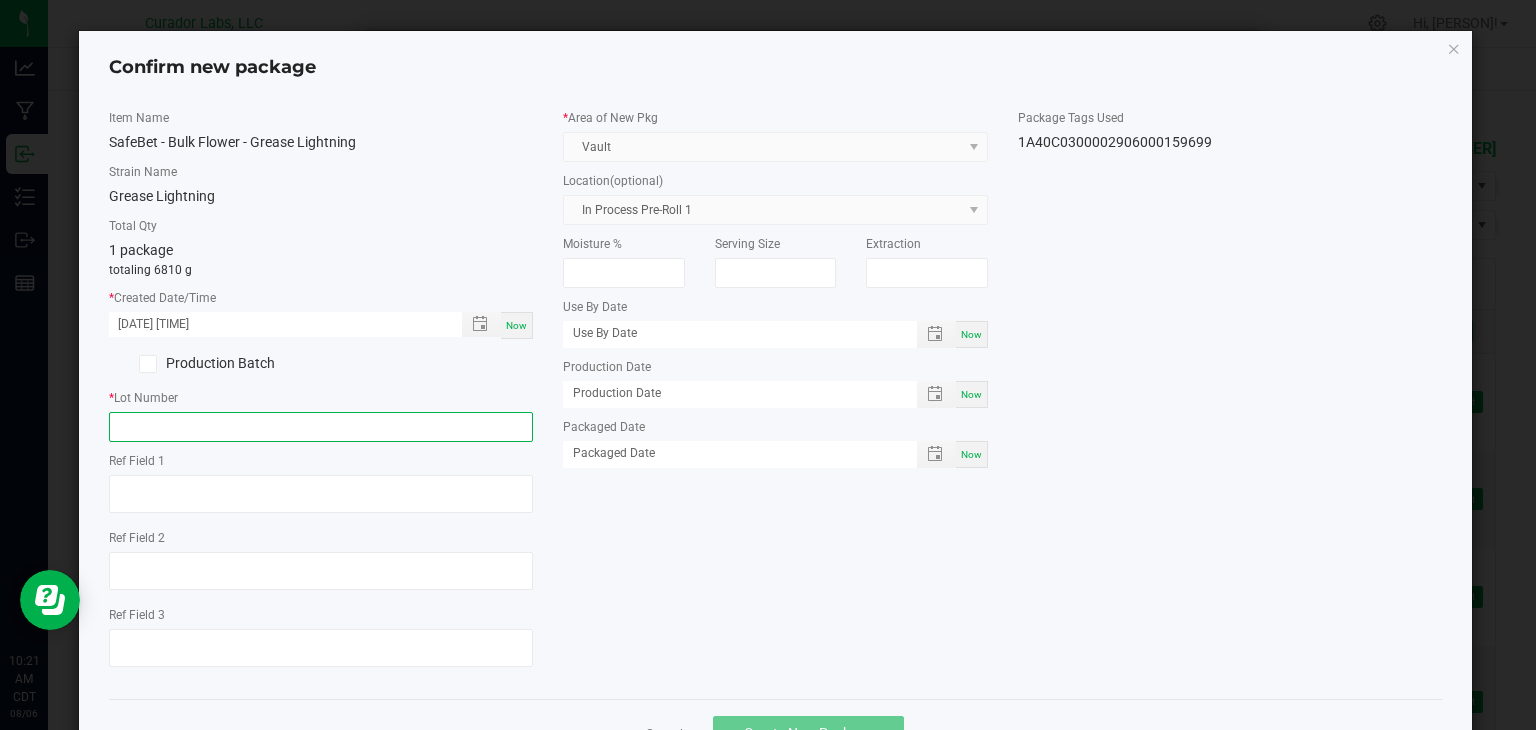 click at bounding box center [321, 427] 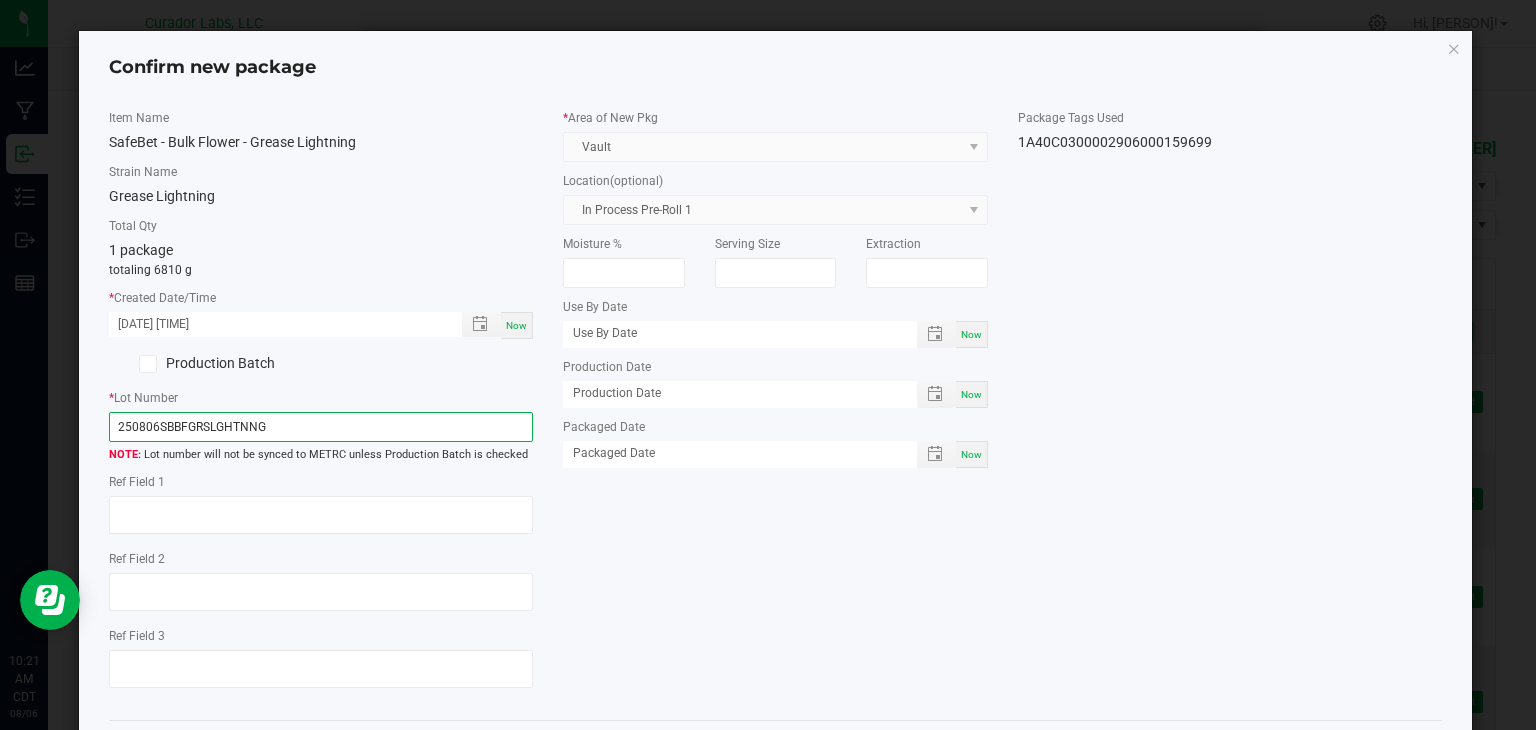 type on "250806SBBFGRSLGHTNNG" 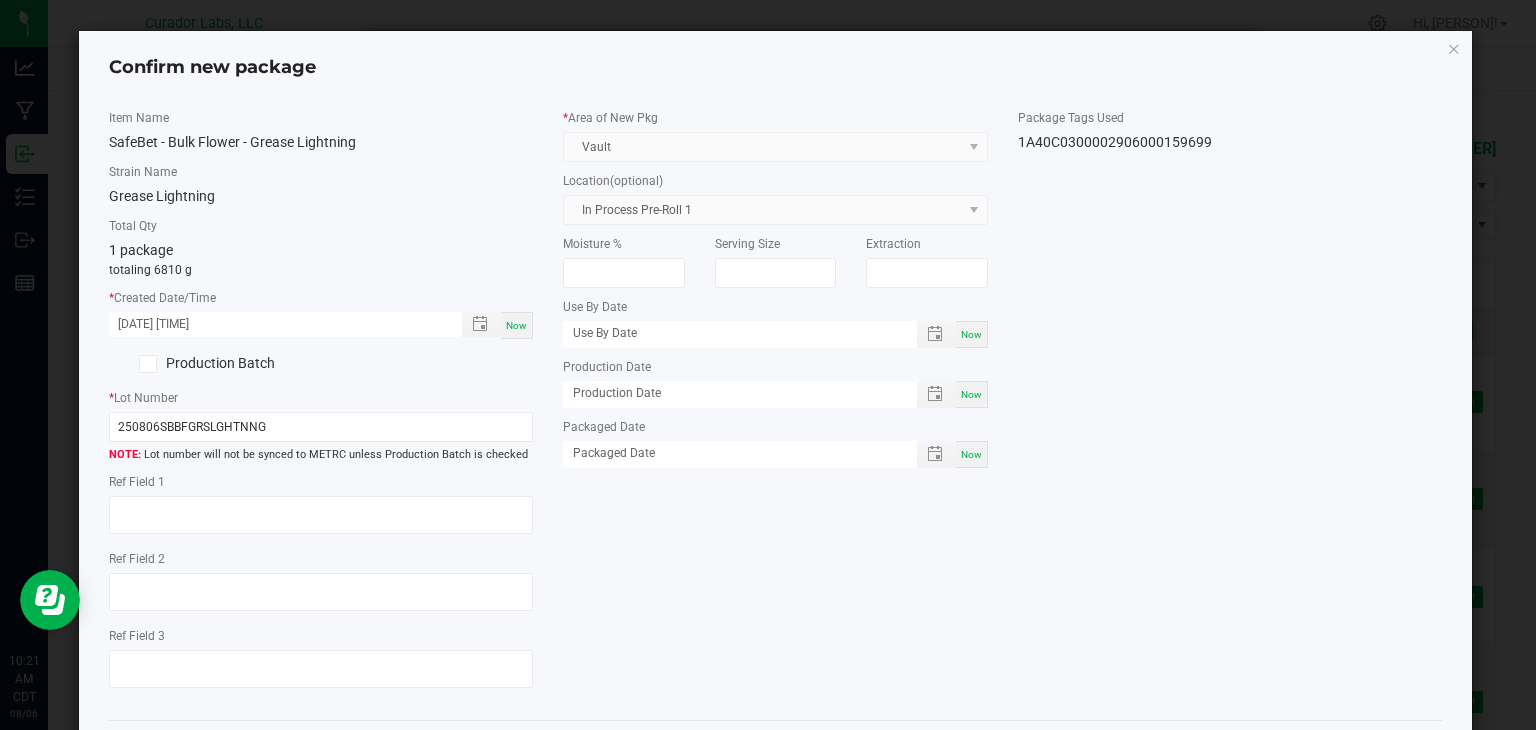 click on "Item Name   SafeBet - Bulk Flower - Grease Lightning   Strain Name   Grease Lightning   Total Qty  1 package  totaling 6810 g  *   Created Date/Time  08/06/2025 10:21 AM Now  Production Batch   *   Lot Number  250806SBBFGRSLGHTNNG  Lot number will not be synced to METRC unless Production Batch is checked   Ref Field 1   Ref Field 2                    Ref Field 3                    *   Area of New Pkg  Vault  Location  (optional) In Process Pre-Roll 1  Moisture %   Serving Size   Extraction   Use By Date  Now  Production Date  Now  Packaged Date  Now  Package Tags Used   1A40C0300002906000159699" 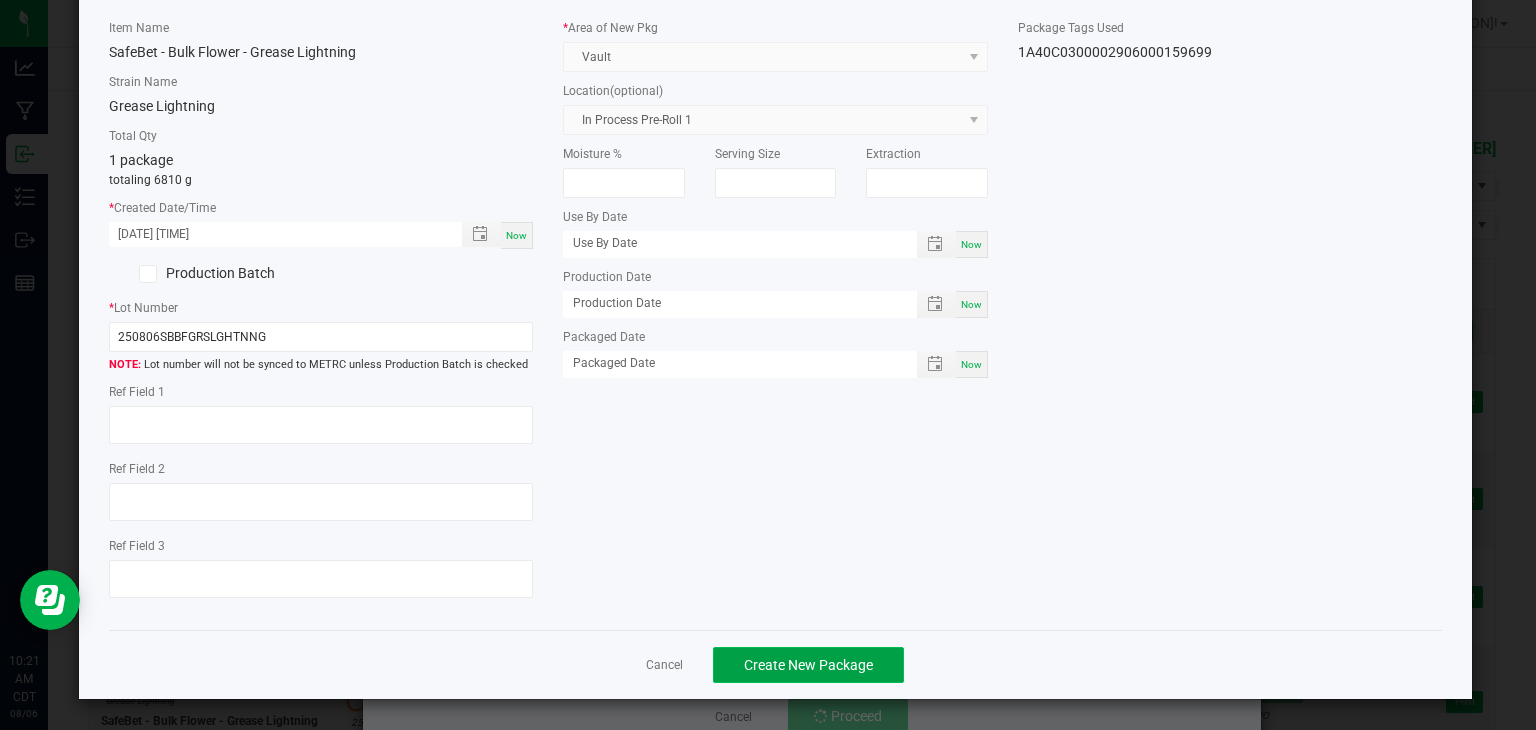click on "Create New Package" 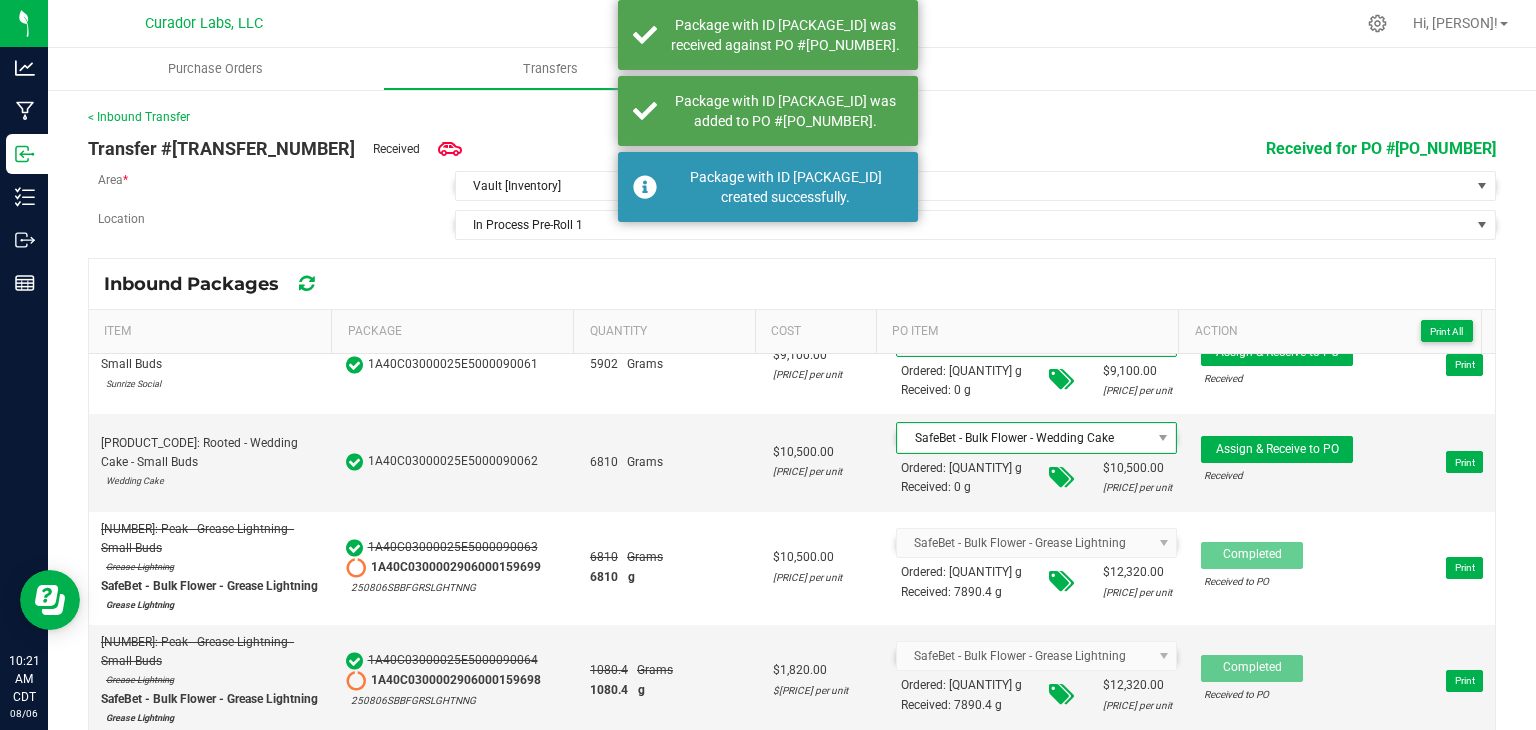 scroll, scrollTop: 0, scrollLeft: 0, axis: both 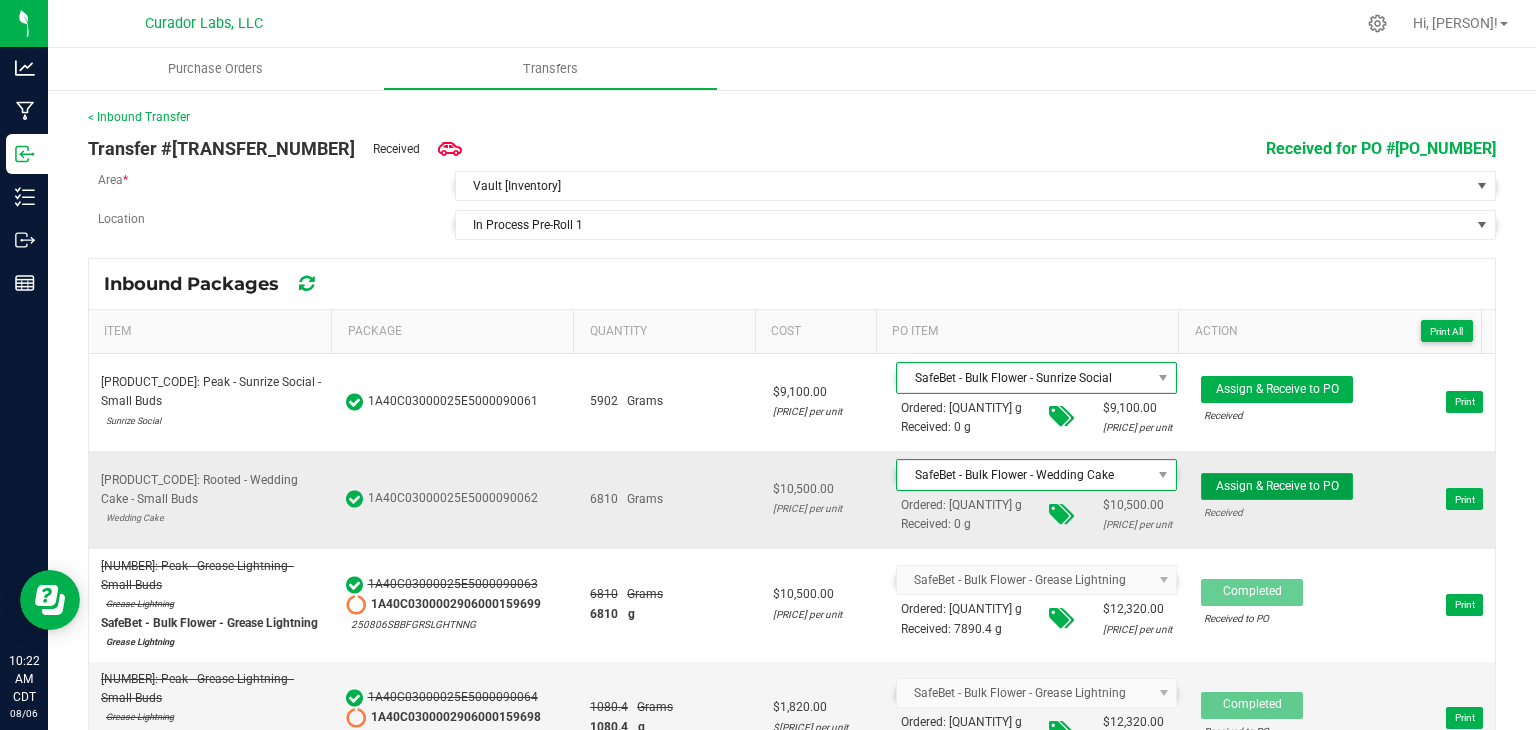 click on "Assign & Receive to PO" at bounding box center [1277, 486] 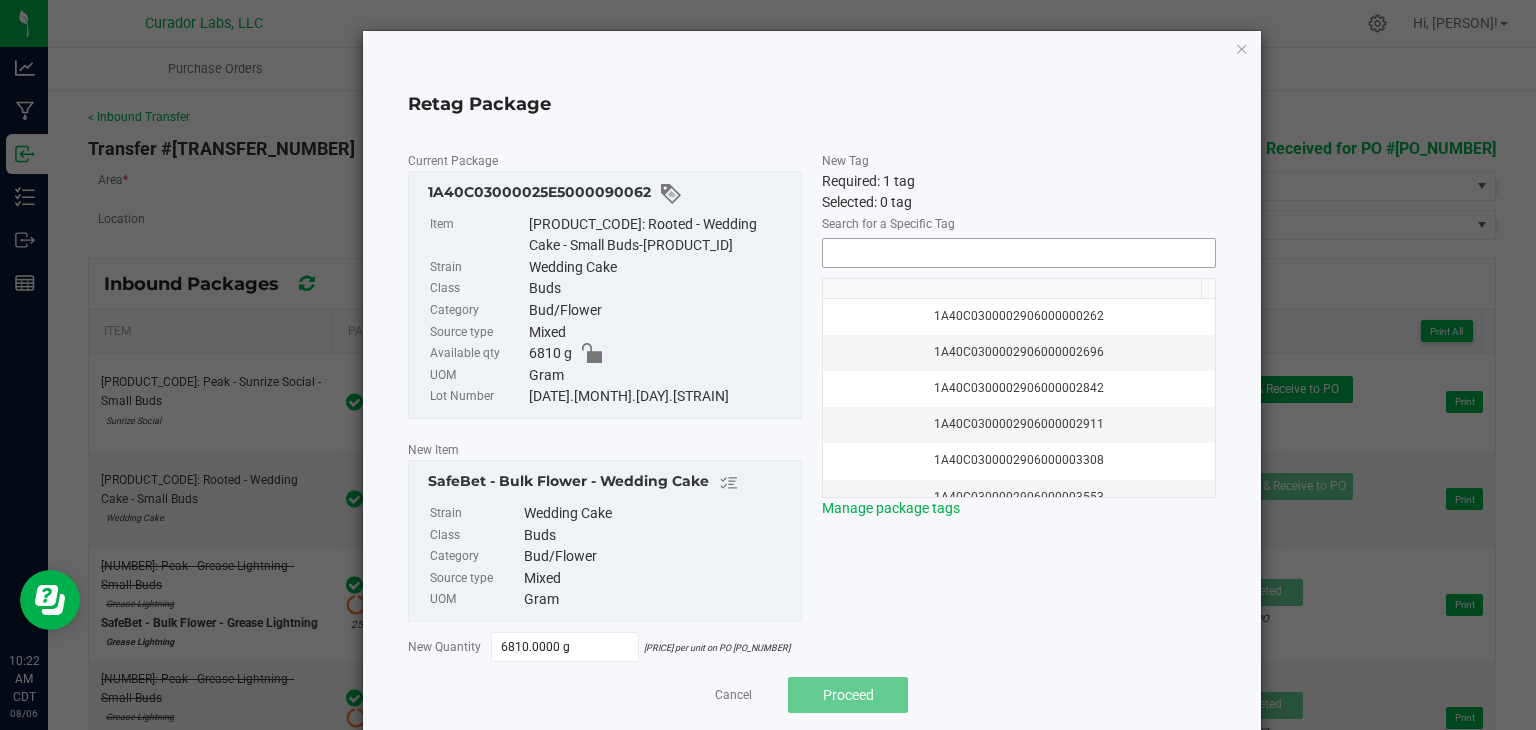 click at bounding box center (1019, 253) 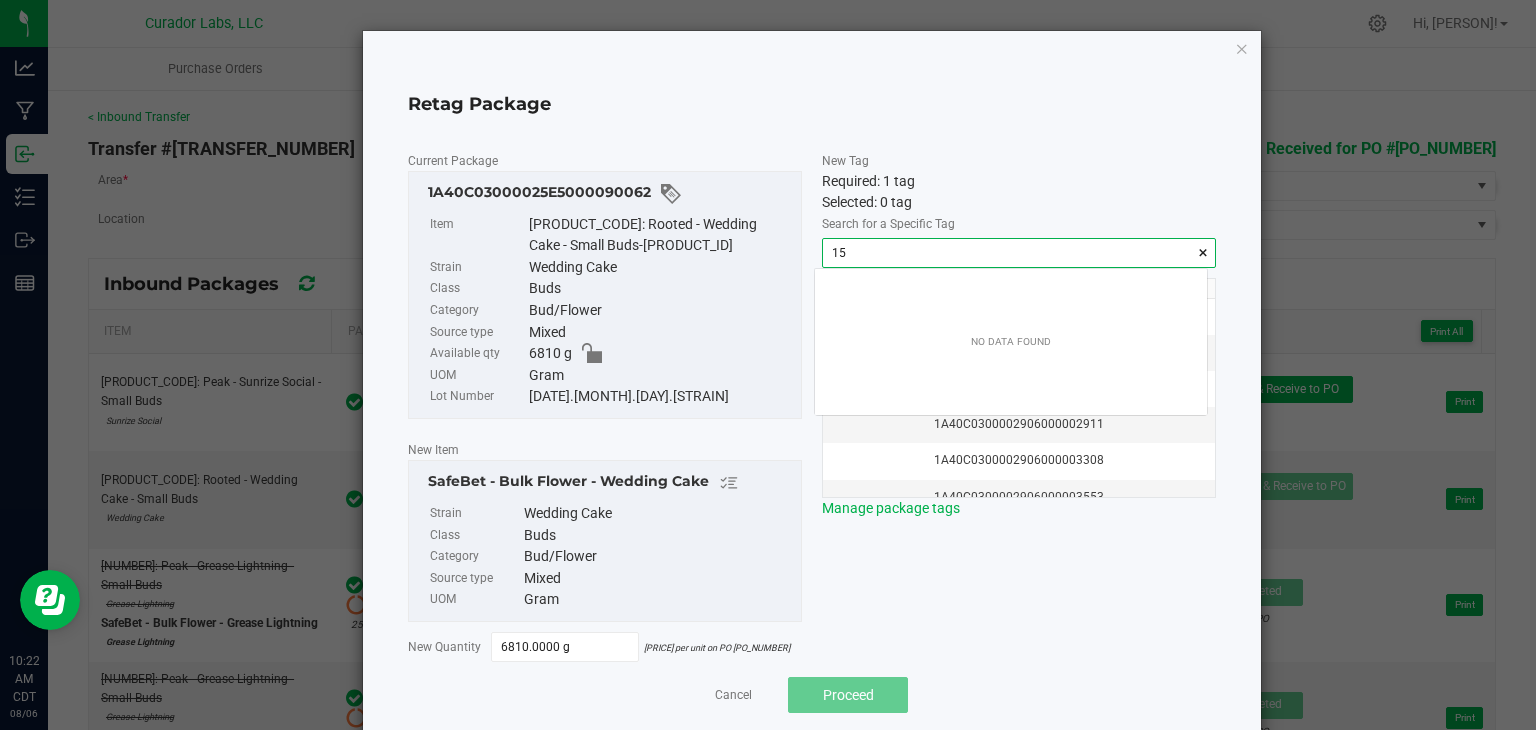 scroll, scrollTop: 99972, scrollLeft: 99607, axis: both 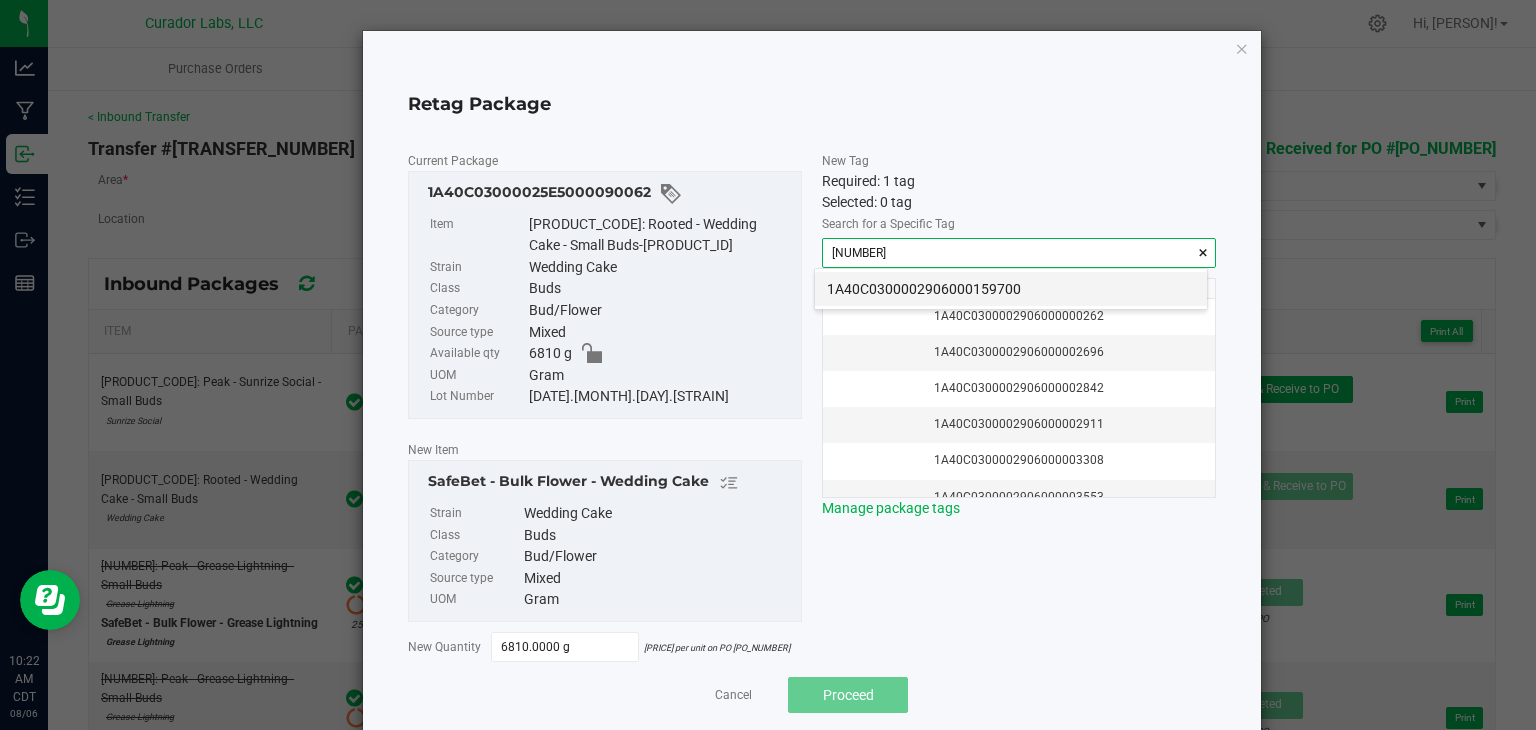 click on "1A40C0300002906000159700" at bounding box center (1011, 289) 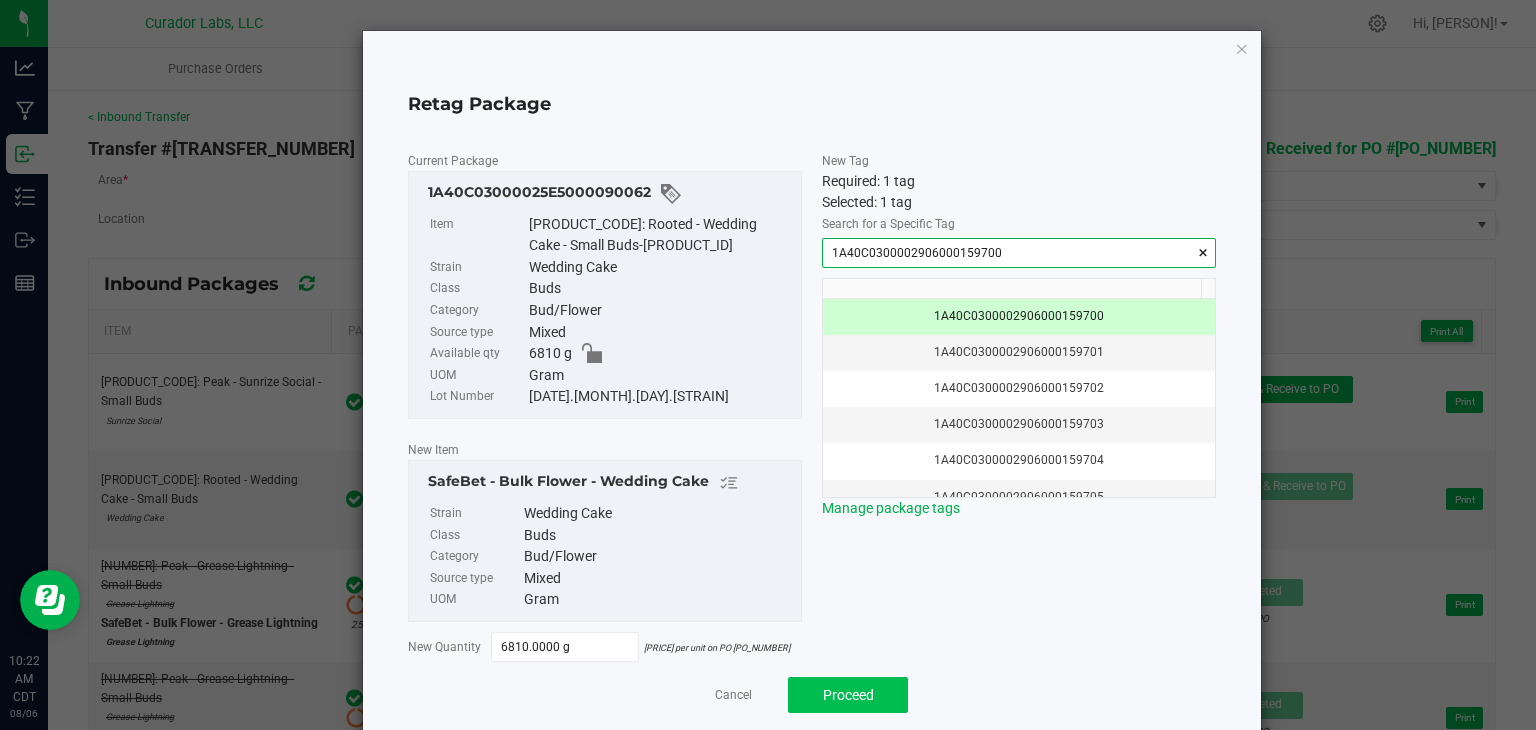type on "1A40C0300002906000159700" 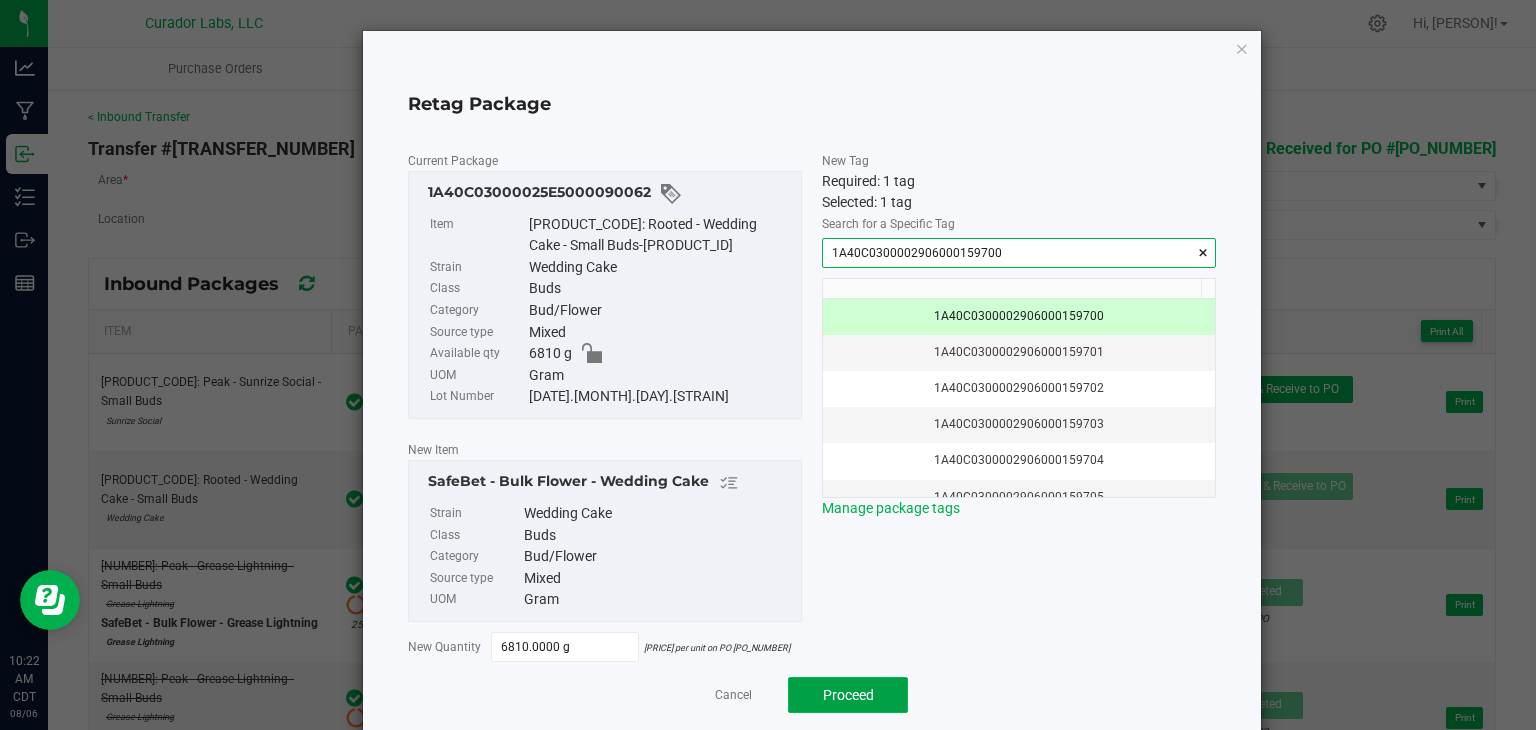 click on "Proceed" 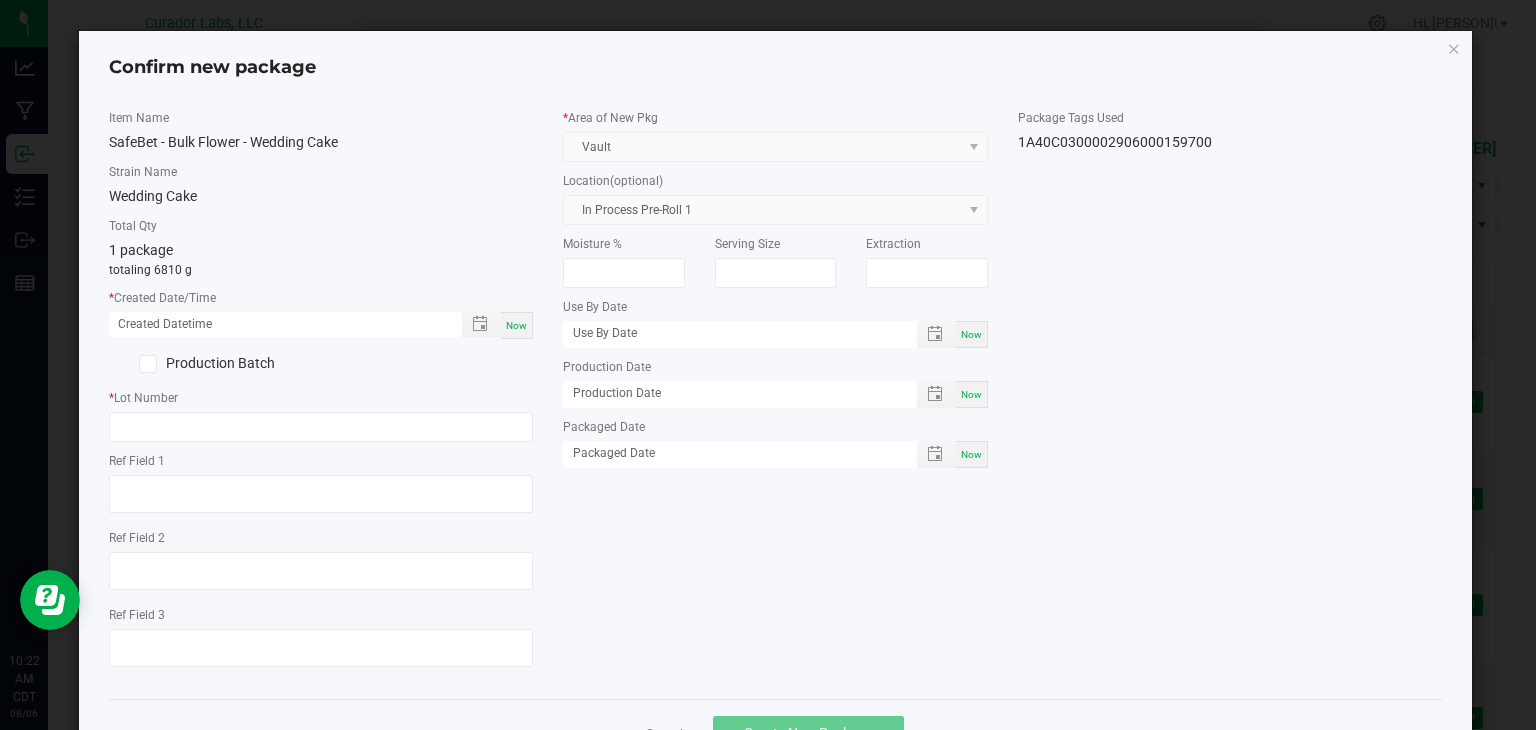 click on "Now" at bounding box center (516, 325) 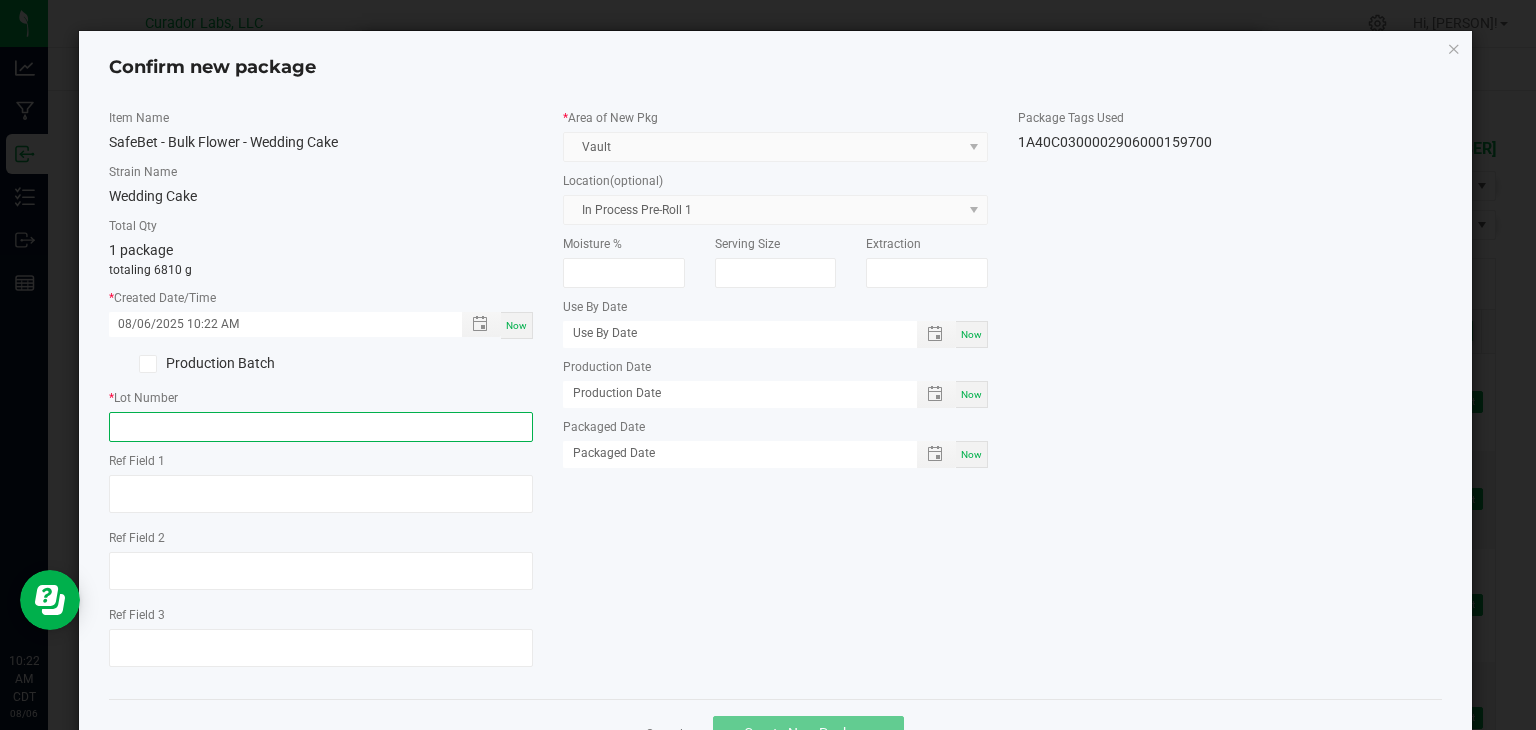 click at bounding box center [321, 427] 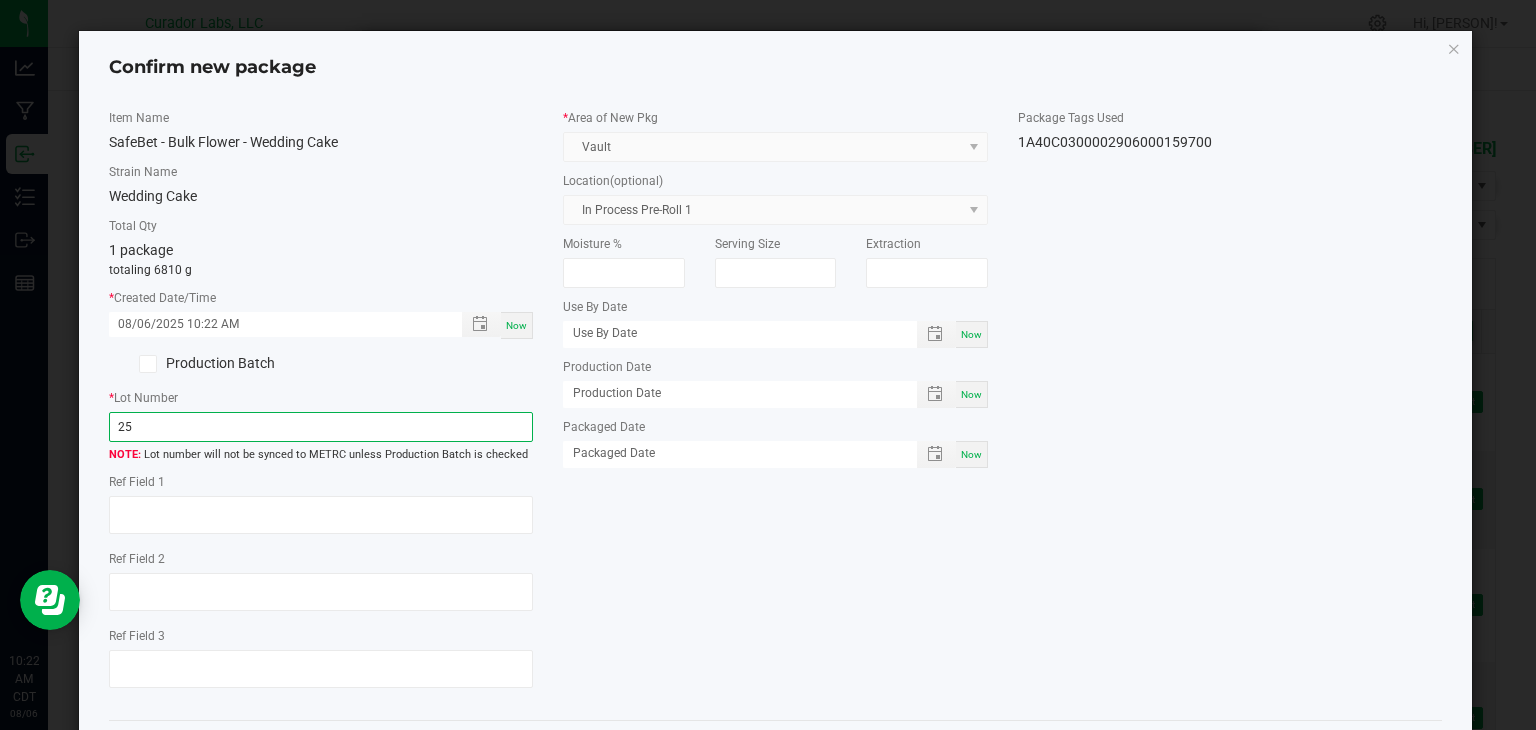 type on "2" 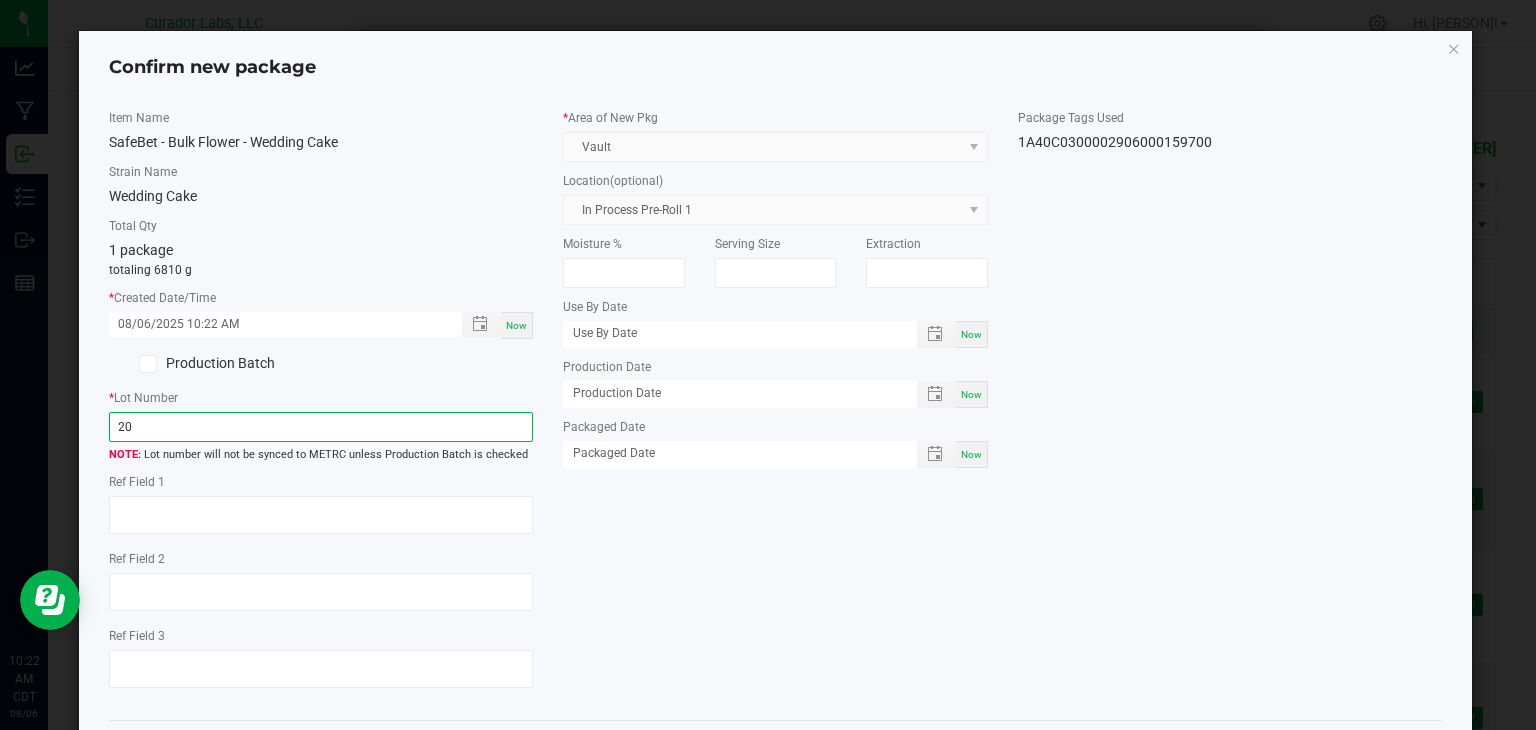 type on "2" 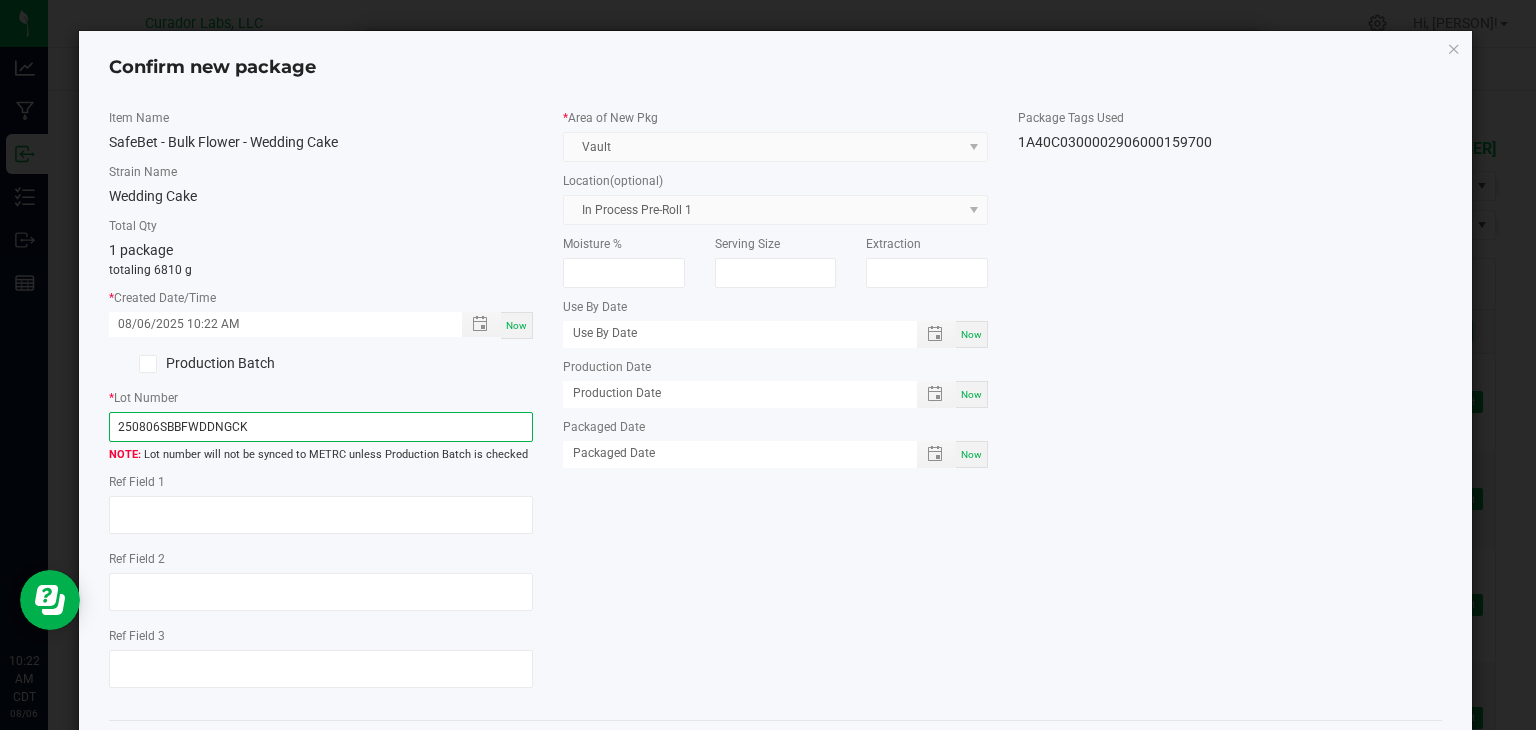 type on "250806SBBFWDDNGCK" 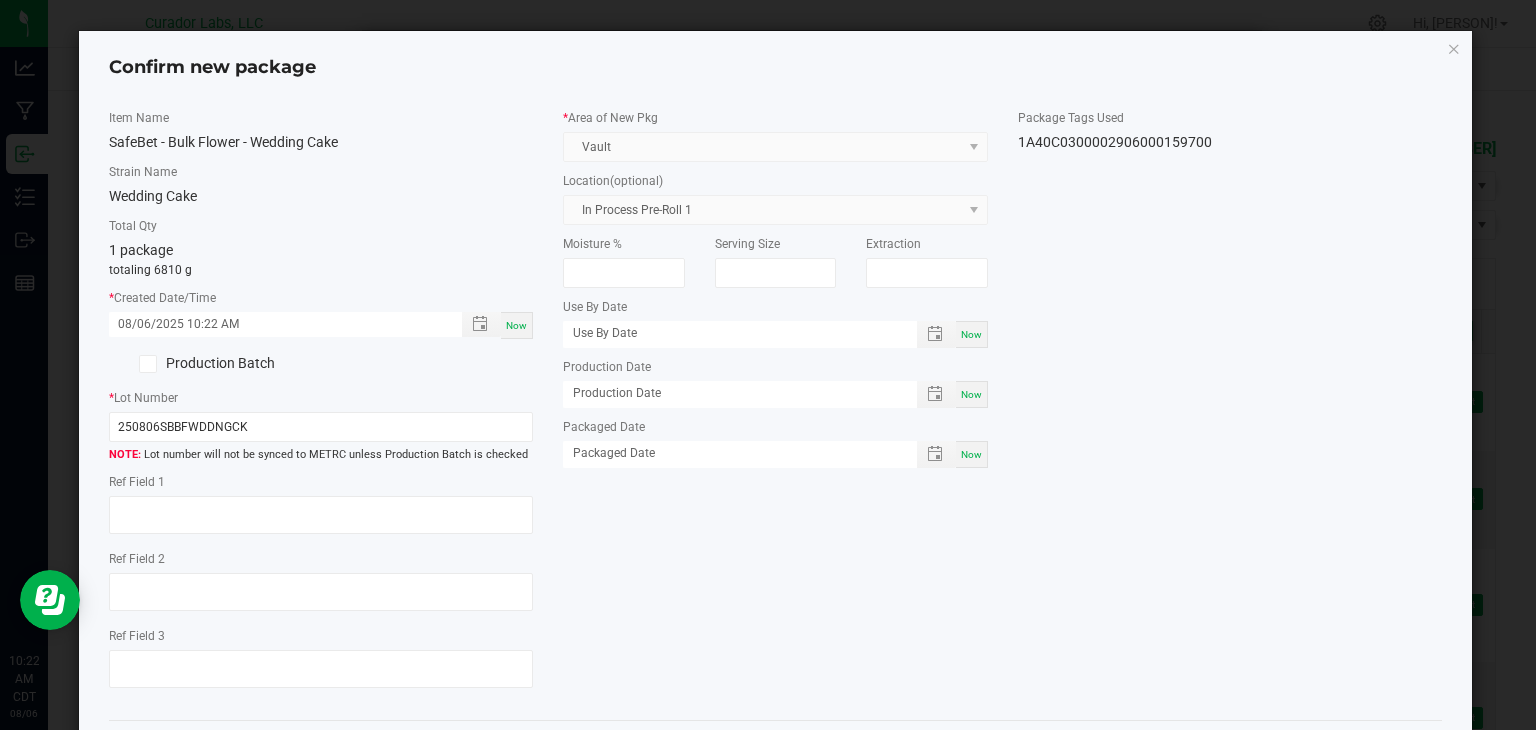 click on "Item Name   SafeBet - Bulk Flower - Wedding Cake   Strain Name   Wedding Cake   Total Qty  1 package  totaling 6810 g  *   Created Date/Time  08/06/2025 10:22 AM Now  Production Batch   *   Lot Number  250806SBBFWDDNGCK  Lot number will not be synced to METRC unless Production Batch is checked   Ref Field 1   Ref Field 2                    Ref Field 3                    *   Area of New Pkg  Vault  Location  (optional) In Process Pre-Roll 1  Moisture %   Serving Size   Extraction   Use By Date  Now  Production Date  Now  Packaged Date  Now  Package Tags Used   1A40C0300002906000159700" 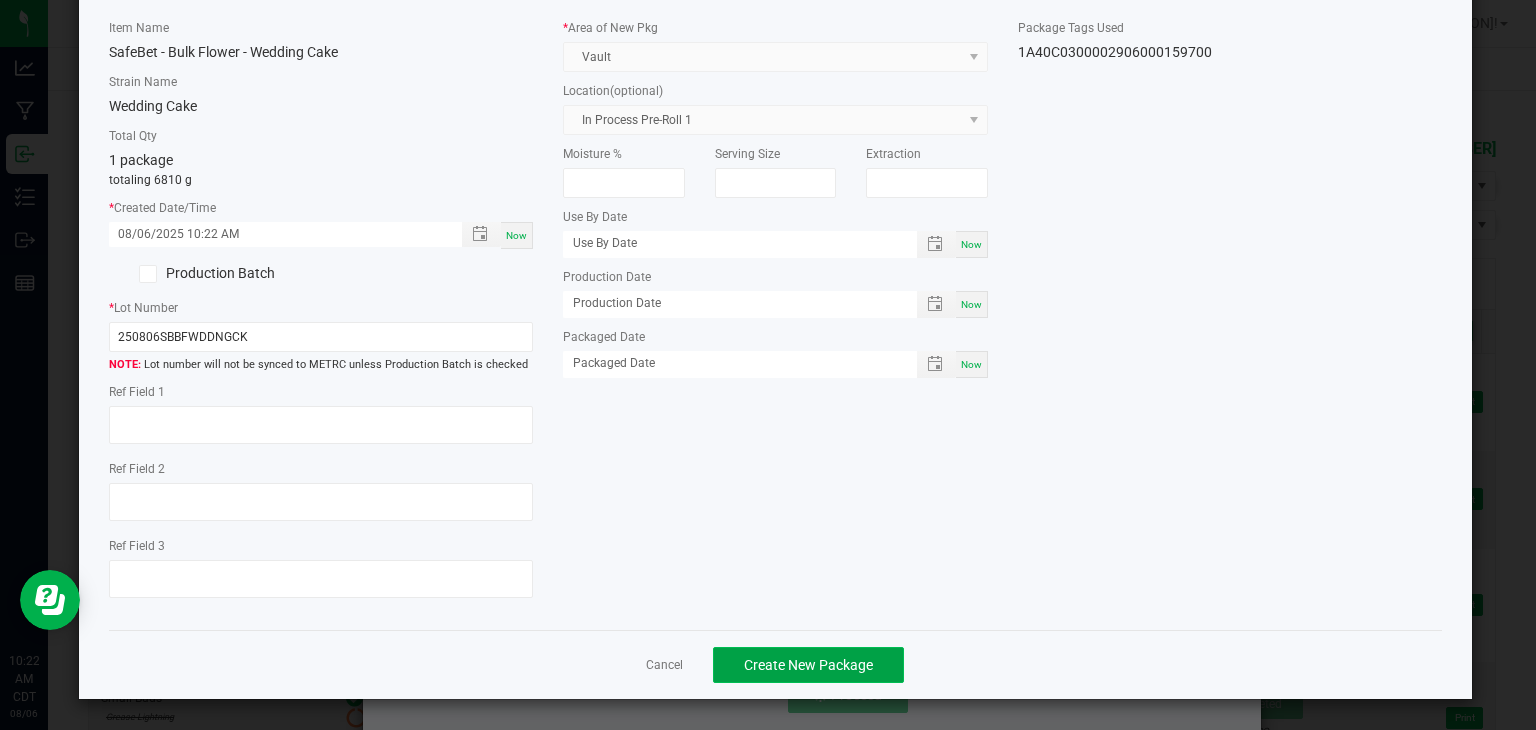 click on "Create New Package" 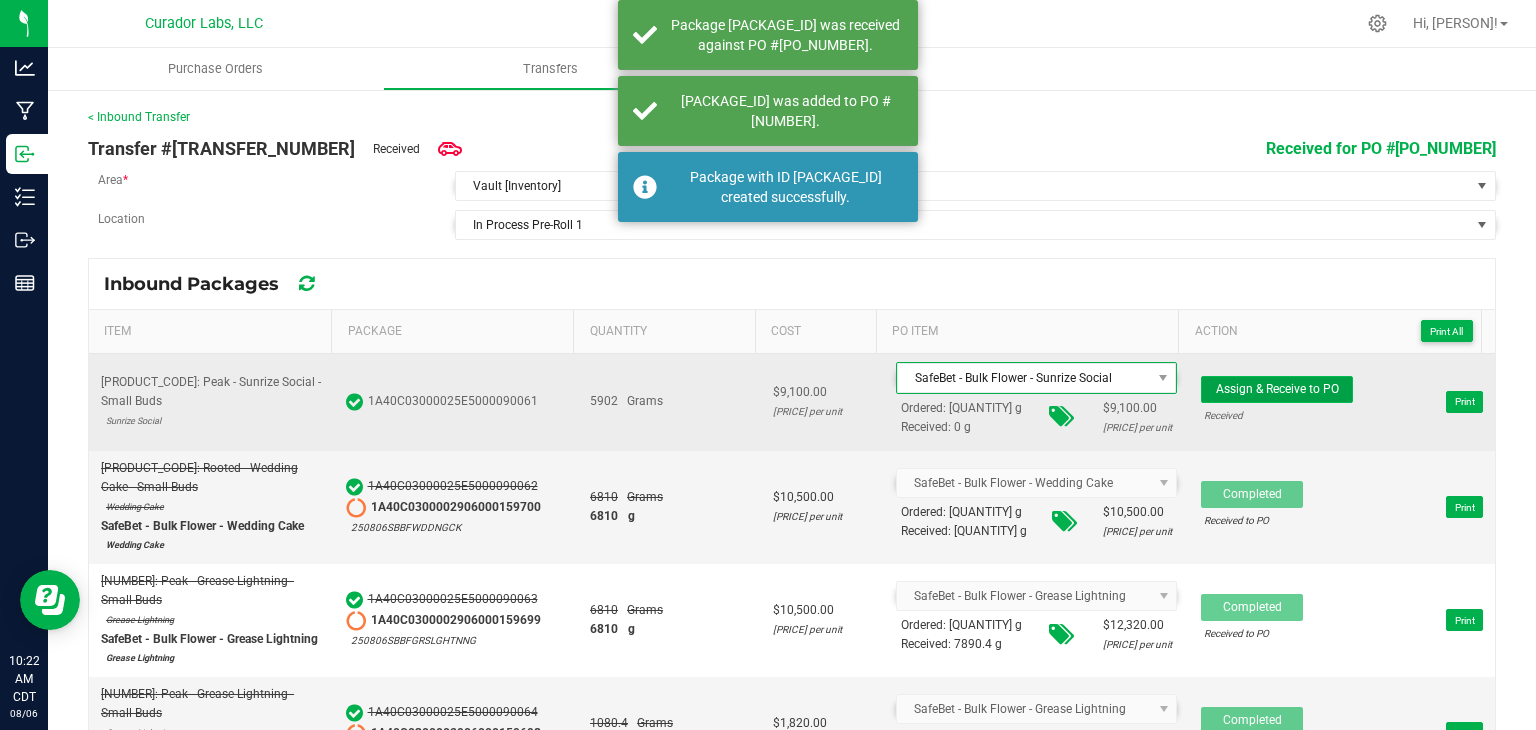click on "Assign & Receive to PO" at bounding box center (1277, 389) 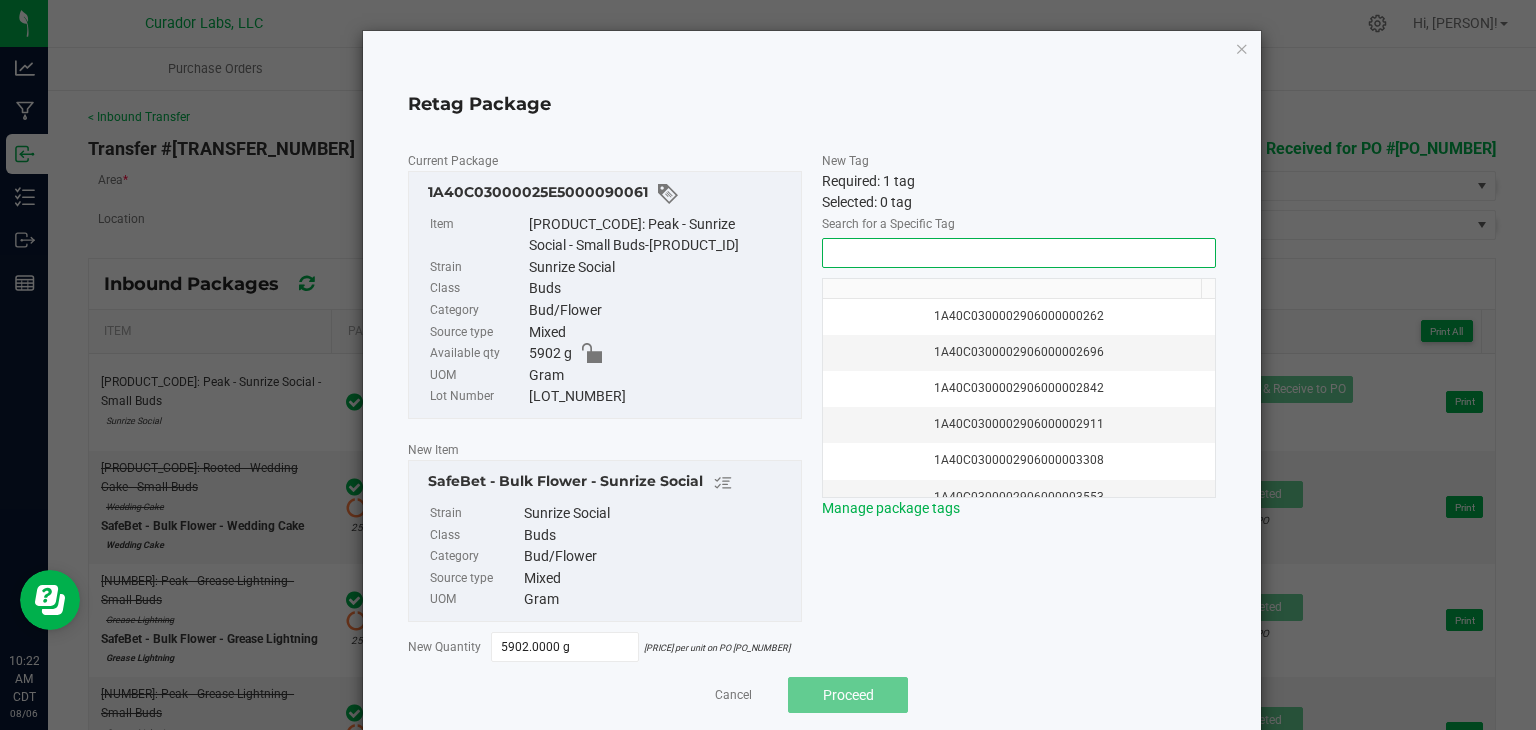 click at bounding box center (1019, 253) 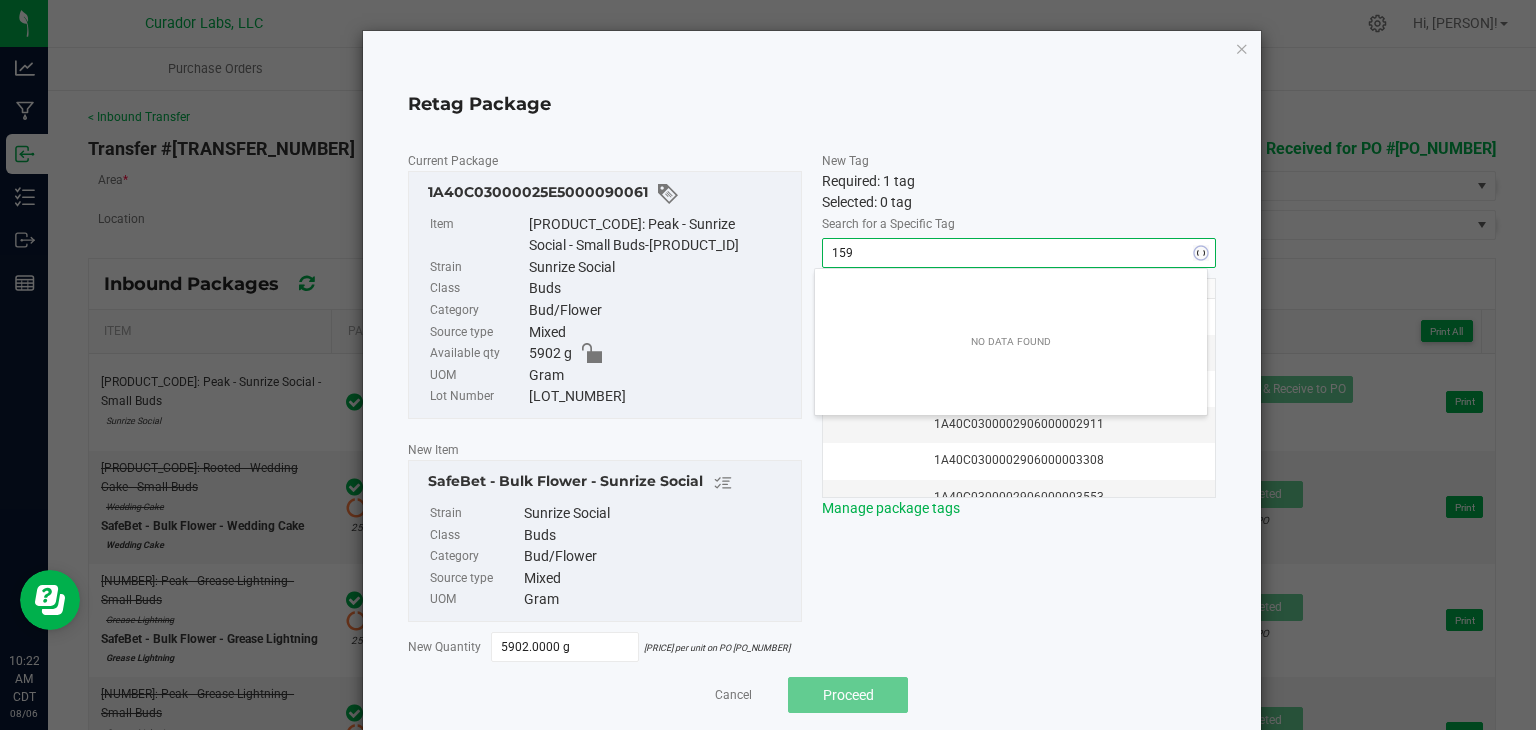 scroll, scrollTop: 99972, scrollLeft: 99607, axis: both 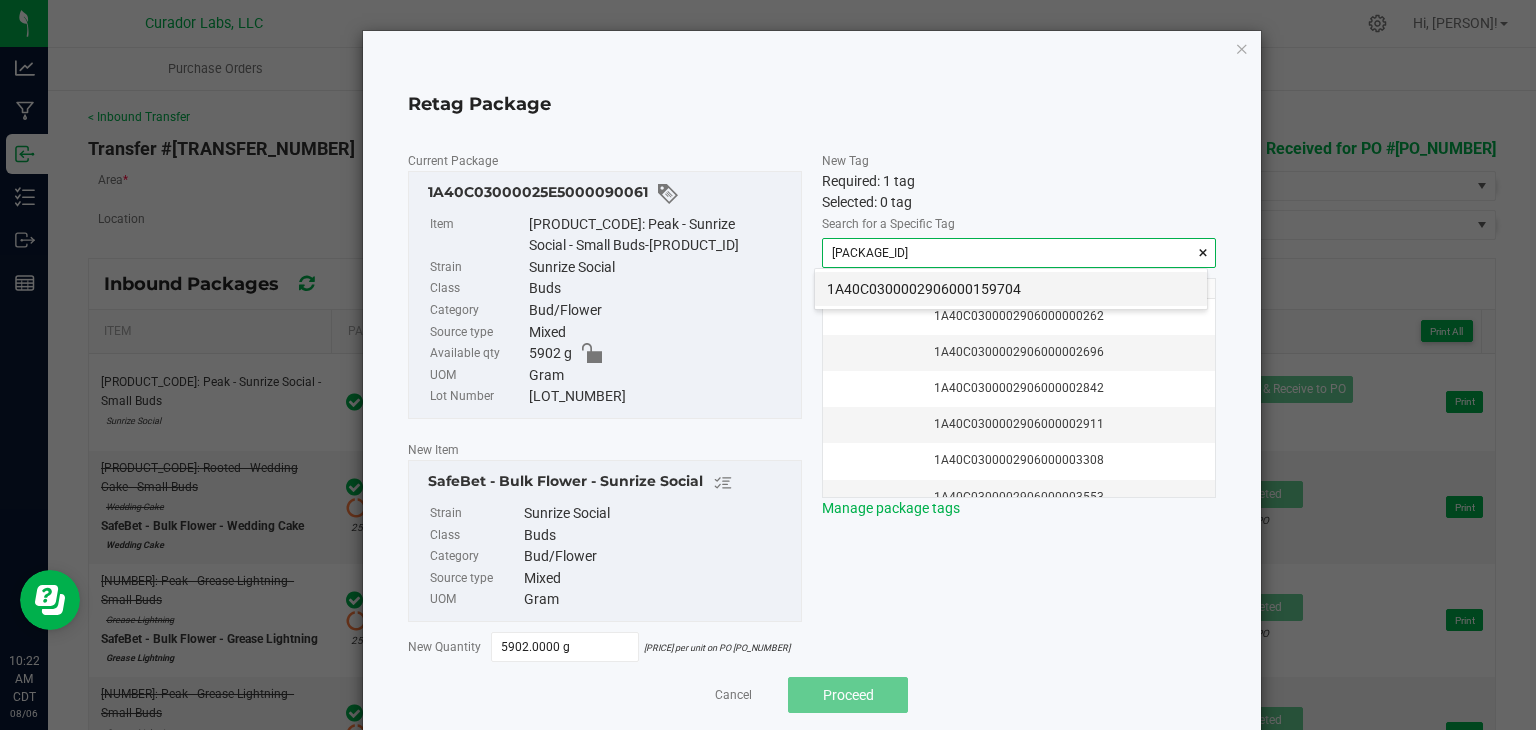 click on "1A40C0300002906000159704" at bounding box center (1011, 289) 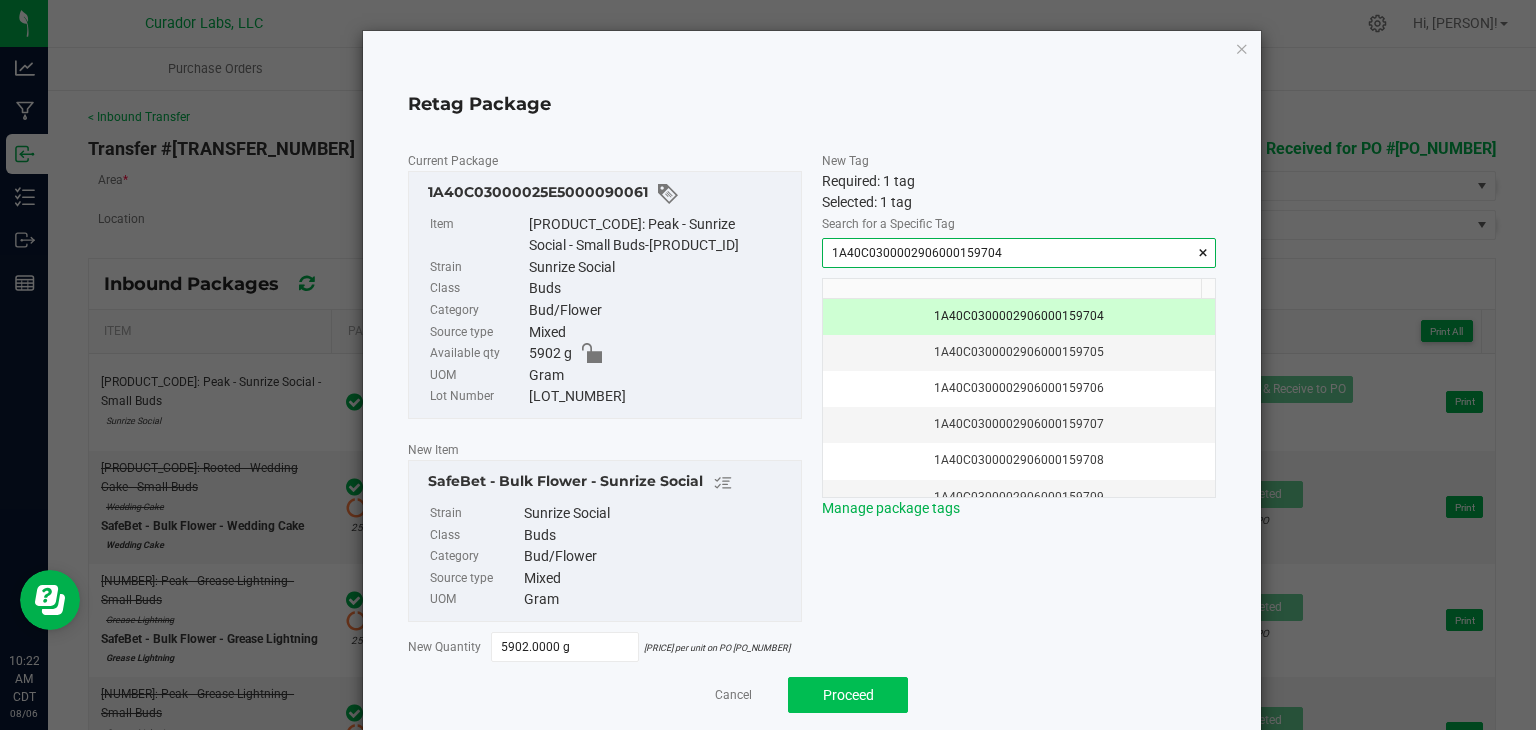 type on "1A40C0300002906000159704" 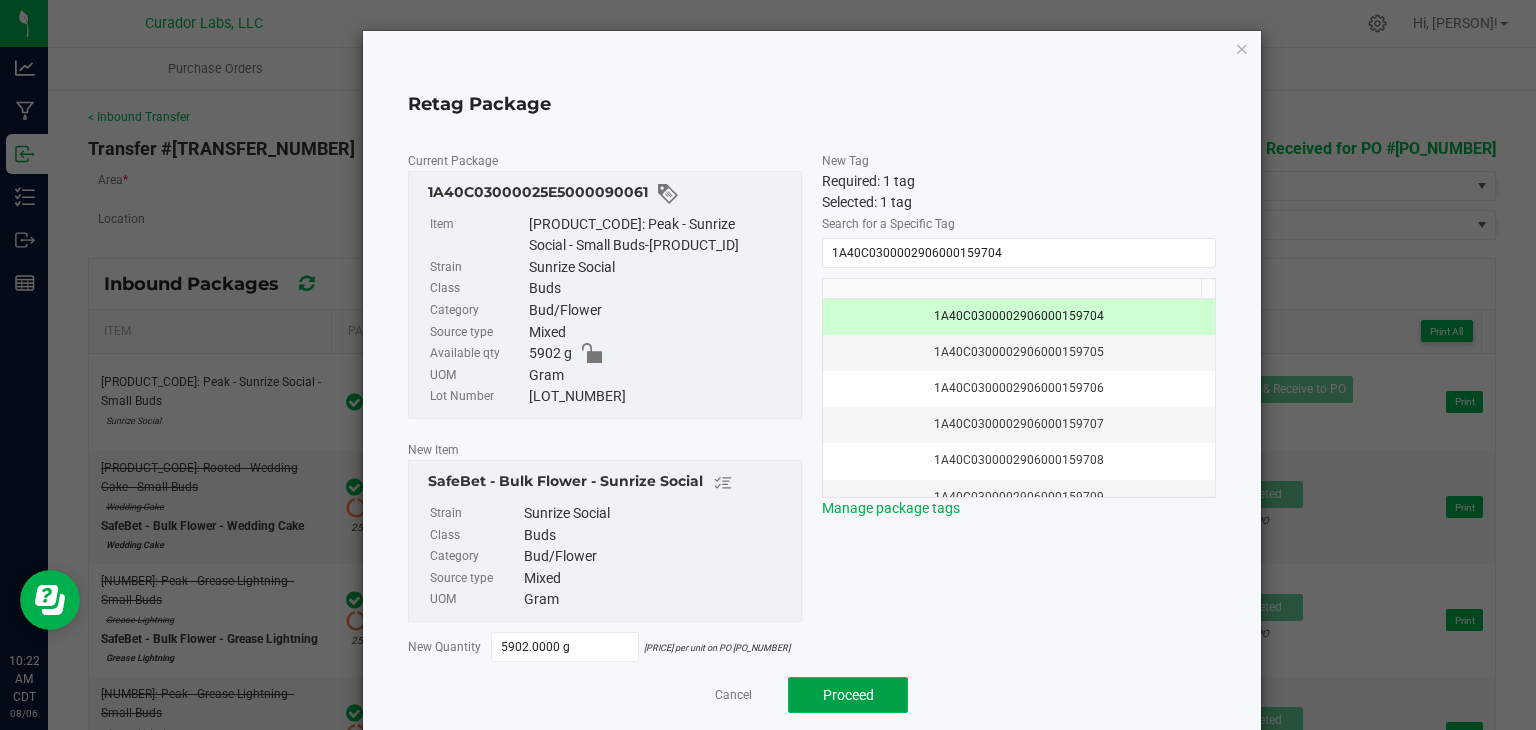 click on "Proceed" 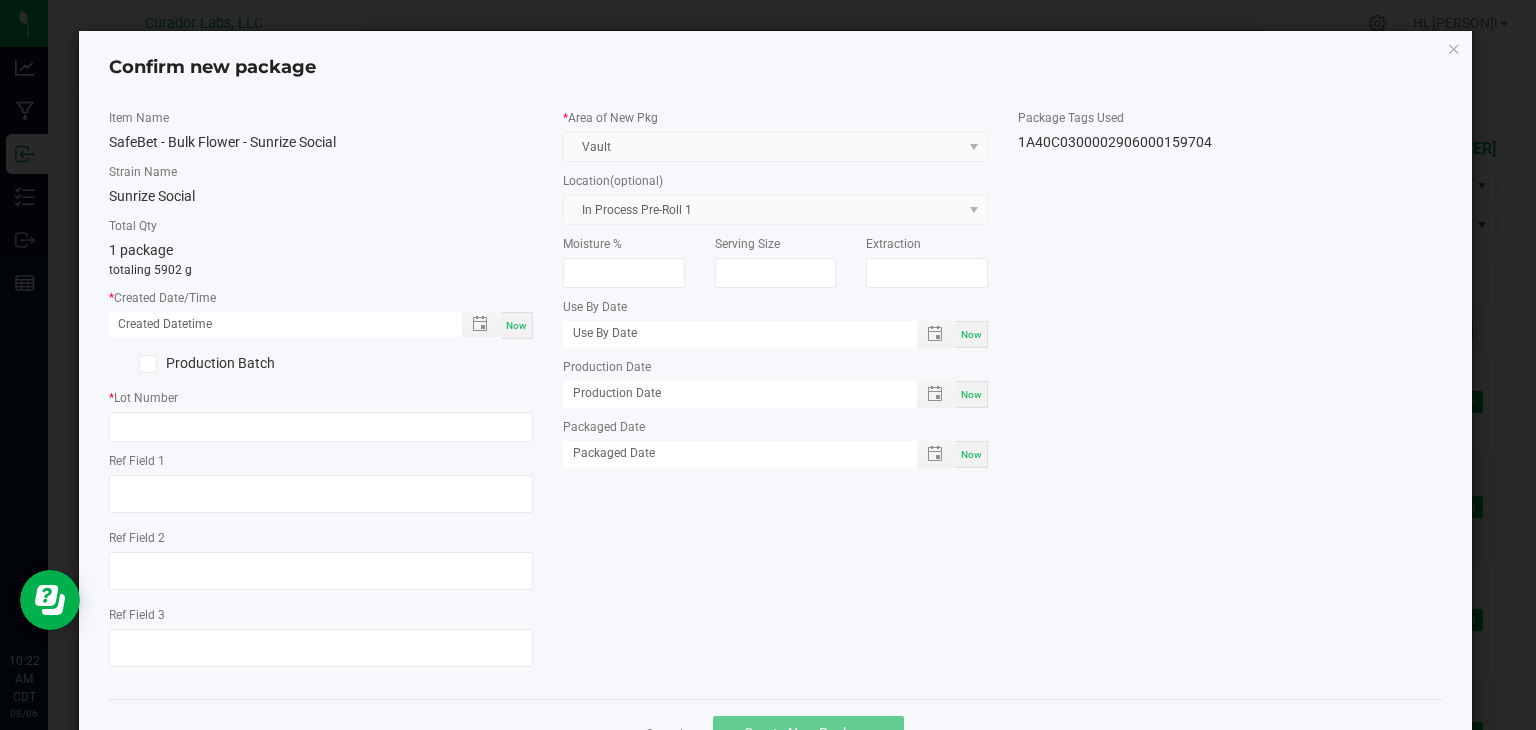click on "Now" at bounding box center (517, 325) 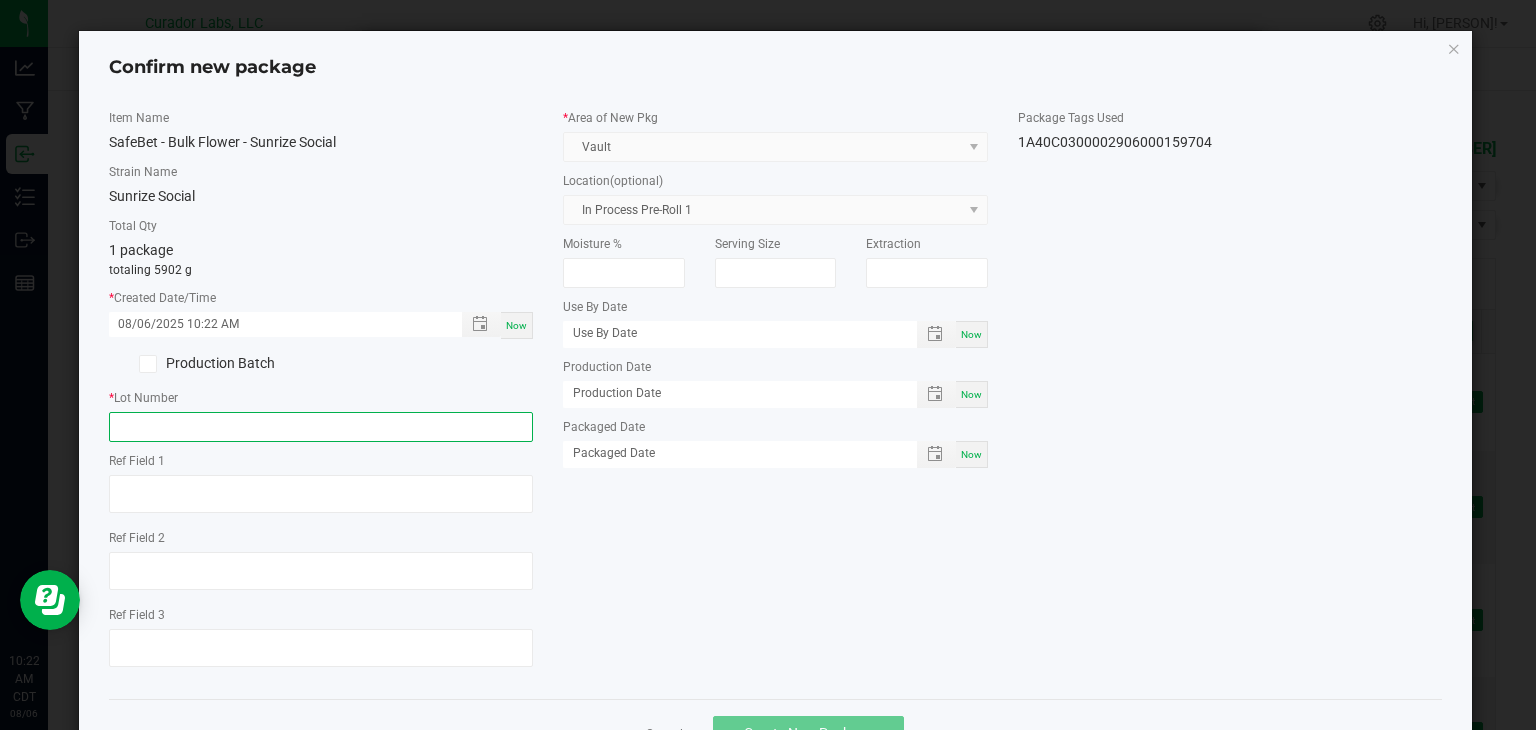 click at bounding box center (321, 427) 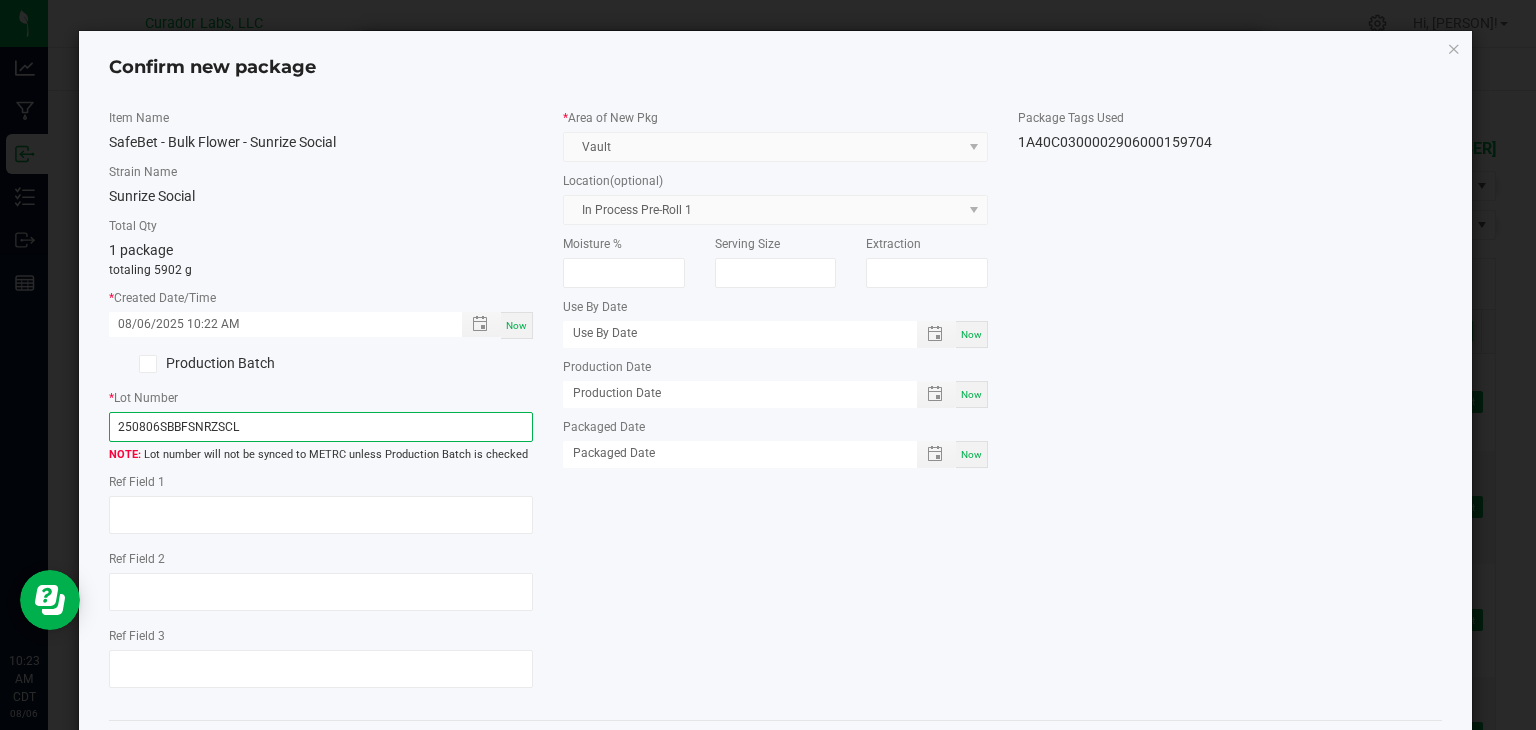 type on "250806SBBFSNRZSCL" 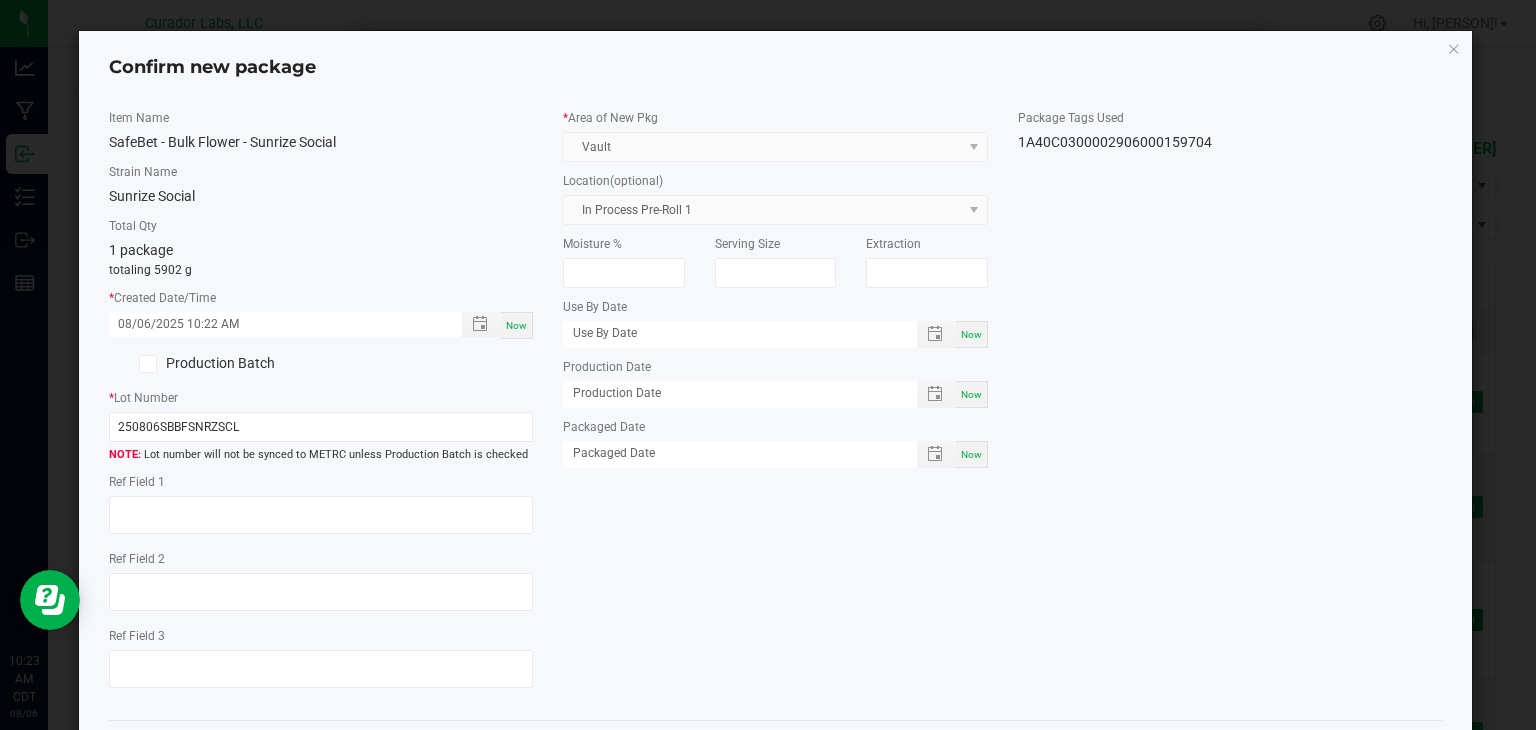 click on "Item Name   SafeBet - Bulk Flower - Sunrize Social   Strain Name   Sunrize Social   Total Qty  1 package  totaling 5902 g  *   Created Date/Time  08/06/2025 10:22 AM Now  Production Batch   *   Lot Number  250806SBBFSNRZSCL  Lot number will not be synced to METRC unless Production Batch is checked   Ref Field 1   Ref Field 2                    Ref Field 3                    *   Area of New Pkg  Vault  Location  (optional) In Process Pre-Roll 1  Moisture %   Serving Size   Extraction   Use By Date  Now  Production Date  Now  Packaged Date  Now  Package Tags Used   1A40C0300002906000159704" 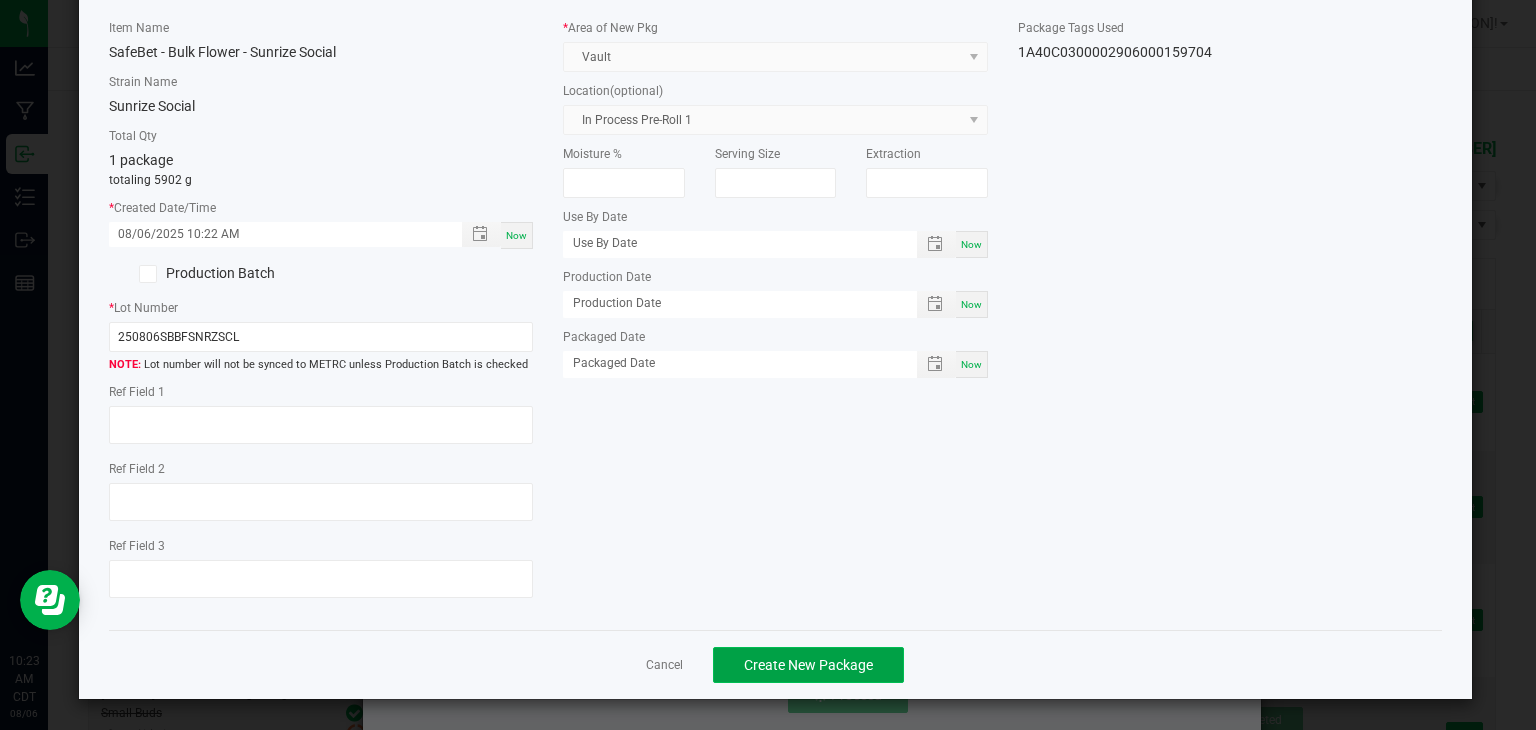 click on "Create New Package" 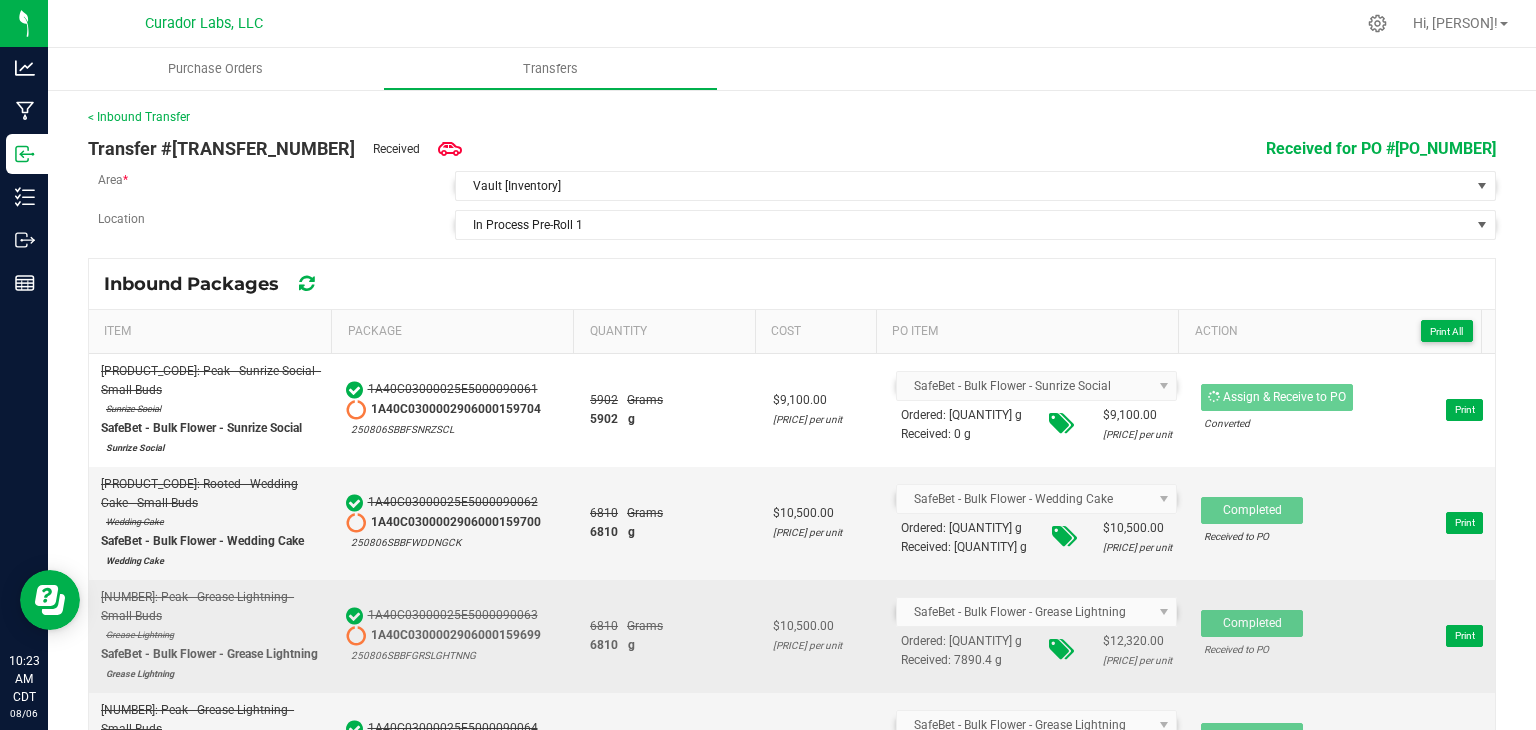 scroll, scrollTop: 104, scrollLeft: 0, axis: vertical 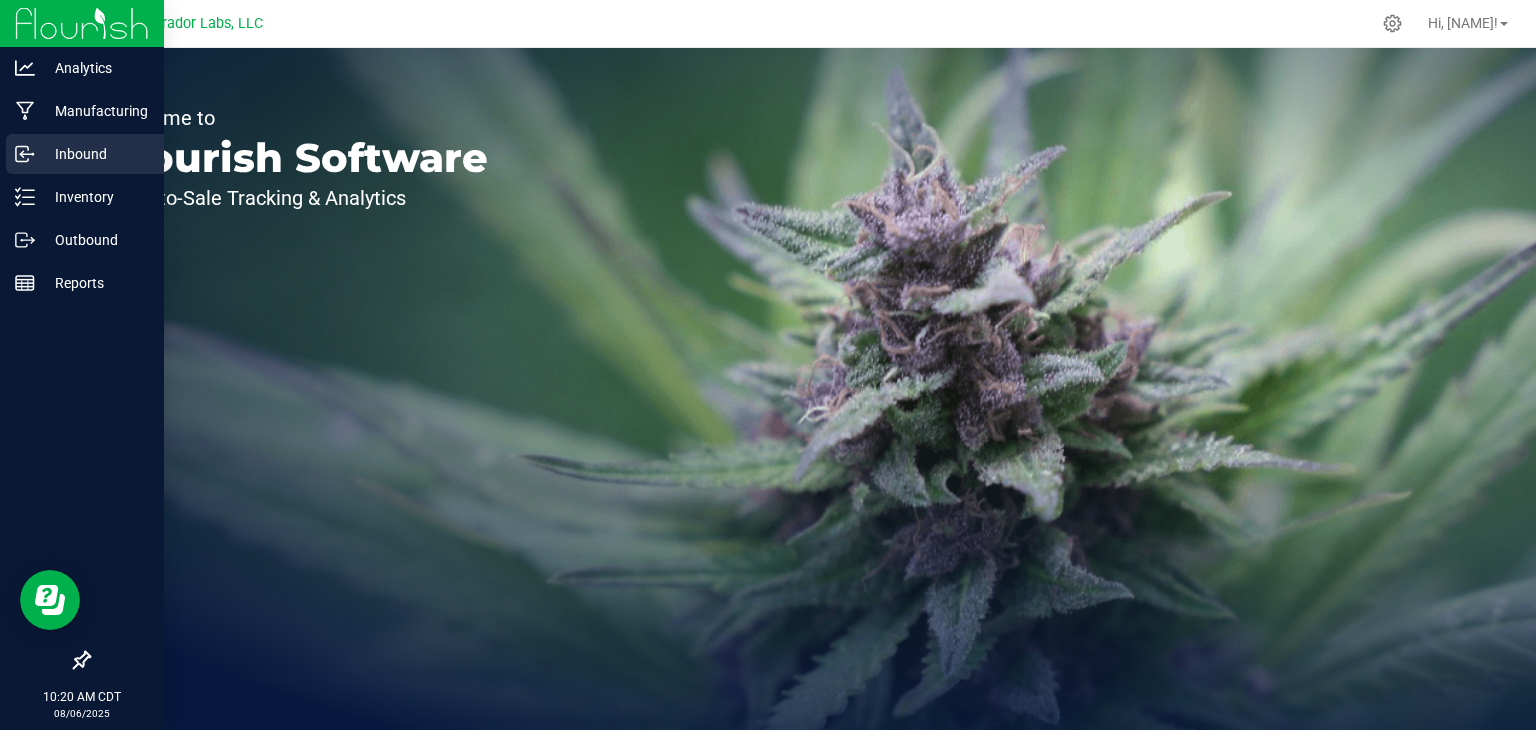 click on "Inbound" at bounding box center (95, 154) 